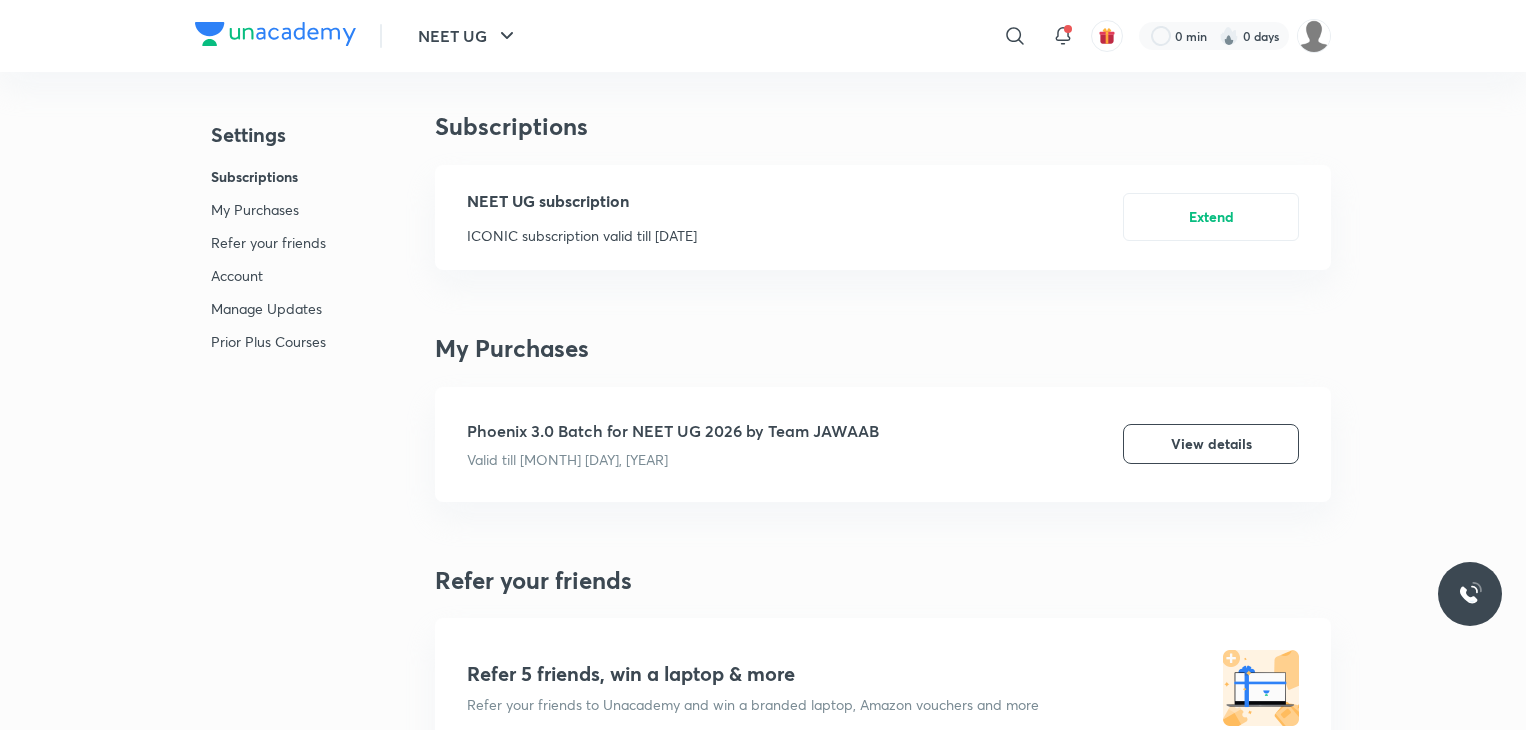 scroll, scrollTop: 0, scrollLeft: 0, axis: both 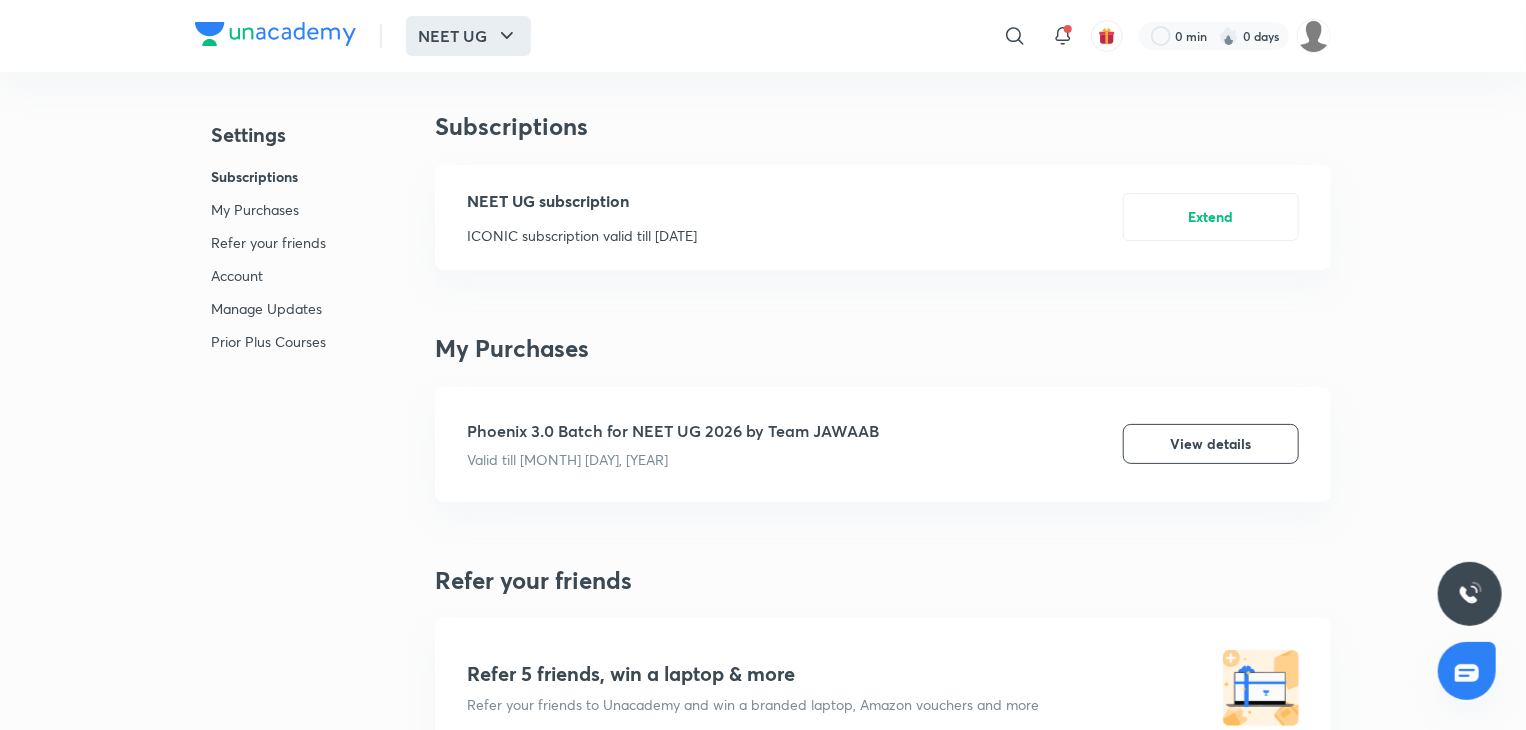 click on "NEET UG" at bounding box center [468, 36] 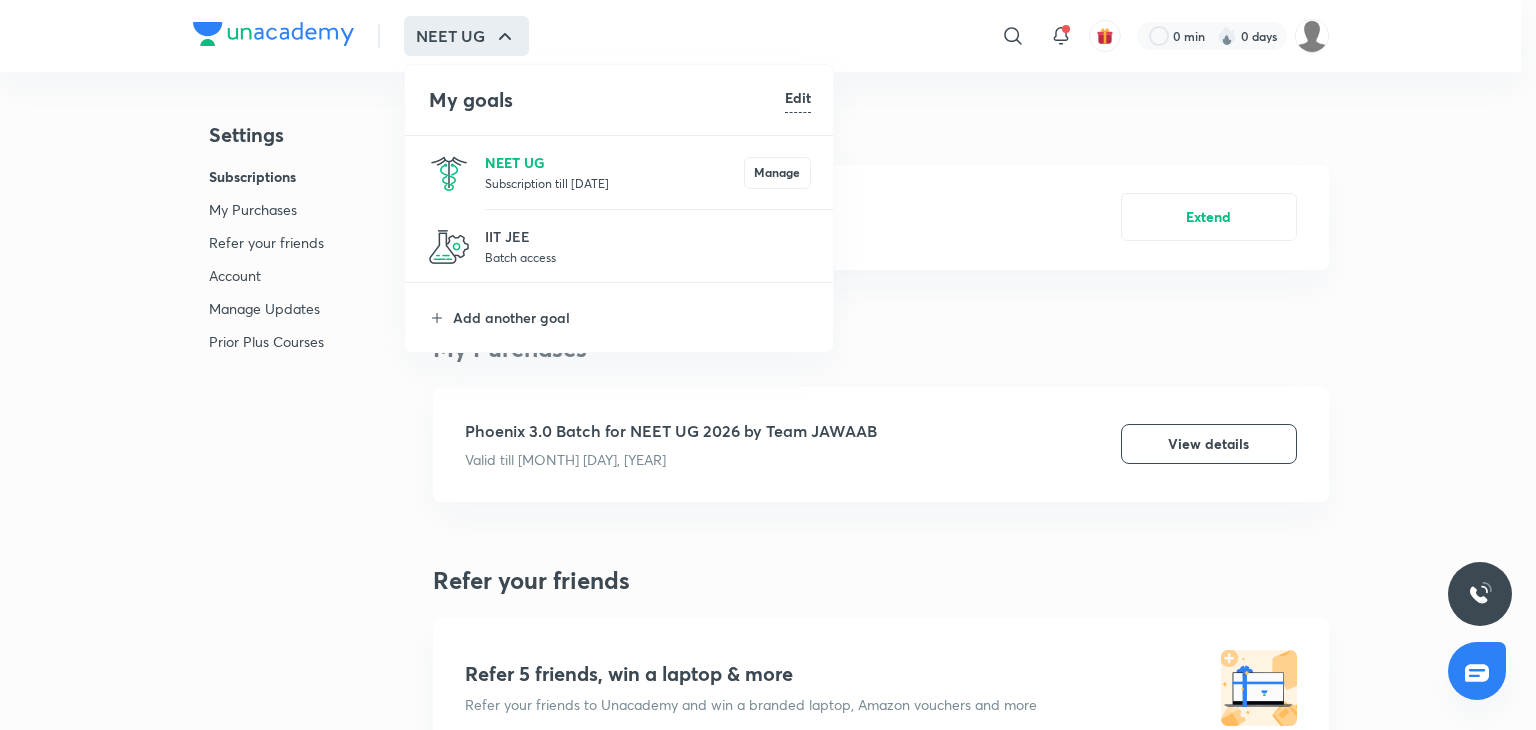 click on "NEET UG" at bounding box center (614, 162) 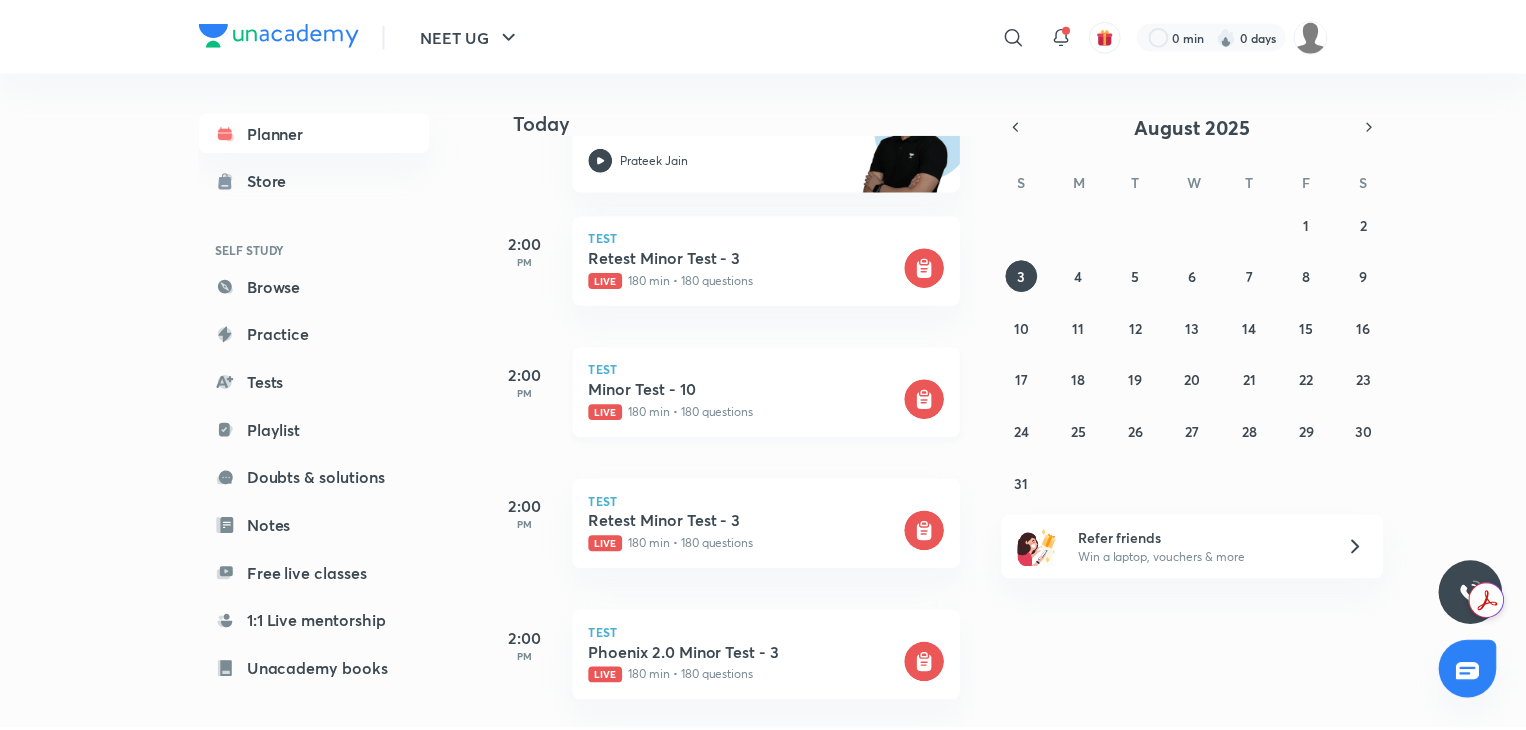 scroll, scrollTop: 410, scrollLeft: 0, axis: vertical 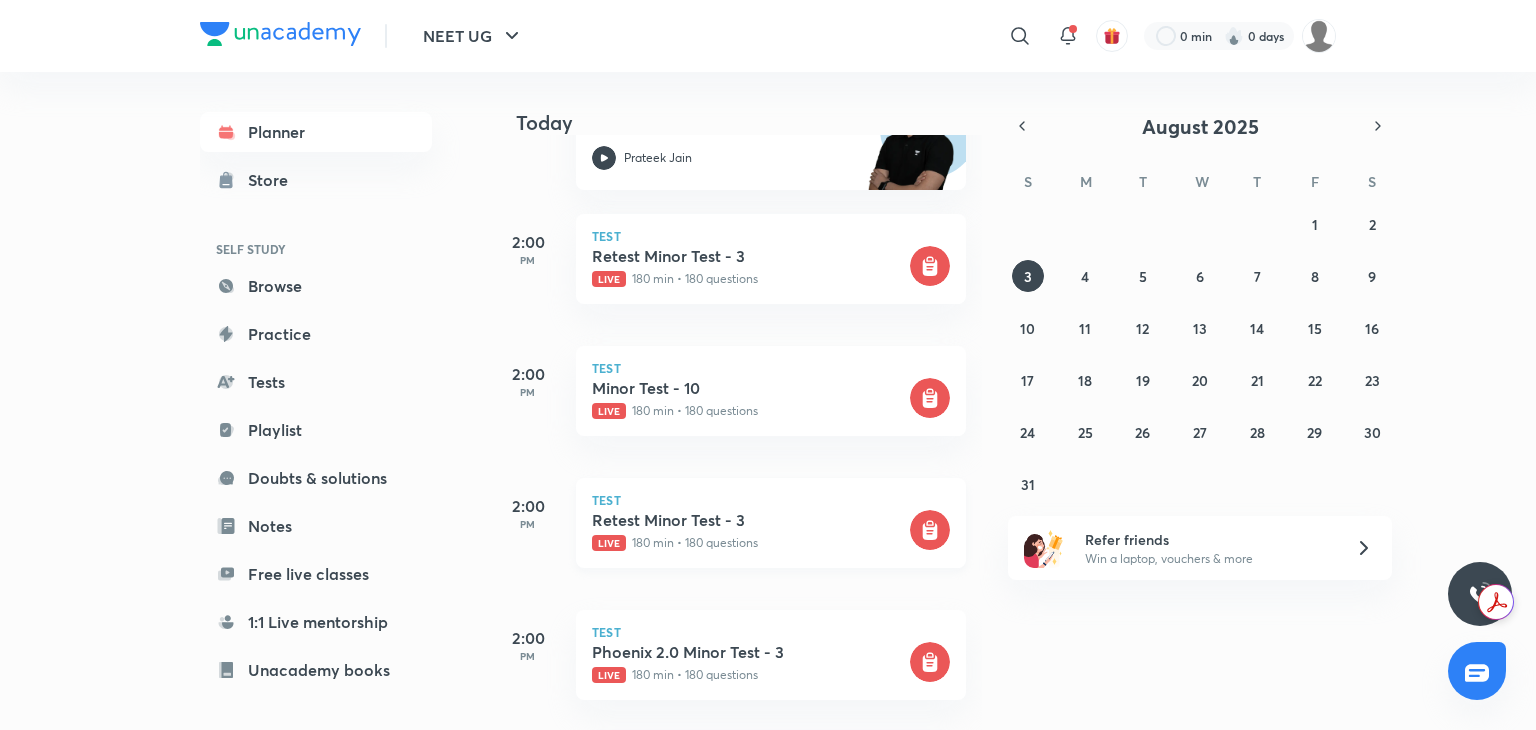 click on "Live 180 min • 180 questions" at bounding box center [749, 543] 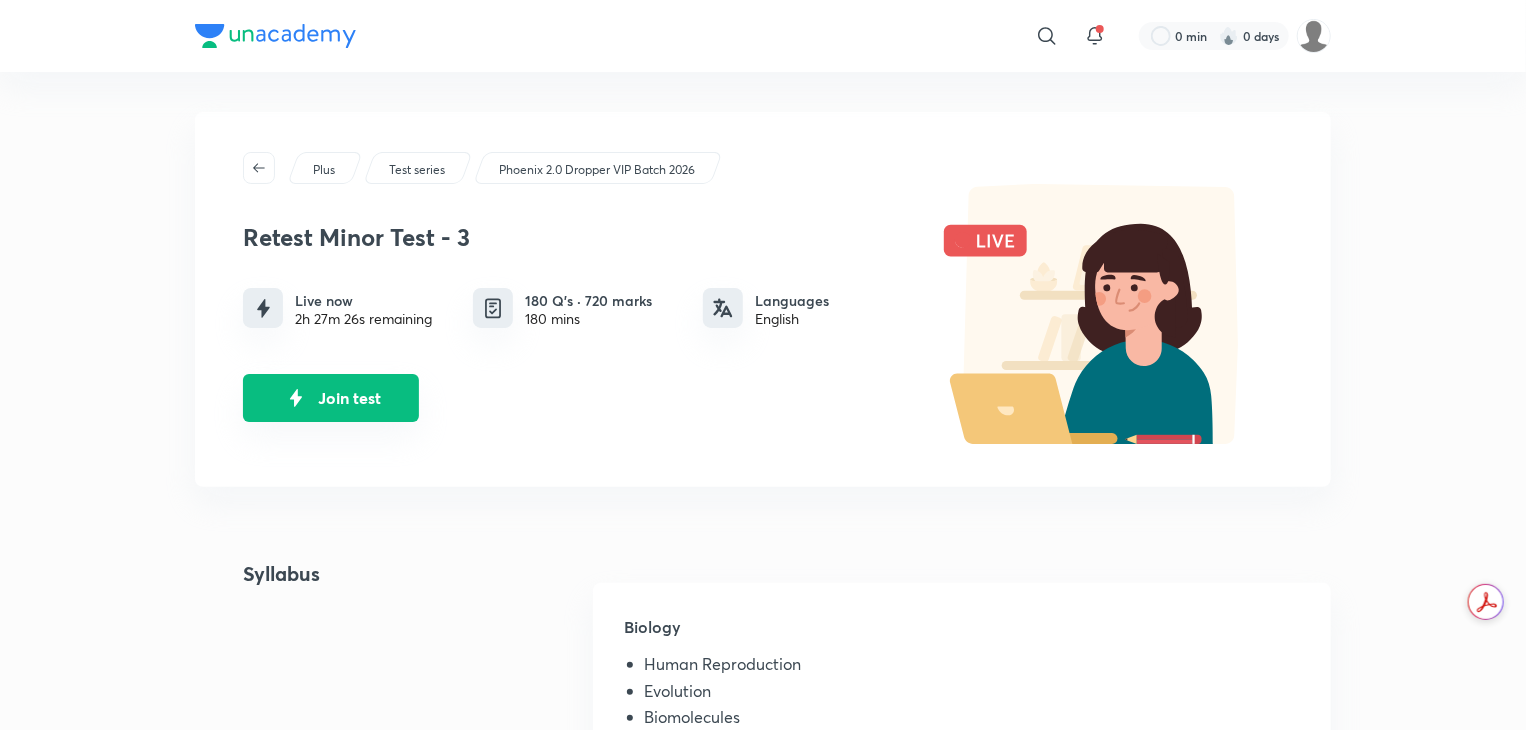click on "Join test" at bounding box center (331, 398) 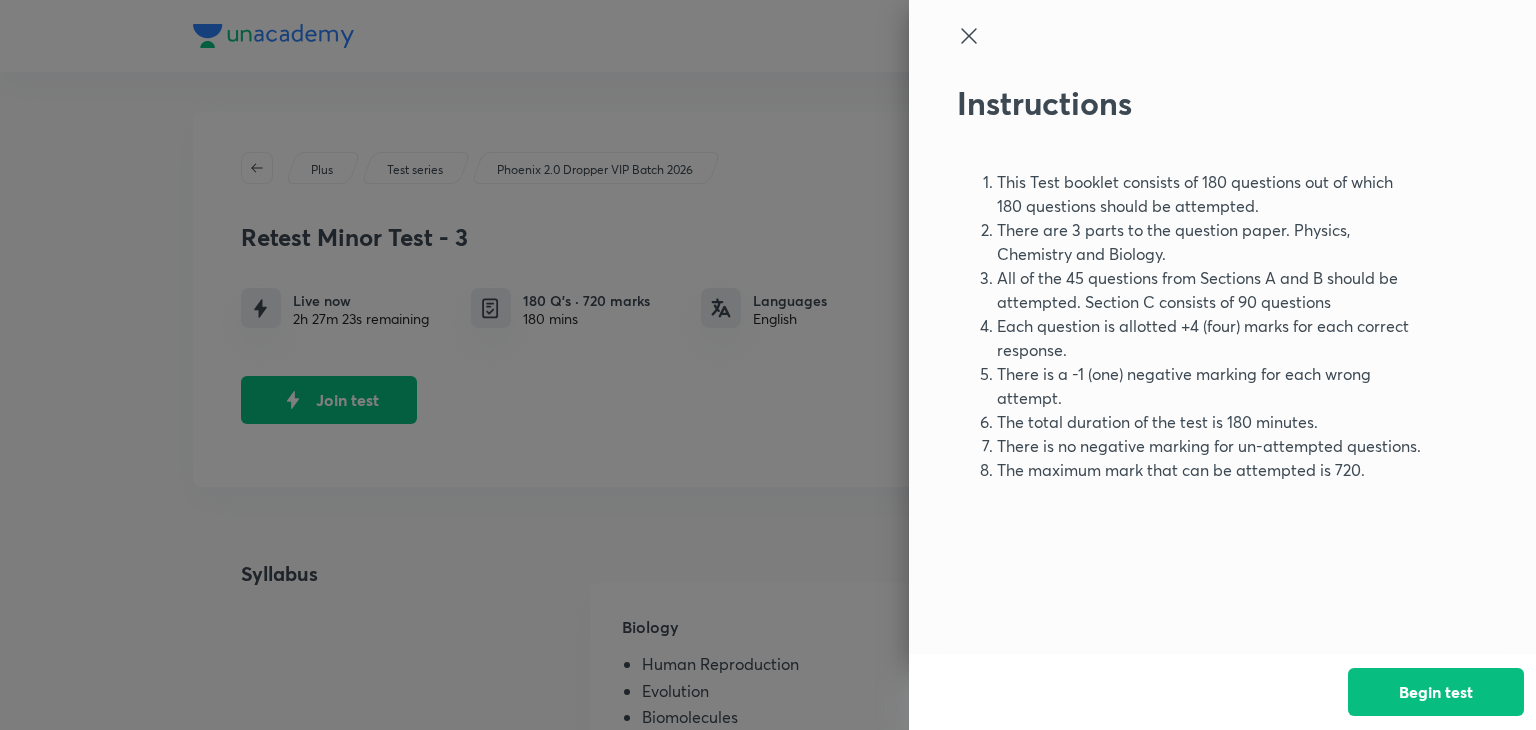 click at bounding box center (768, 365) 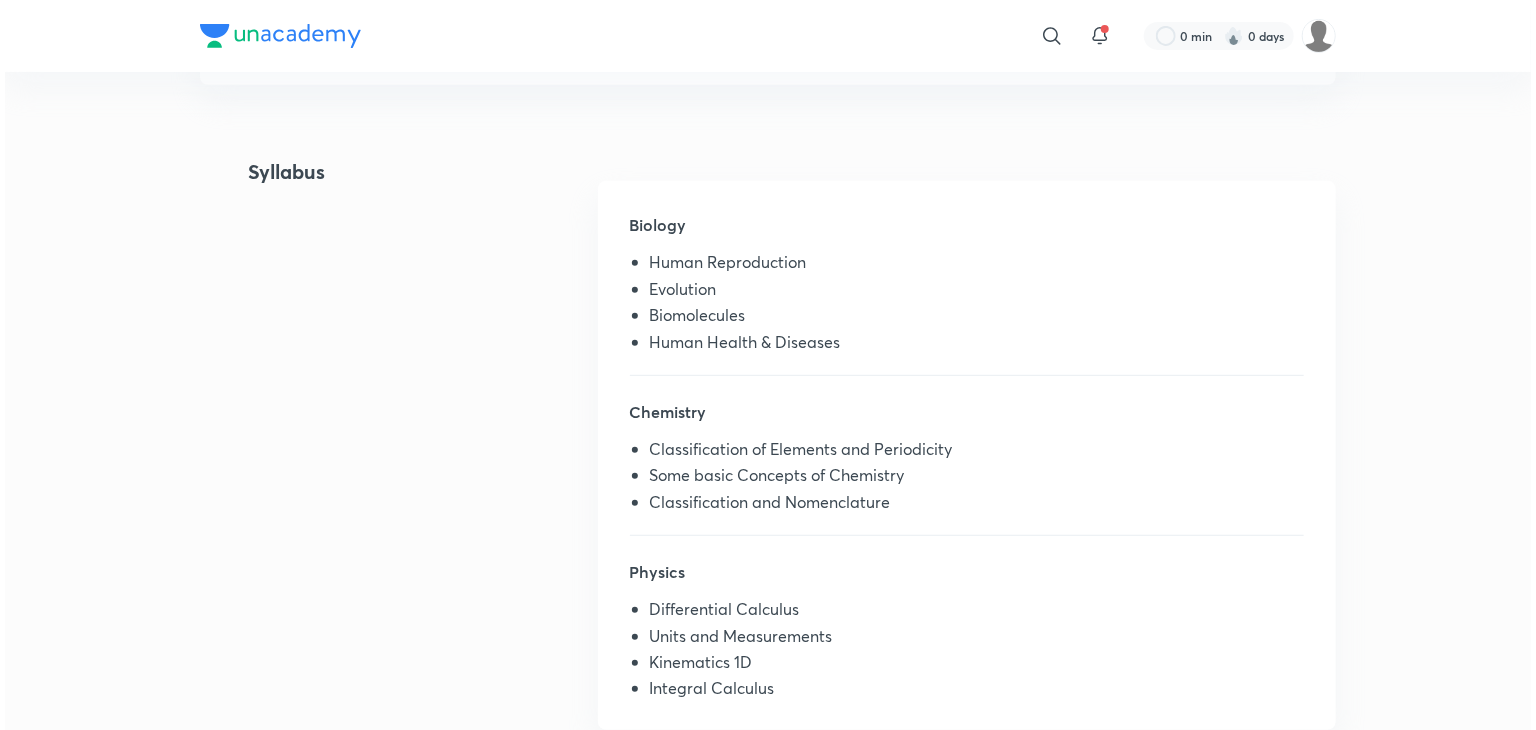 scroll, scrollTop: 0, scrollLeft: 0, axis: both 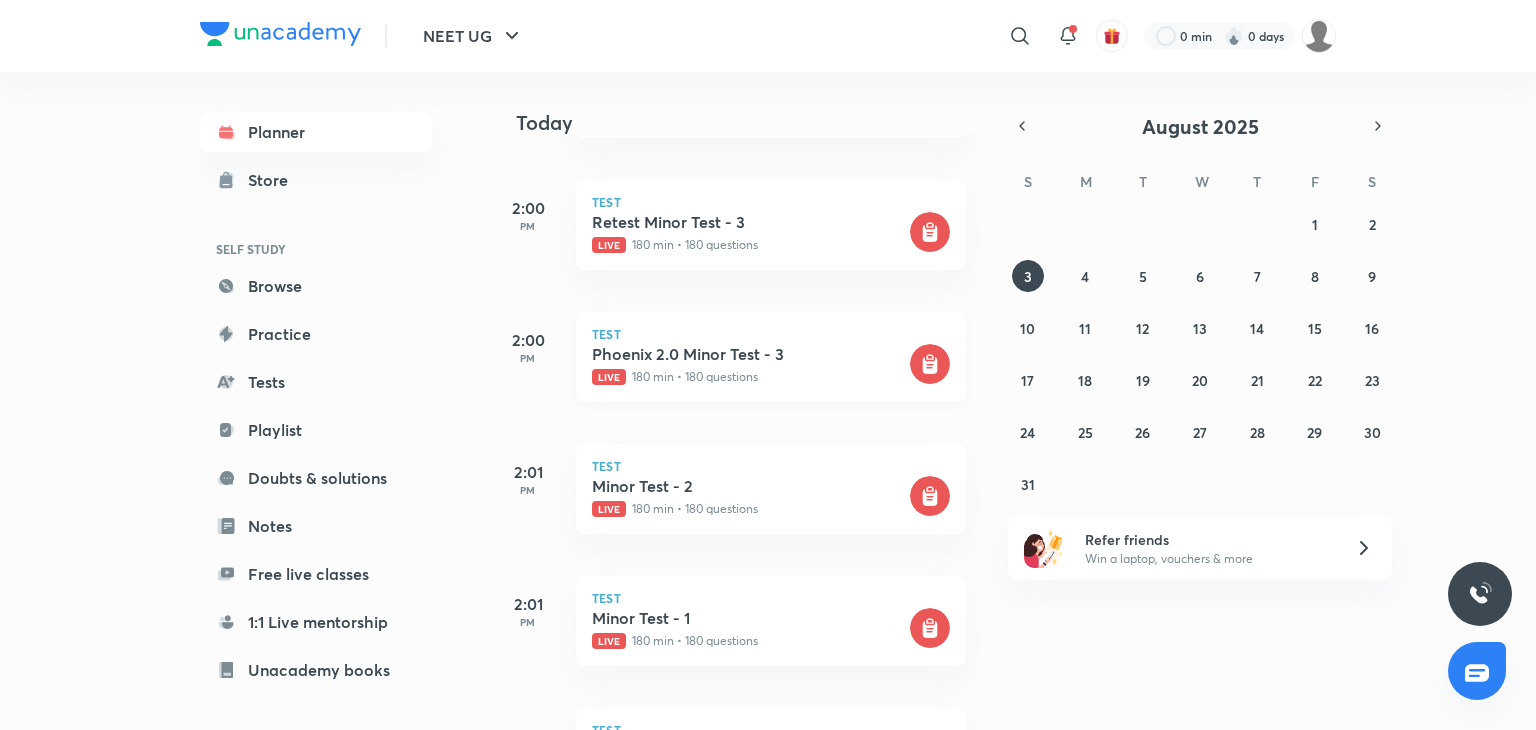 click on "Phoenix 2.0 Minor Test - 3" at bounding box center [749, 354] 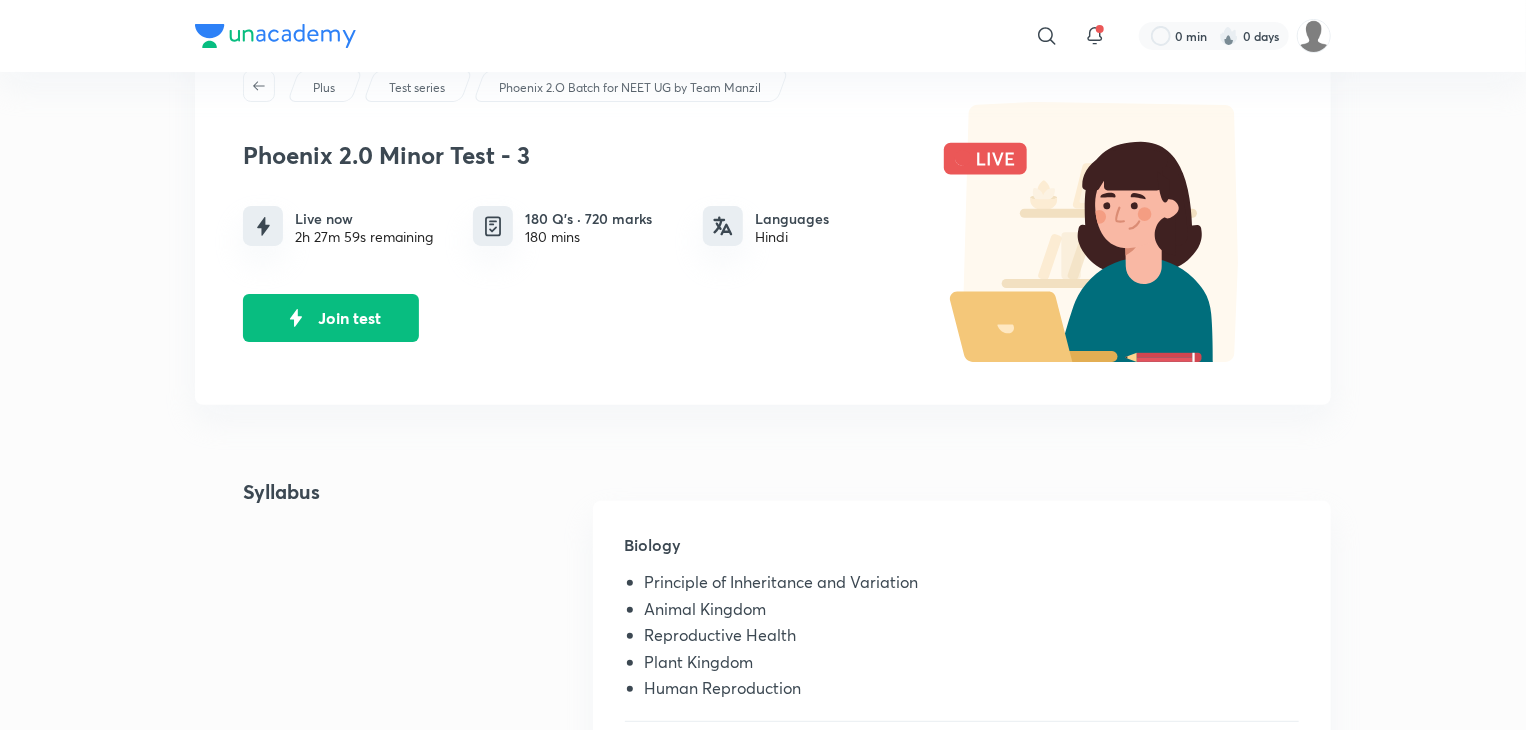 scroll, scrollTop: 75, scrollLeft: 0, axis: vertical 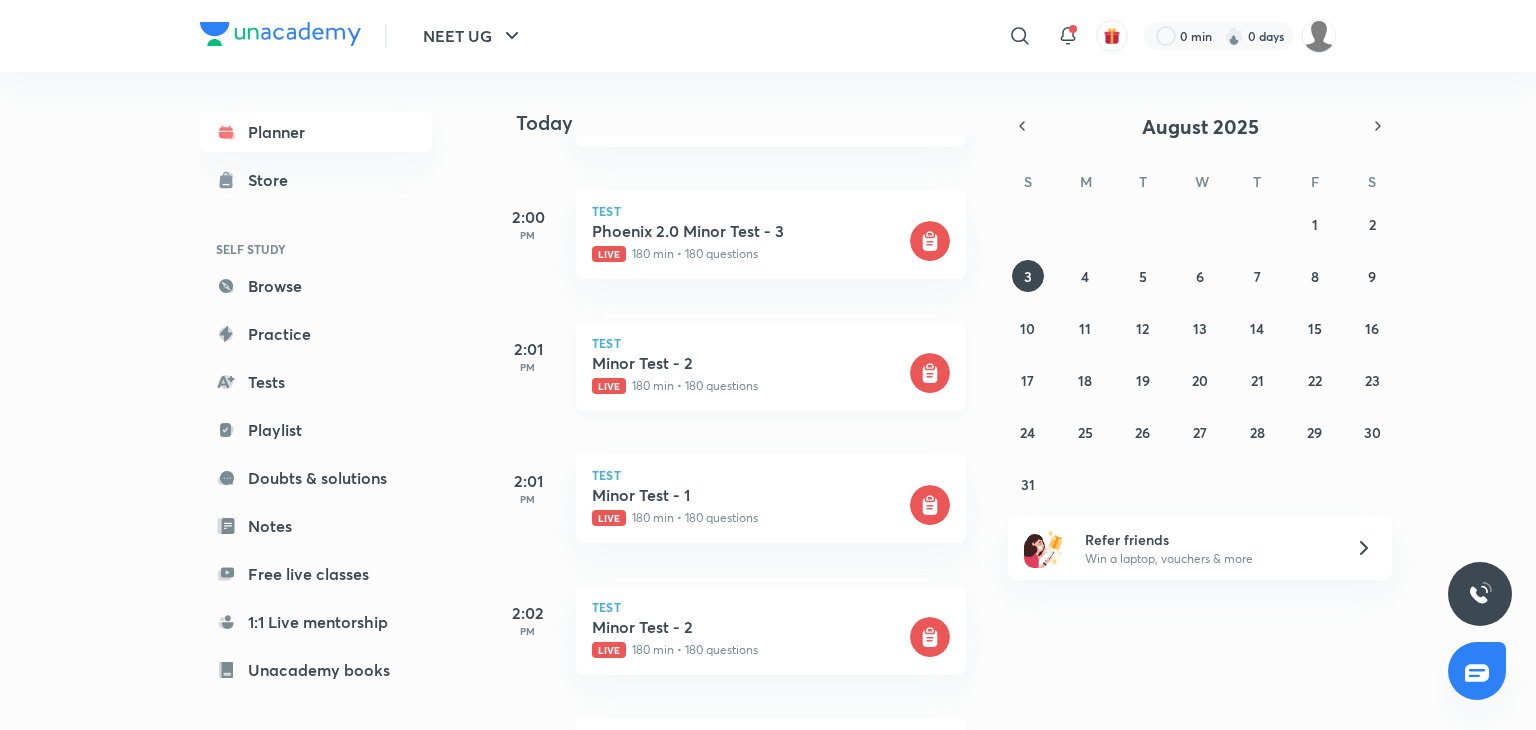 click on "Test Minor Test - 2 Live 180 min • 180 questions" at bounding box center [771, 366] 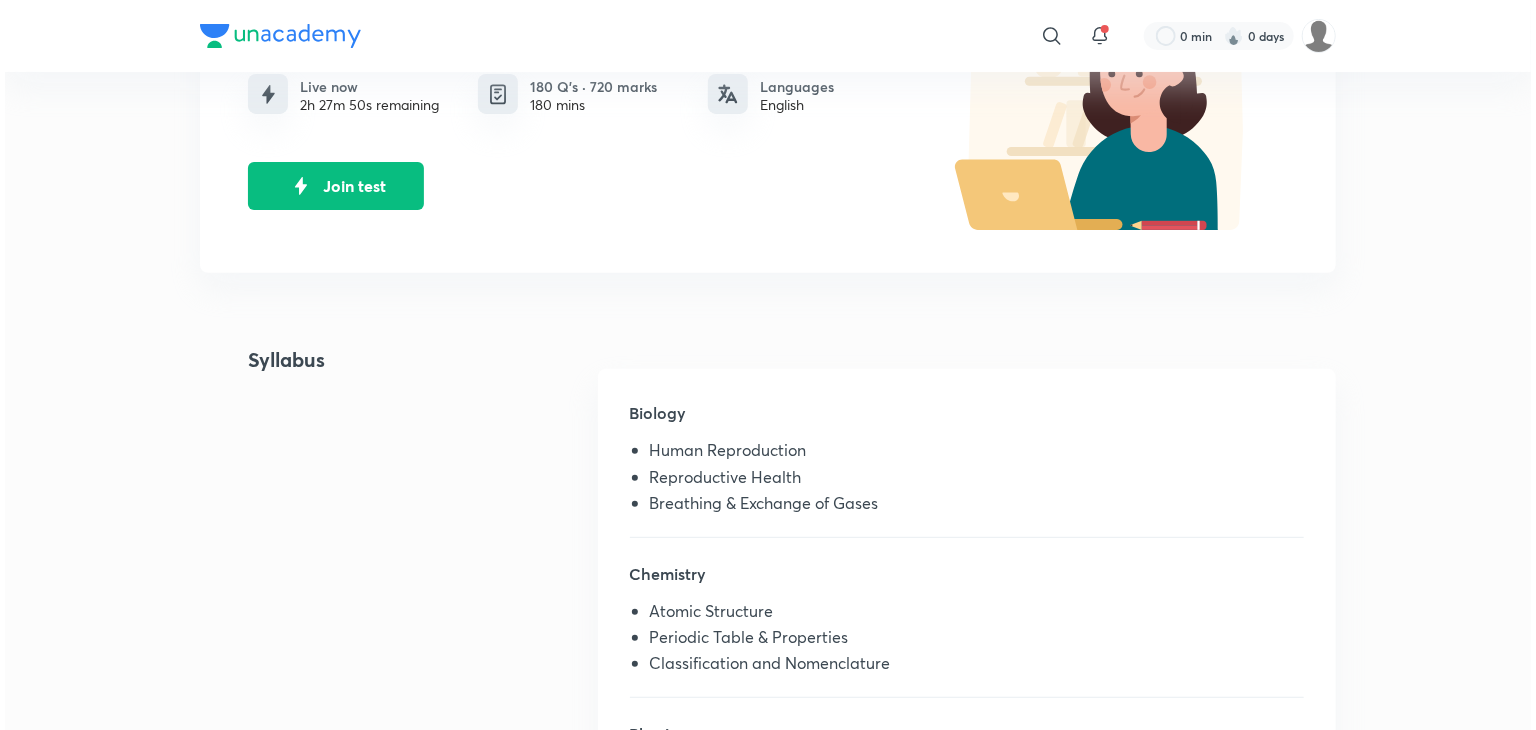 scroll, scrollTop: 0, scrollLeft: 0, axis: both 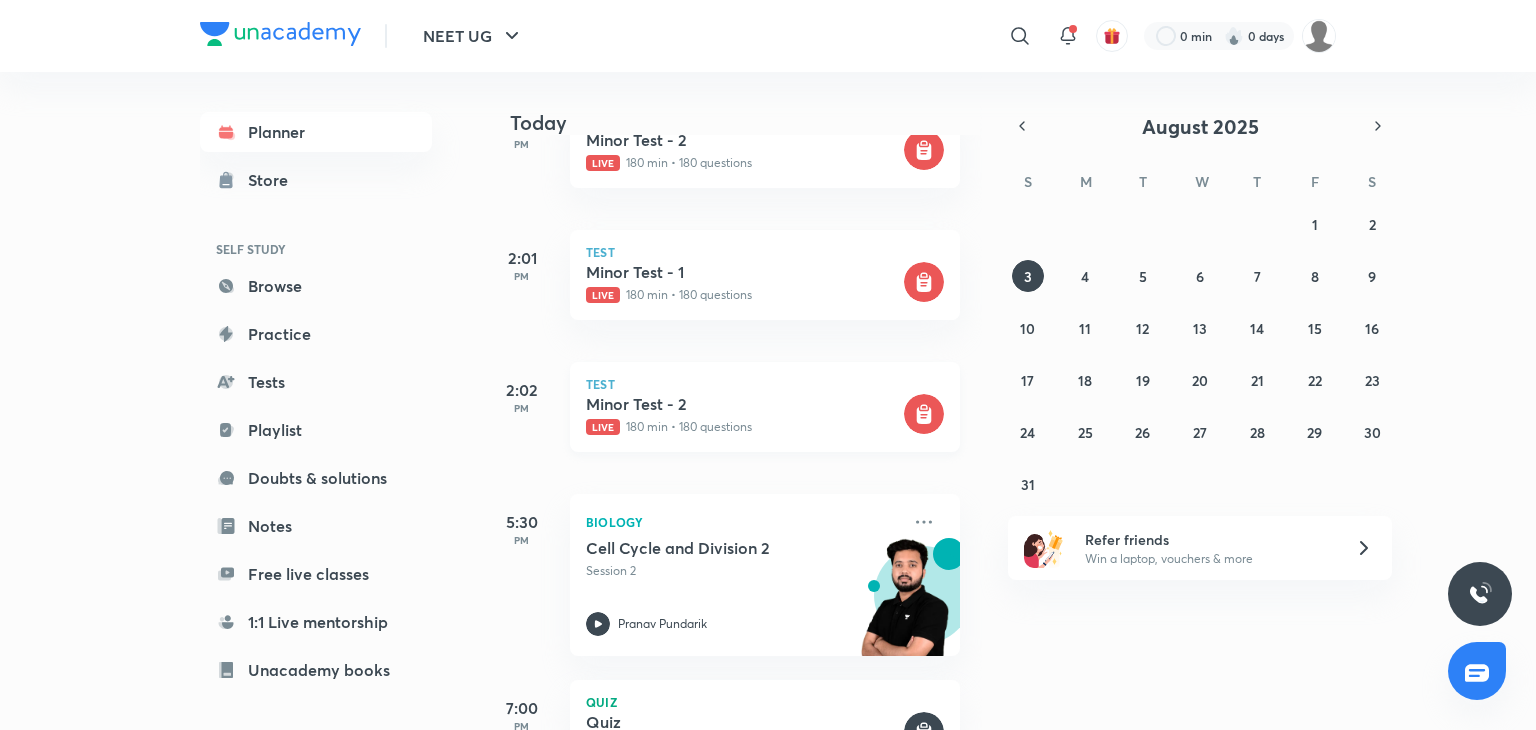 click on "Live 180 min • 180 questions" at bounding box center (743, 427) 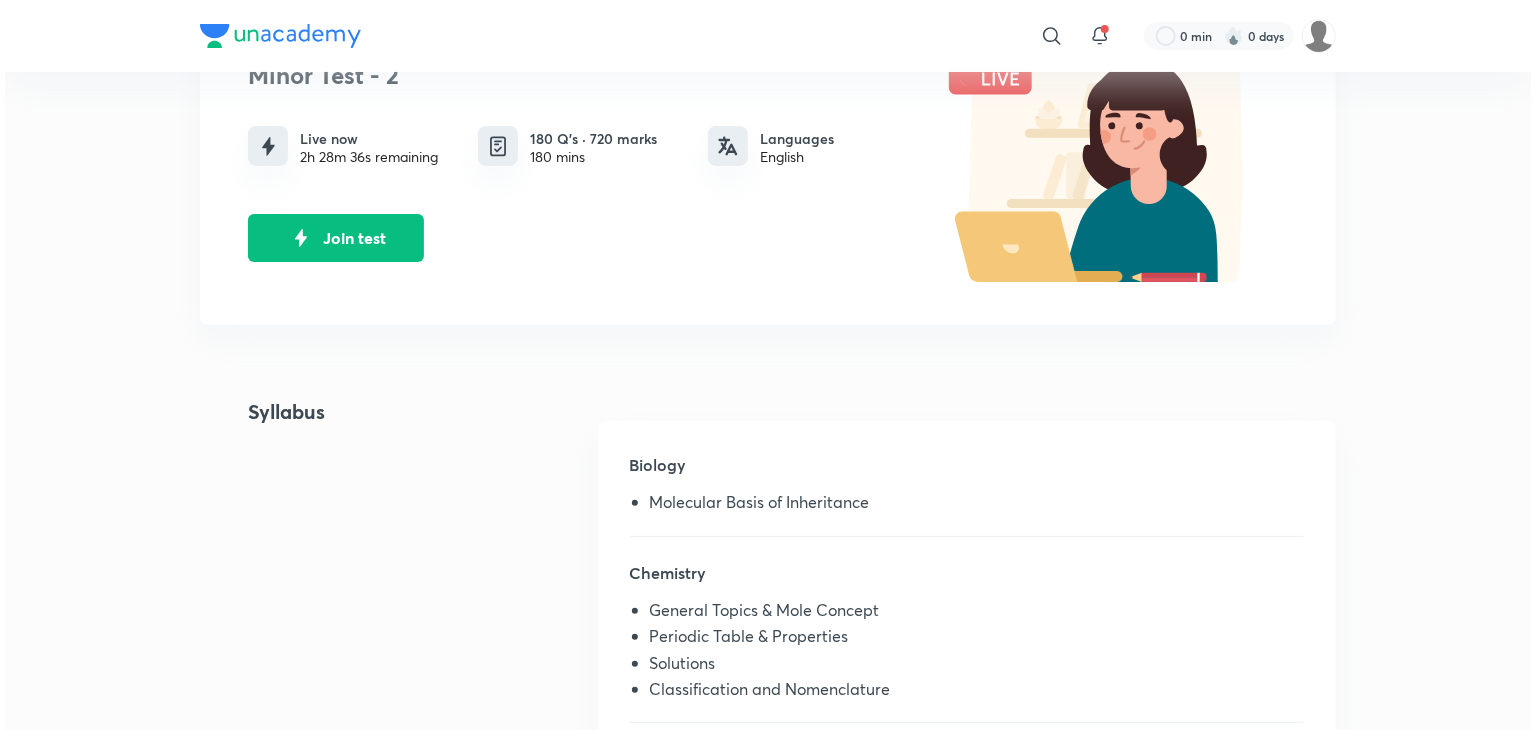 scroll, scrollTop: 0, scrollLeft: 0, axis: both 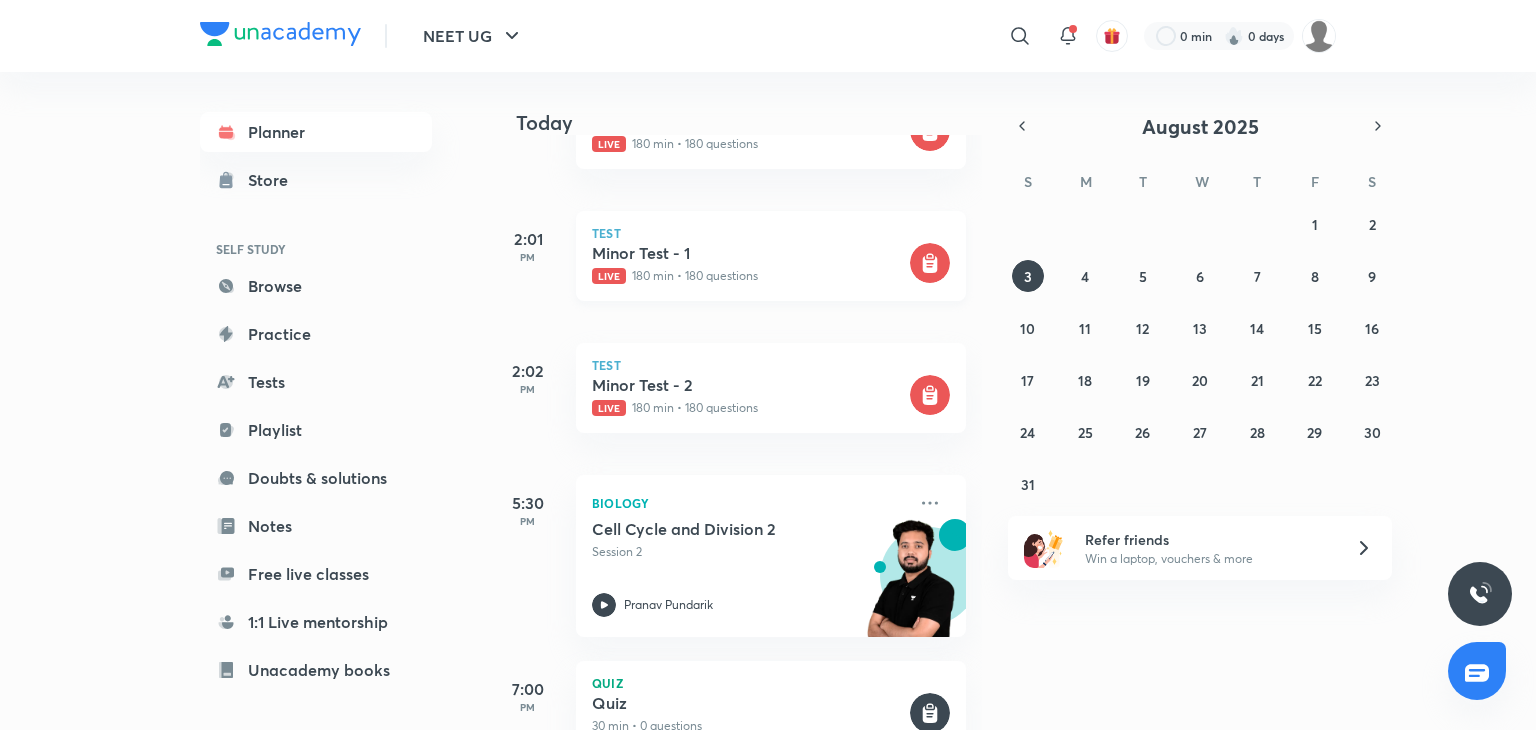 click on "Minor Test - 1" at bounding box center [749, 253] 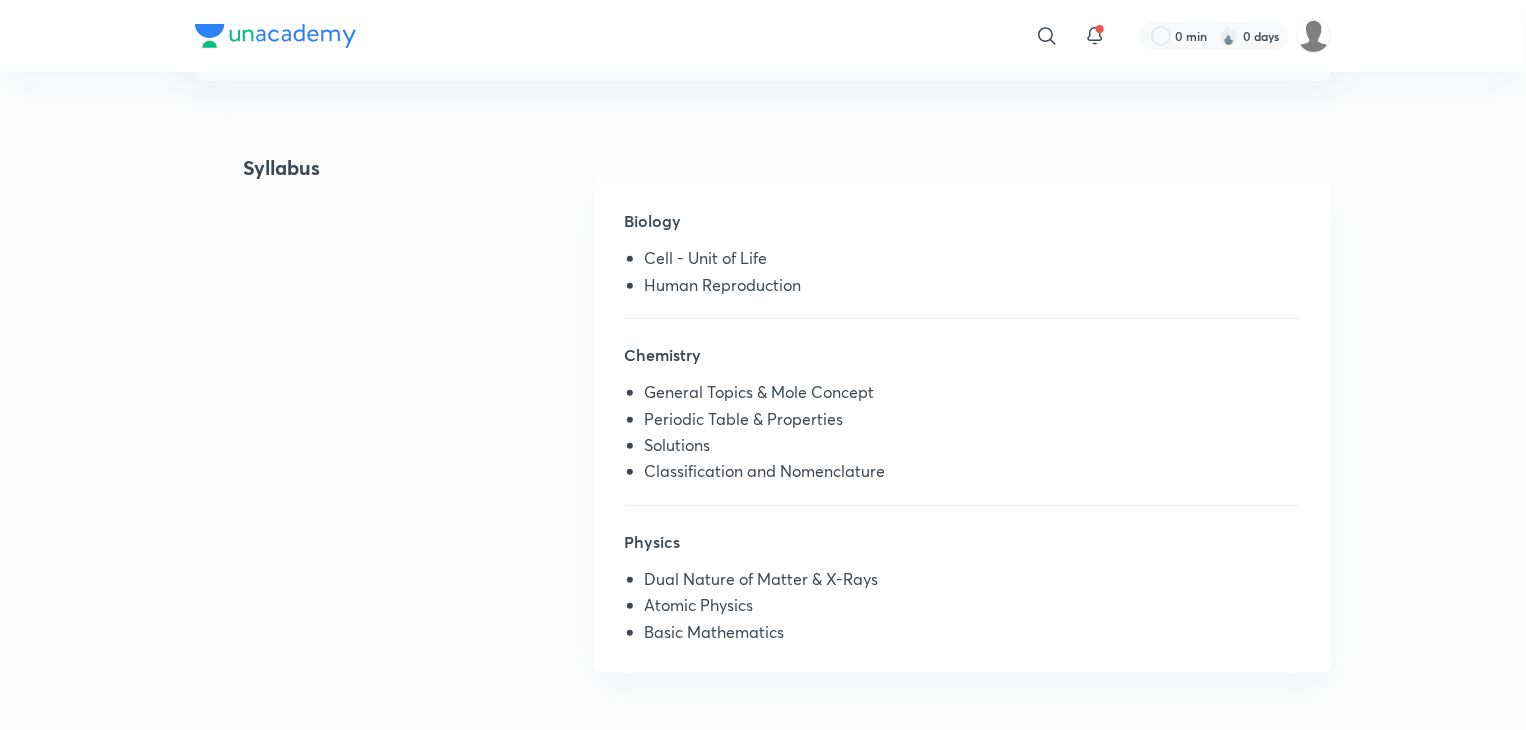 scroll, scrollTop: 0, scrollLeft: 0, axis: both 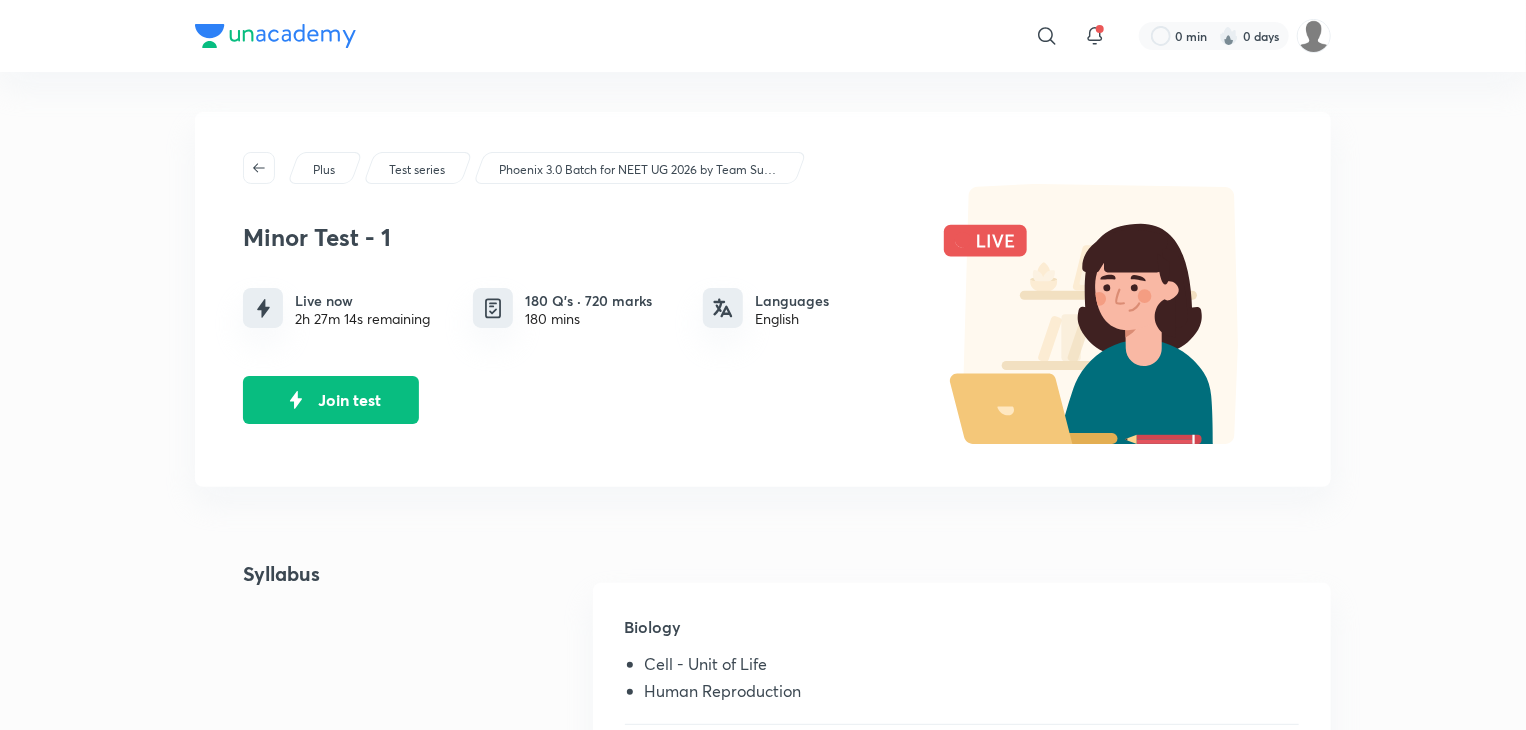 click on "Phoenix 3.0 Batch for NEET UG 2026 by Team Super Six" at bounding box center (639, 170) 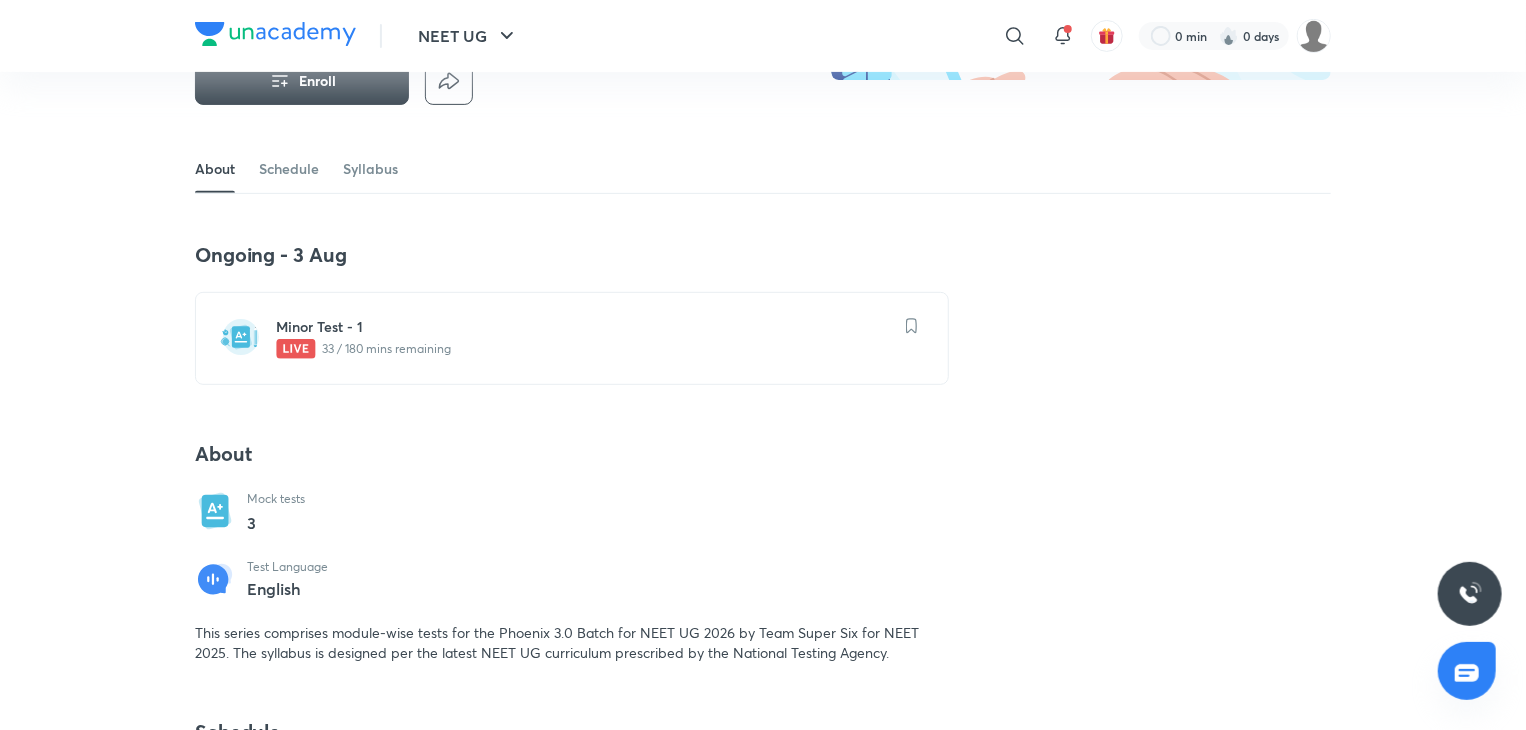 scroll, scrollTop: 0, scrollLeft: 0, axis: both 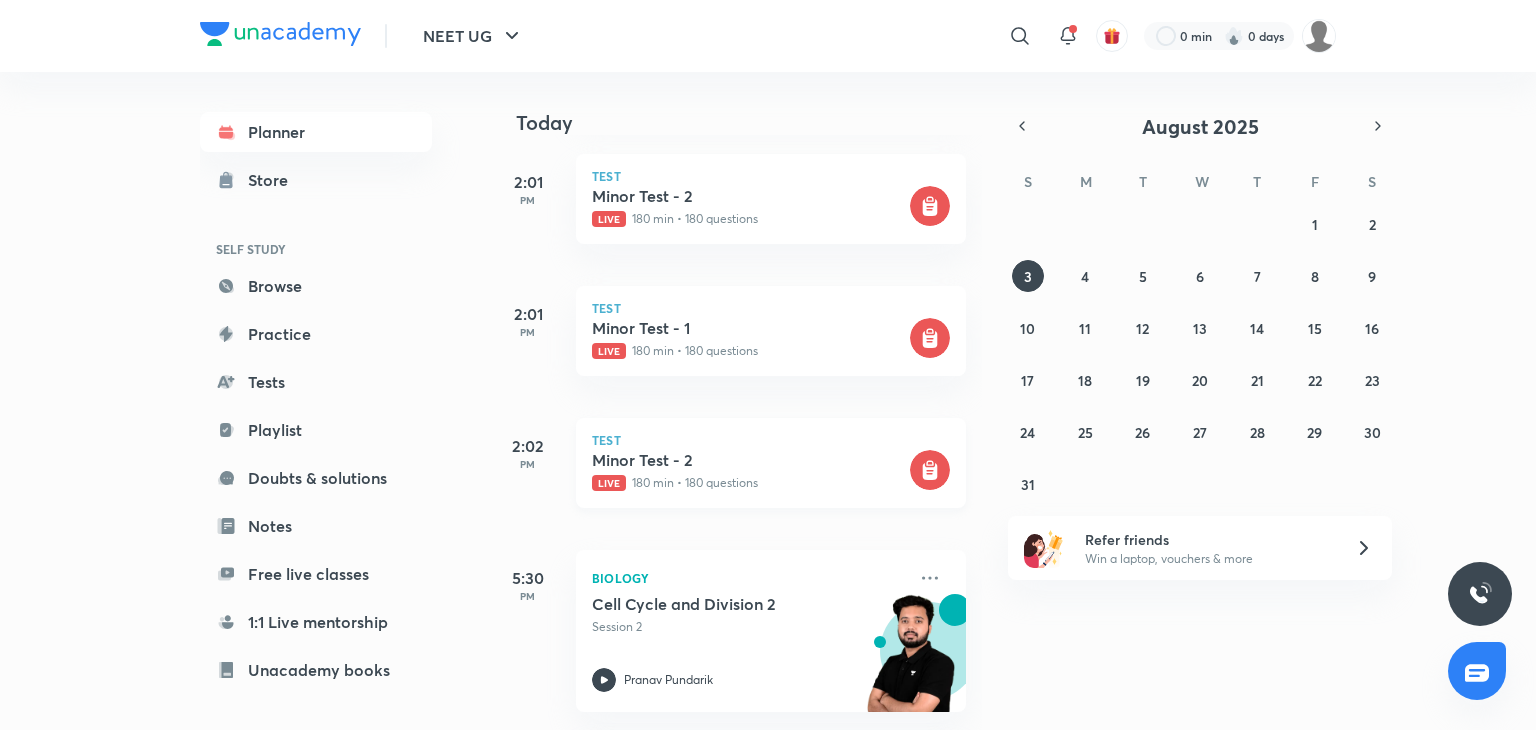 click 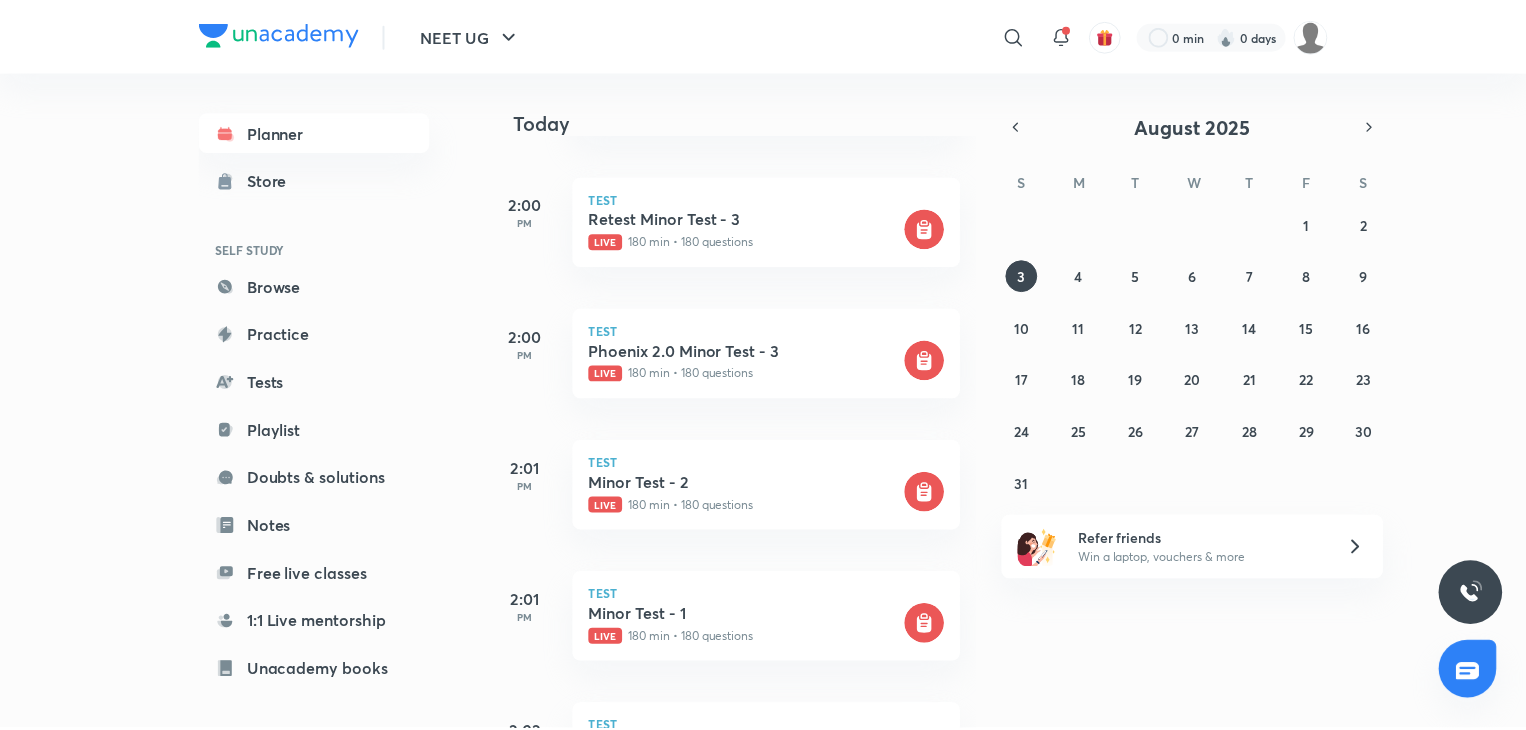 scroll, scrollTop: 831, scrollLeft: 0, axis: vertical 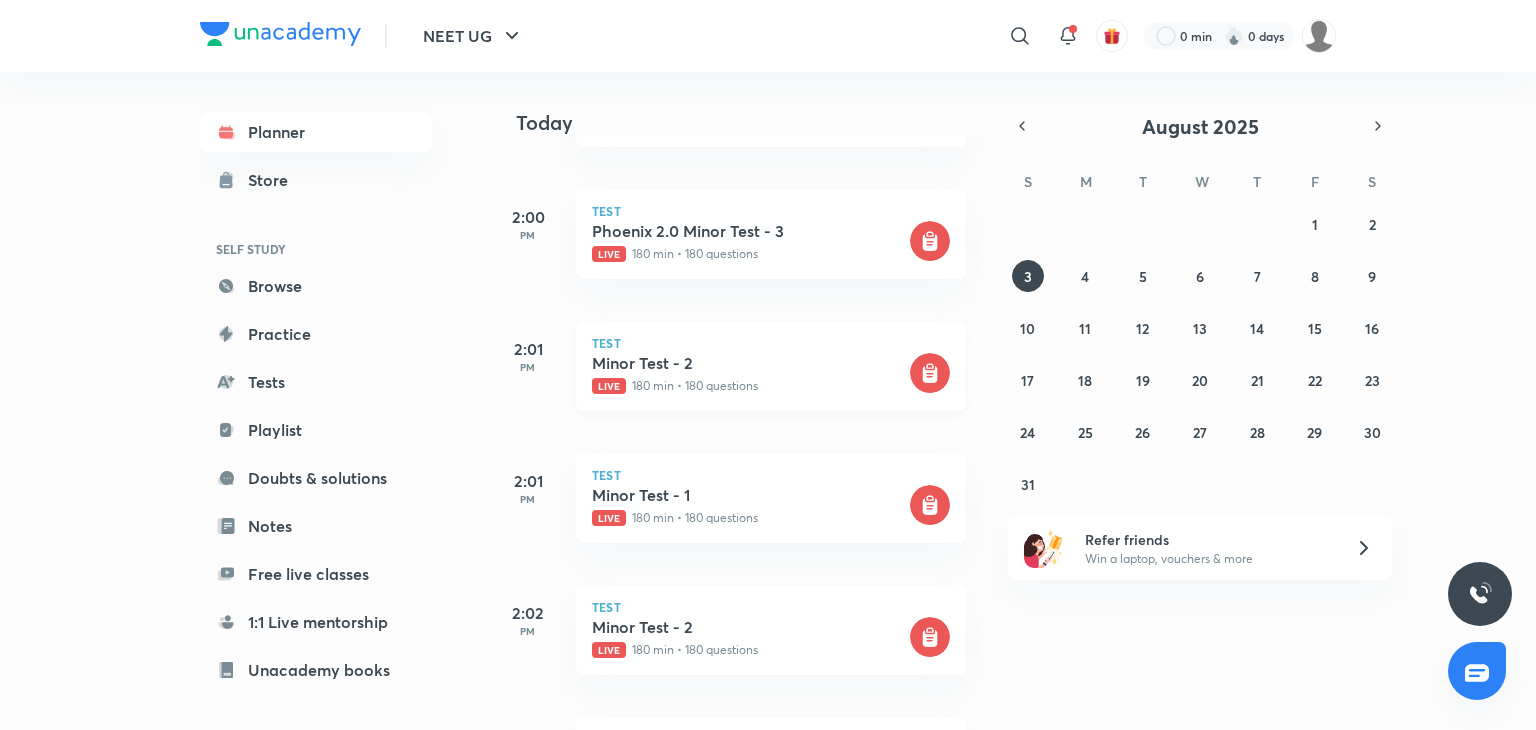 click on "Minor Test - 2" at bounding box center [749, 363] 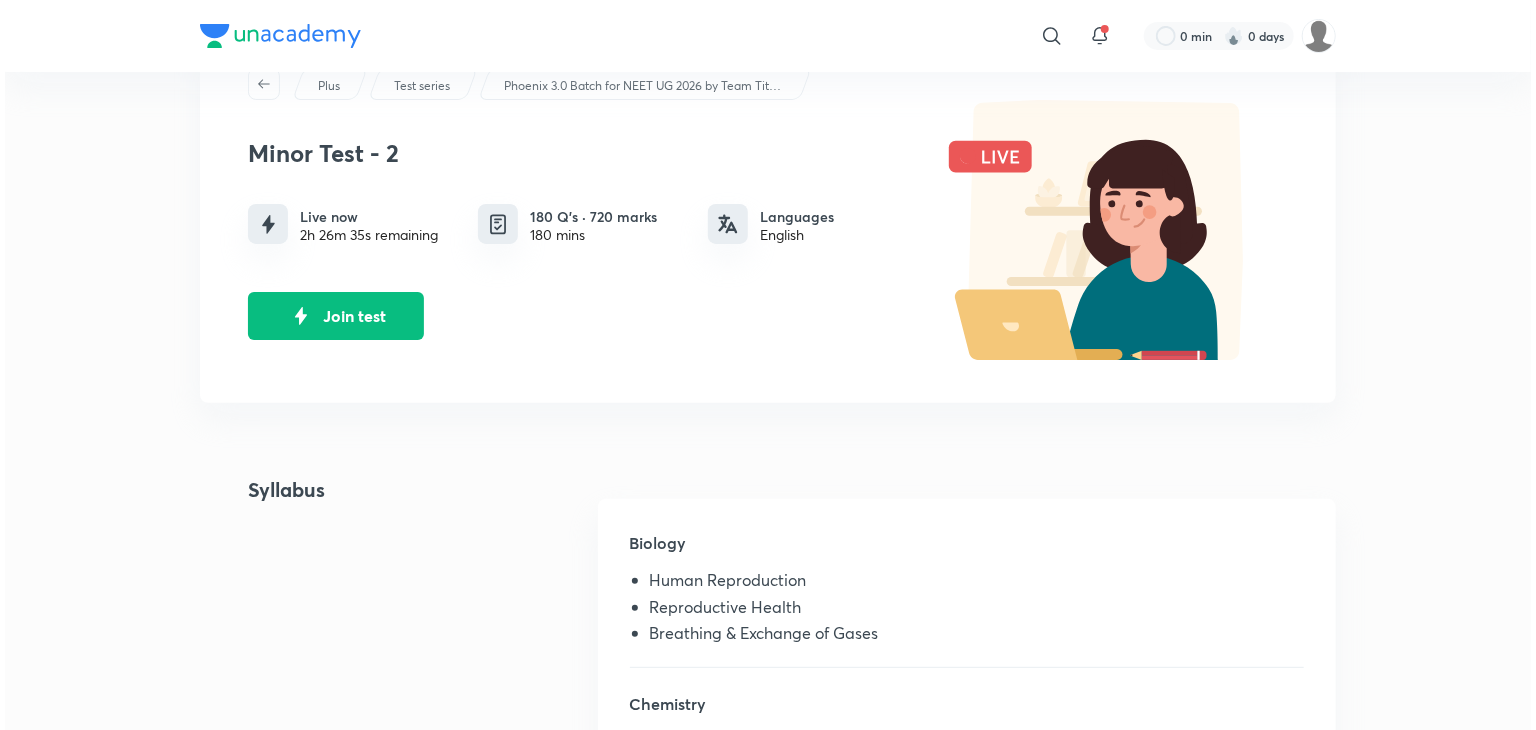 scroll, scrollTop: 75, scrollLeft: 0, axis: vertical 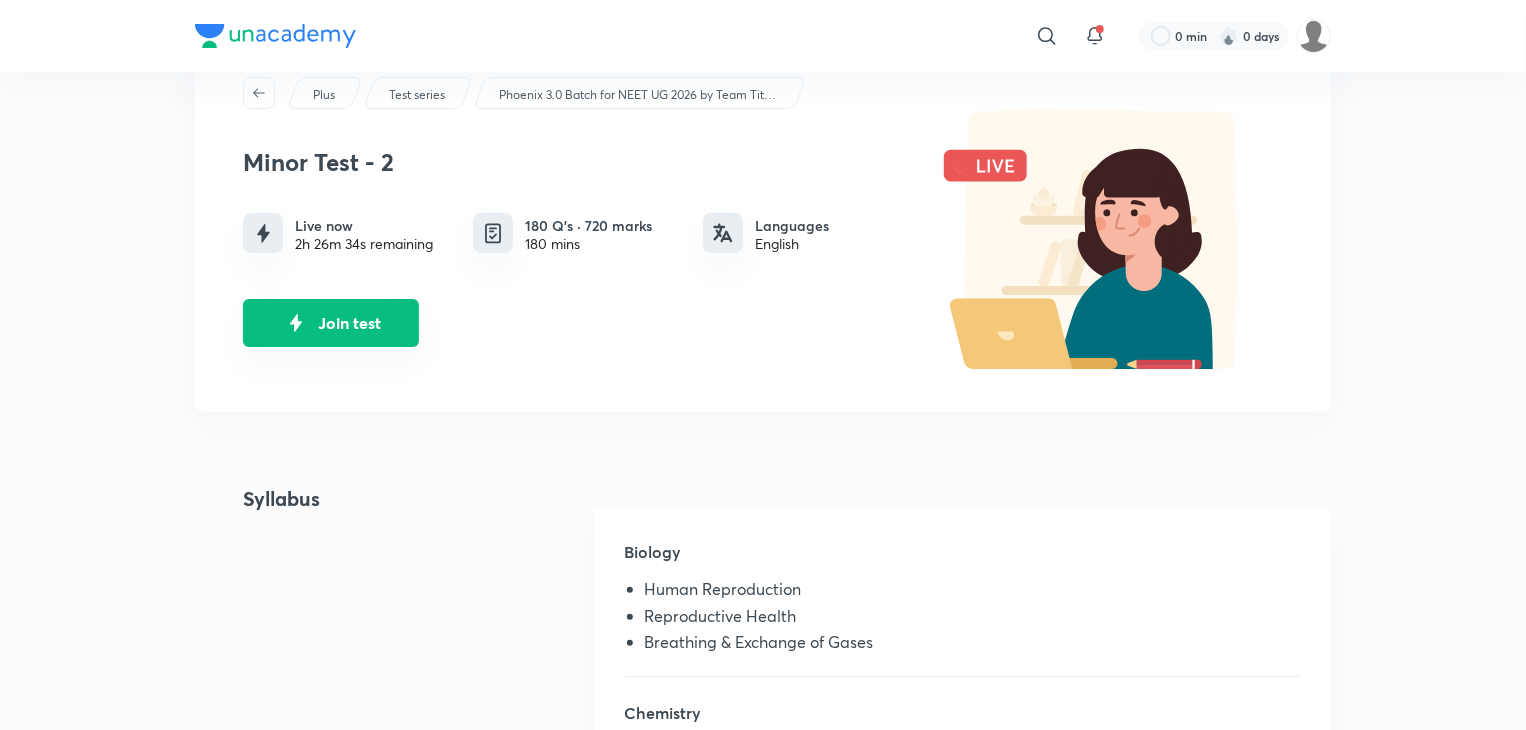 click on "Join test" at bounding box center (331, 323) 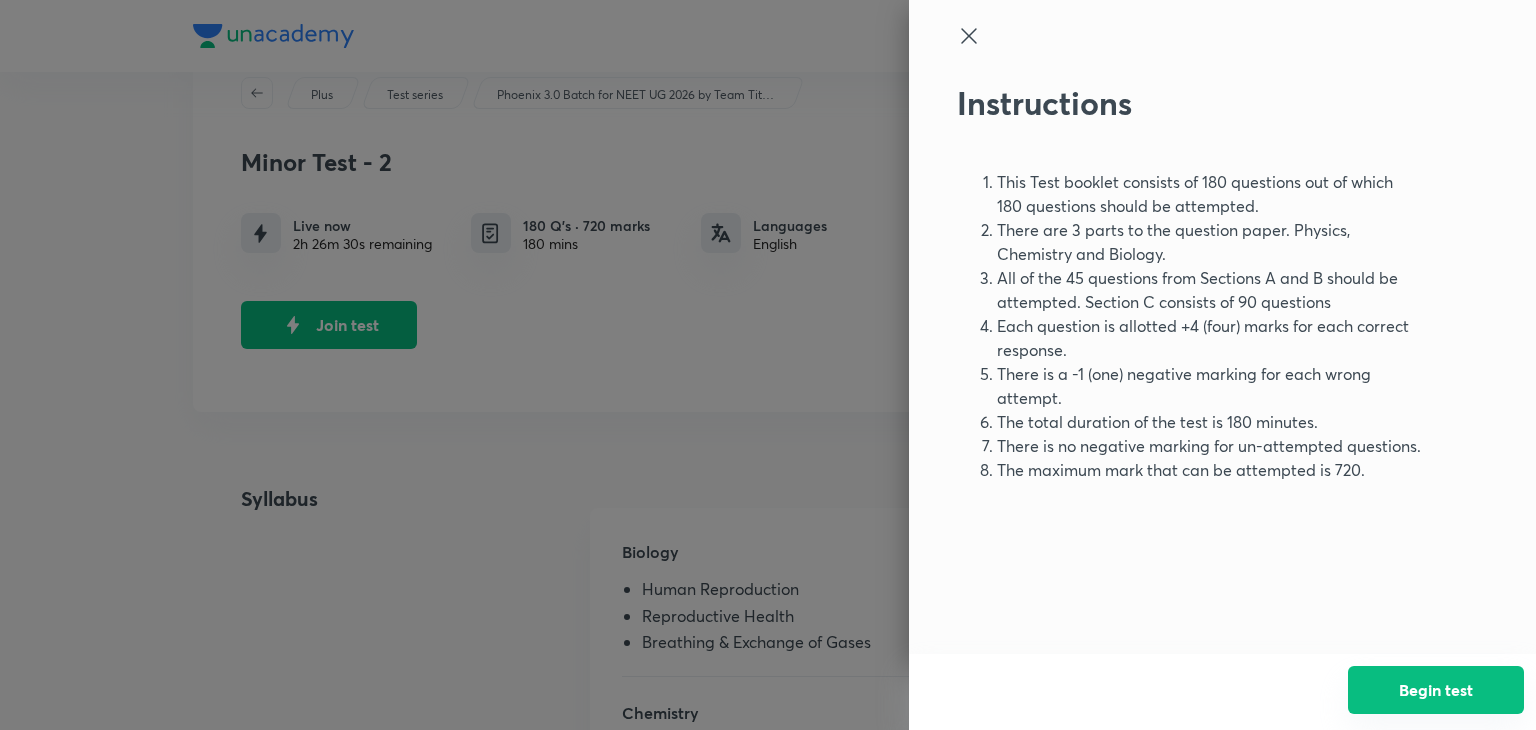 click on "Begin test" at bounding box center (1436, 690) 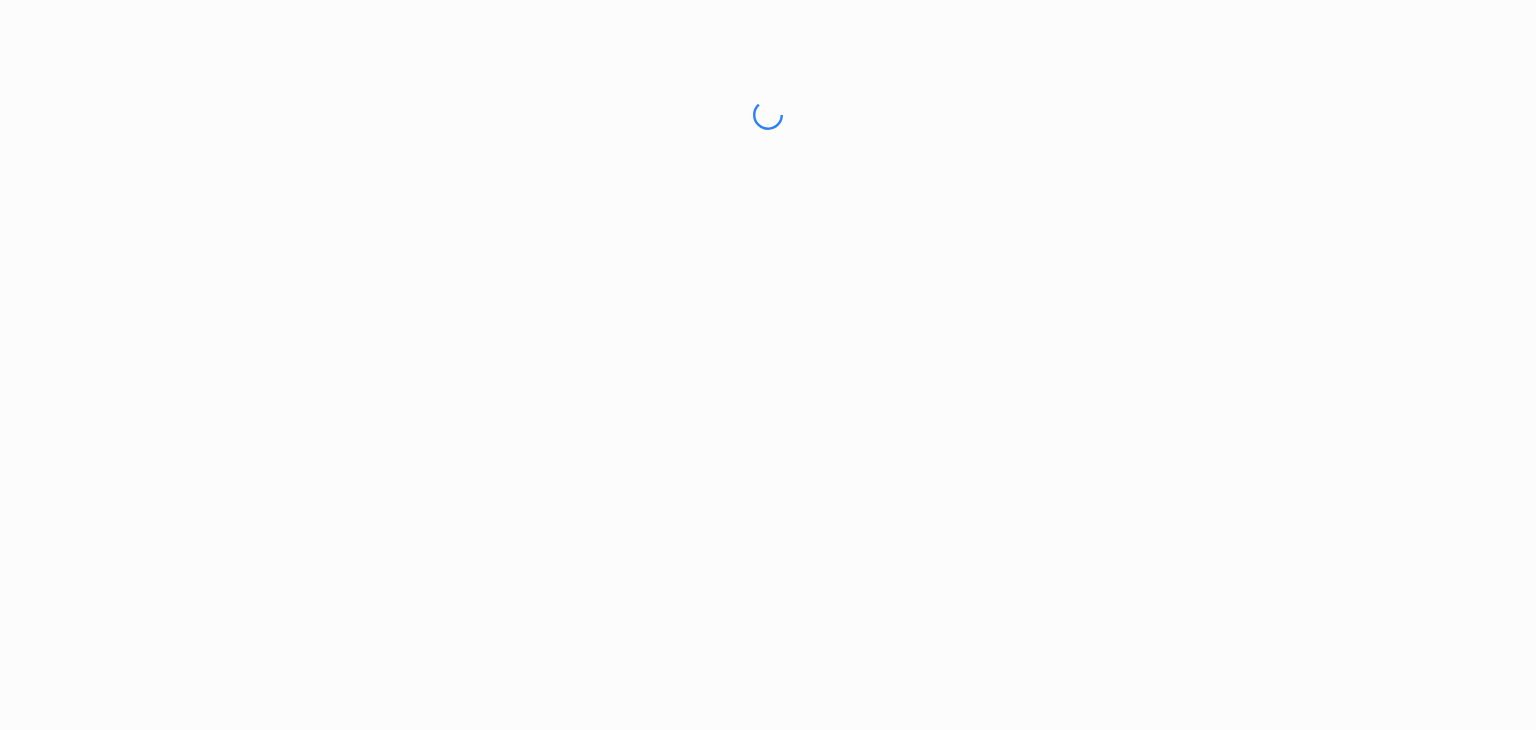 scroll, scrollTop: 0, scrollLeft: 0, axis: both 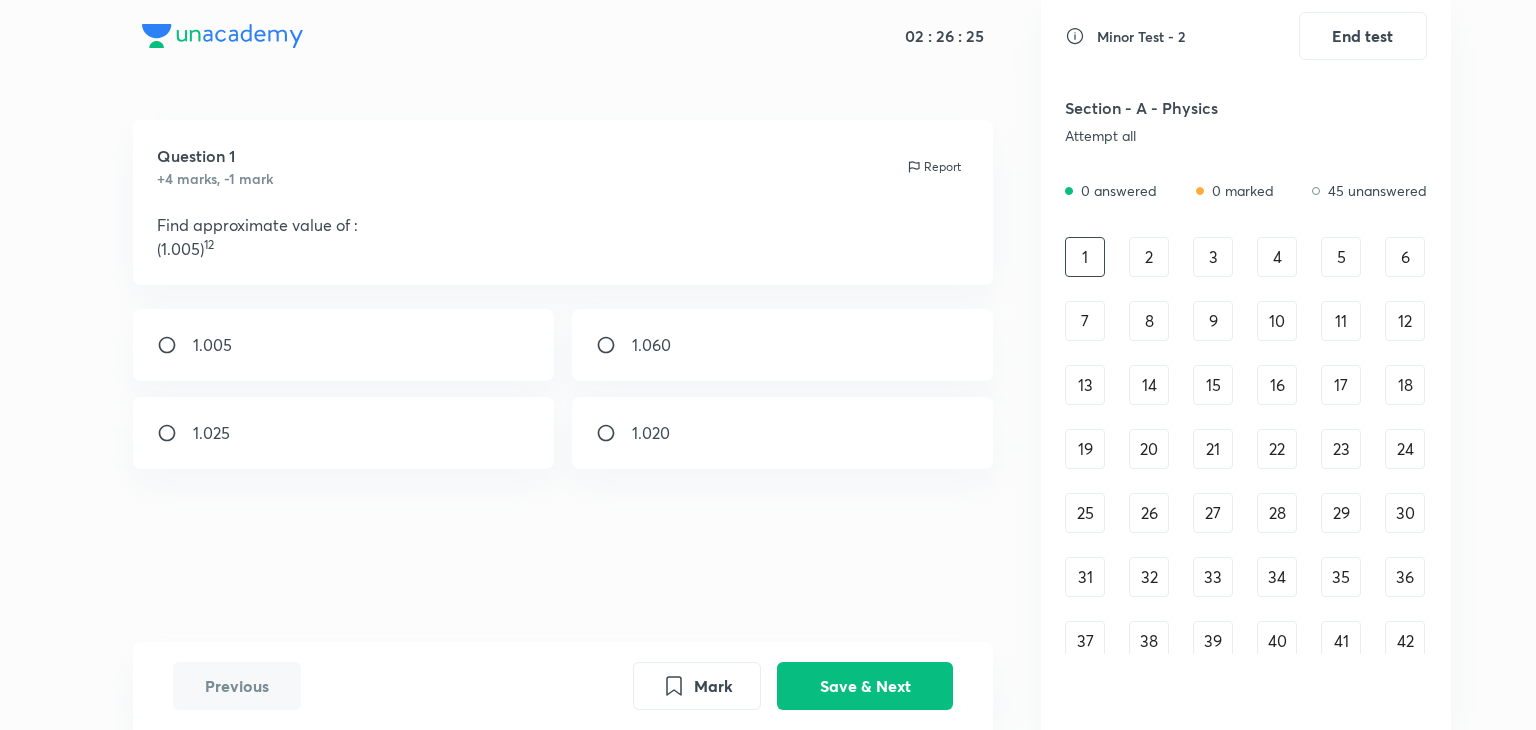 click on "Section - A - Physics" at bounding box center (1191, 108) 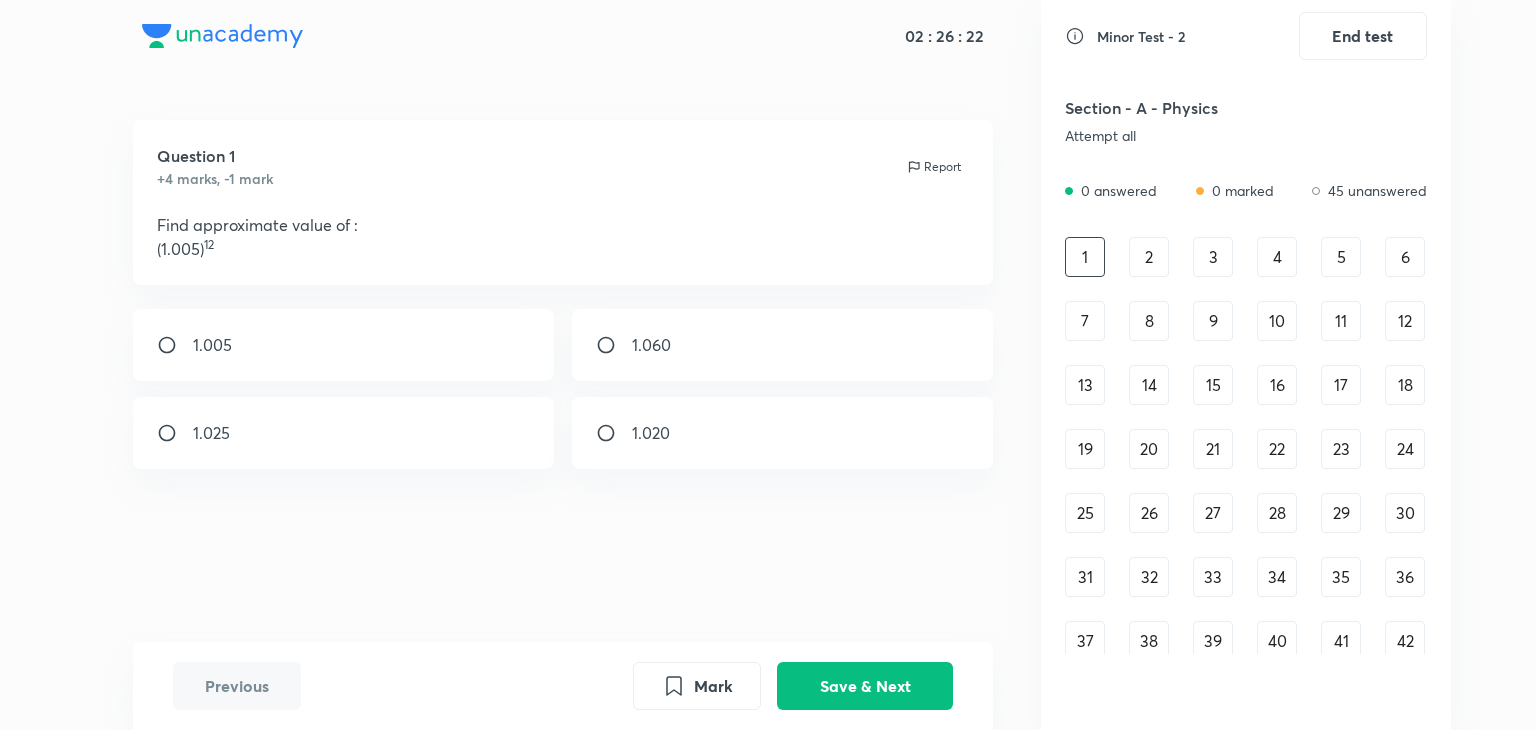 click on "Section - A - Physics" at bounding box center [1191, 108] 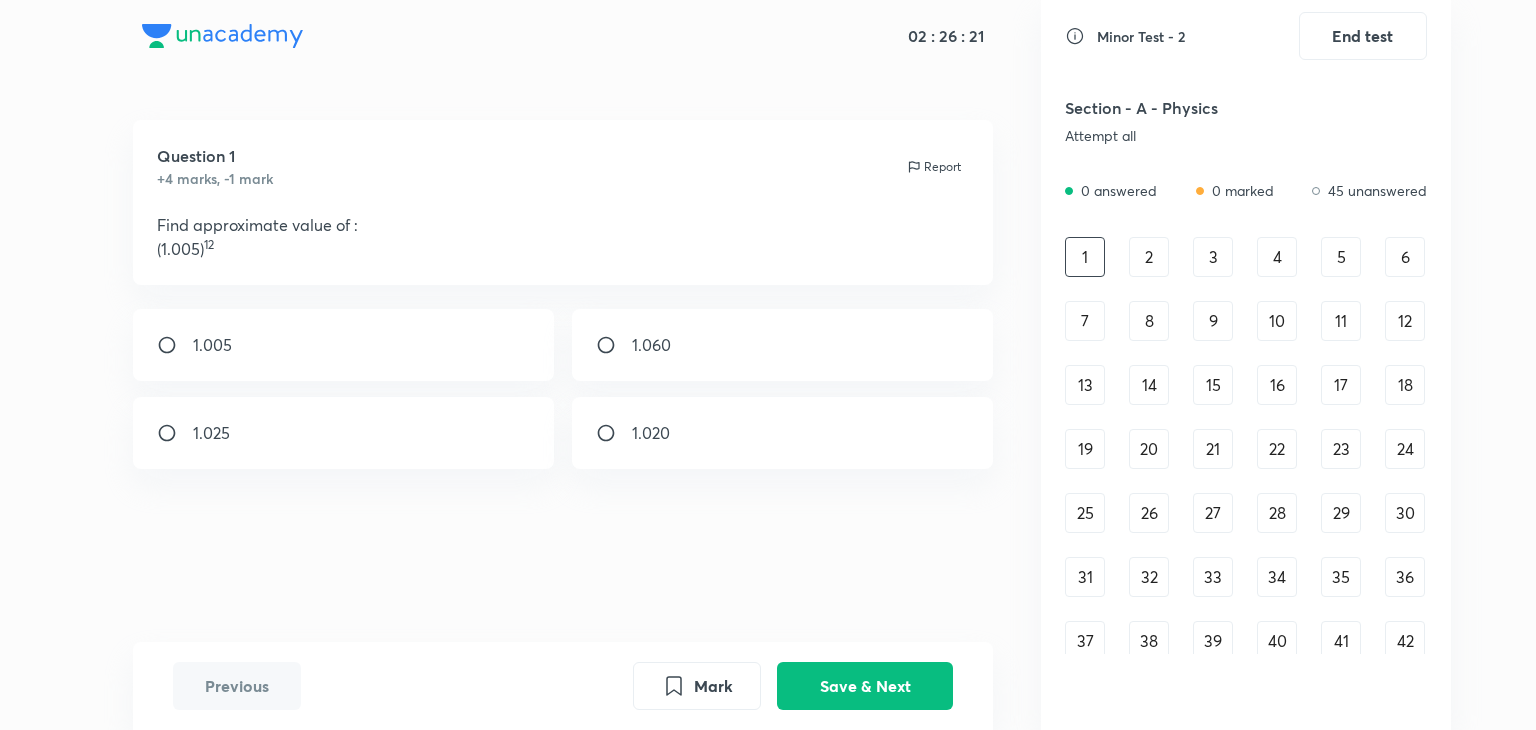 click on "Section - A - Physics" at bounding box center [1191, 108] 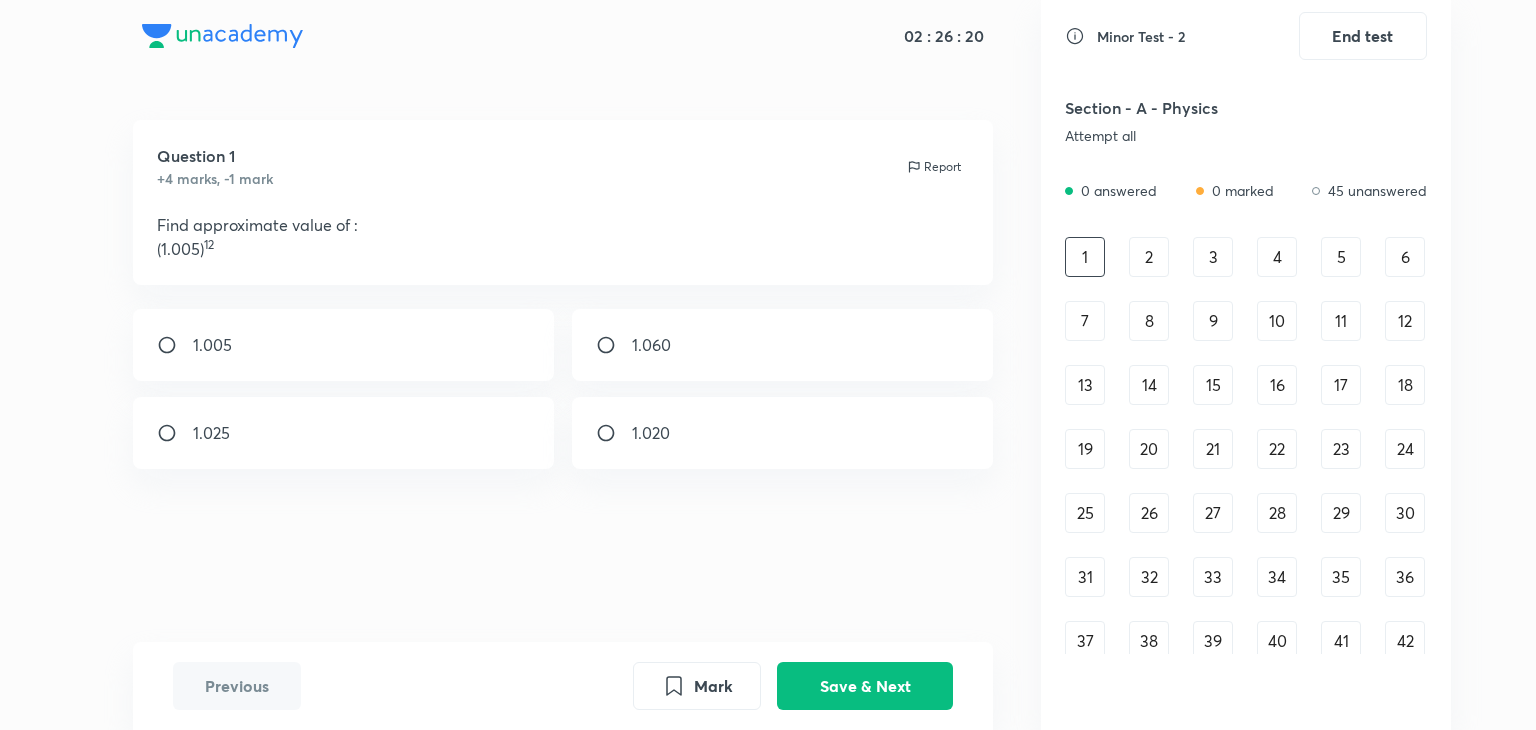 click on "Section - A - Physics Attempt all" at bounding box center [1246, 120] 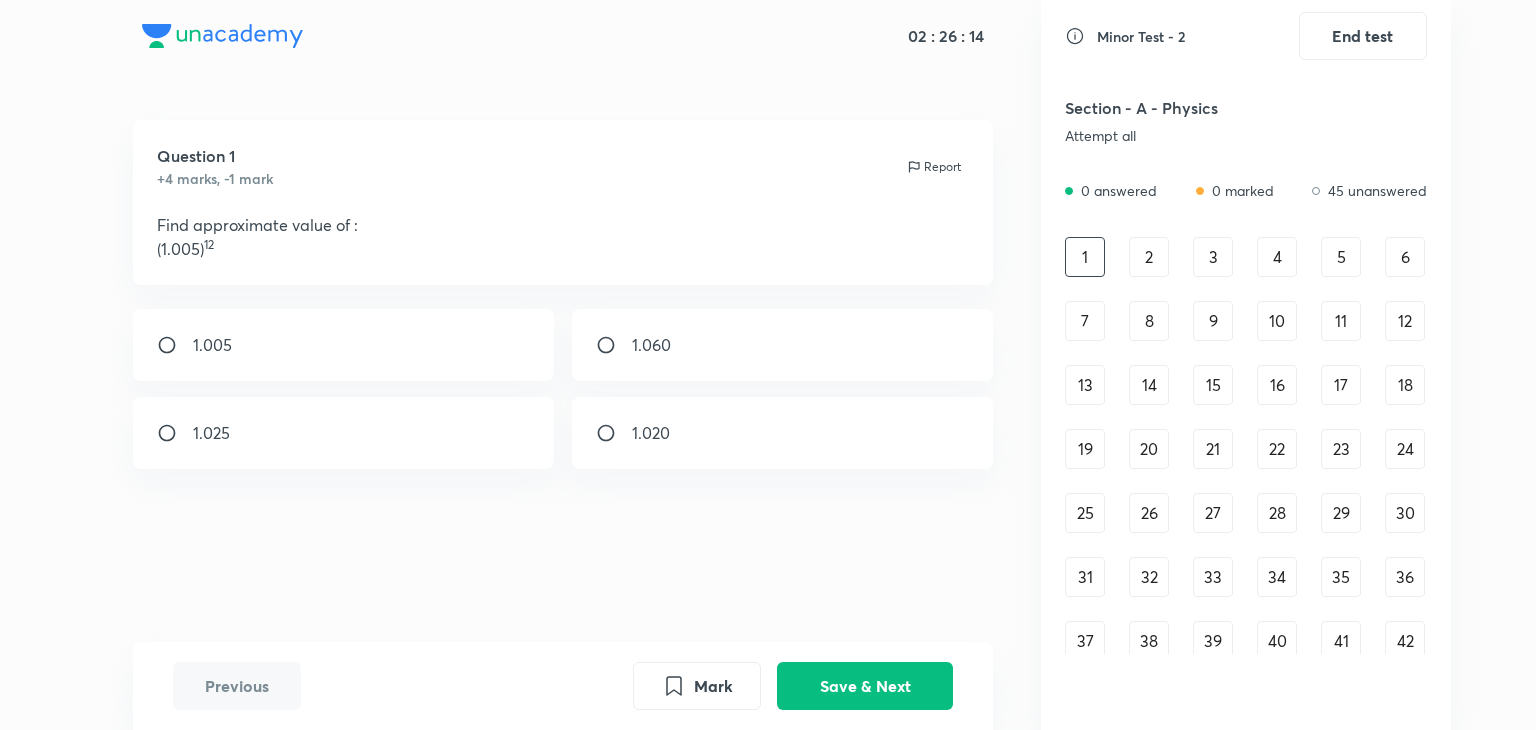 click on "Previous" at bounding box center [237, 686] 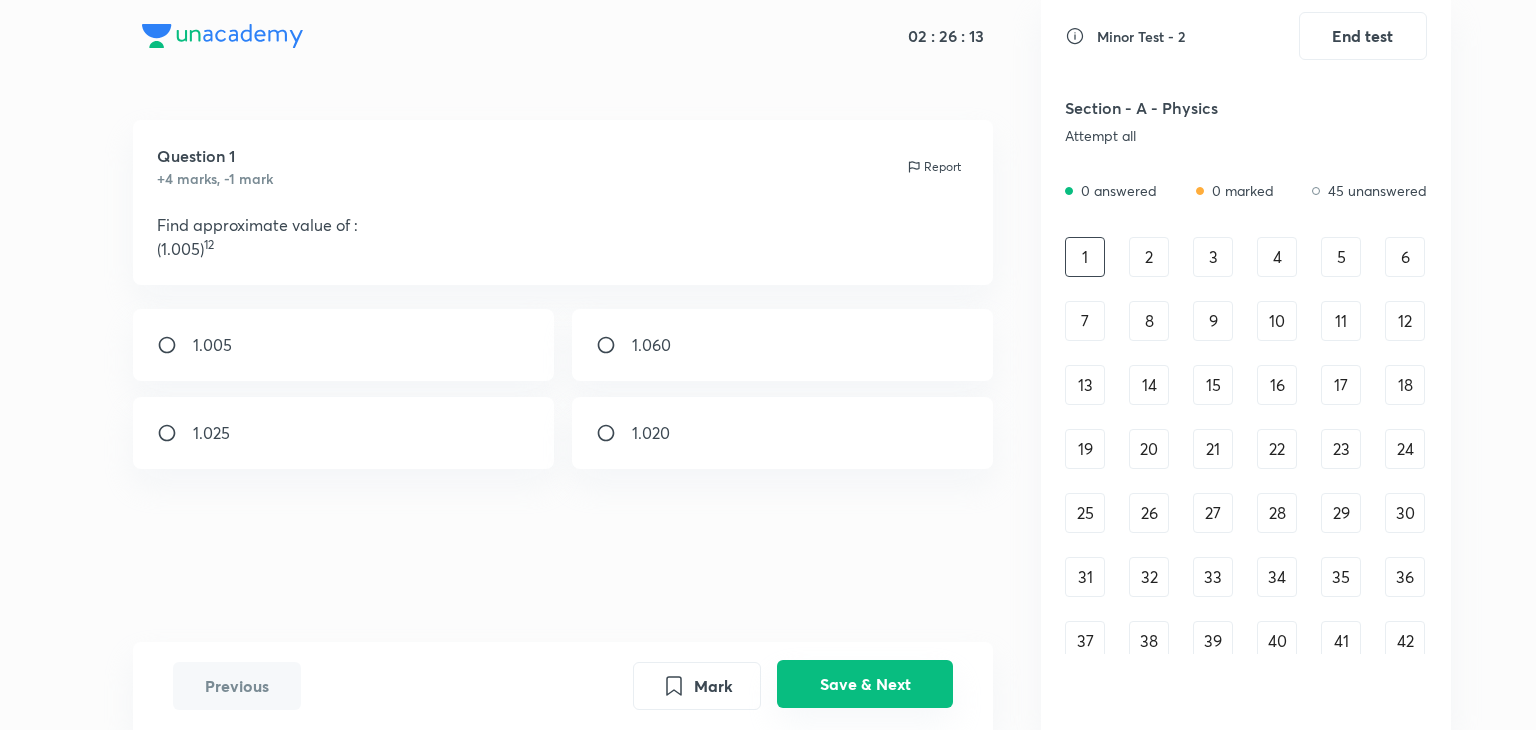 click on "Save & Next" at bounding box center (865, 684) 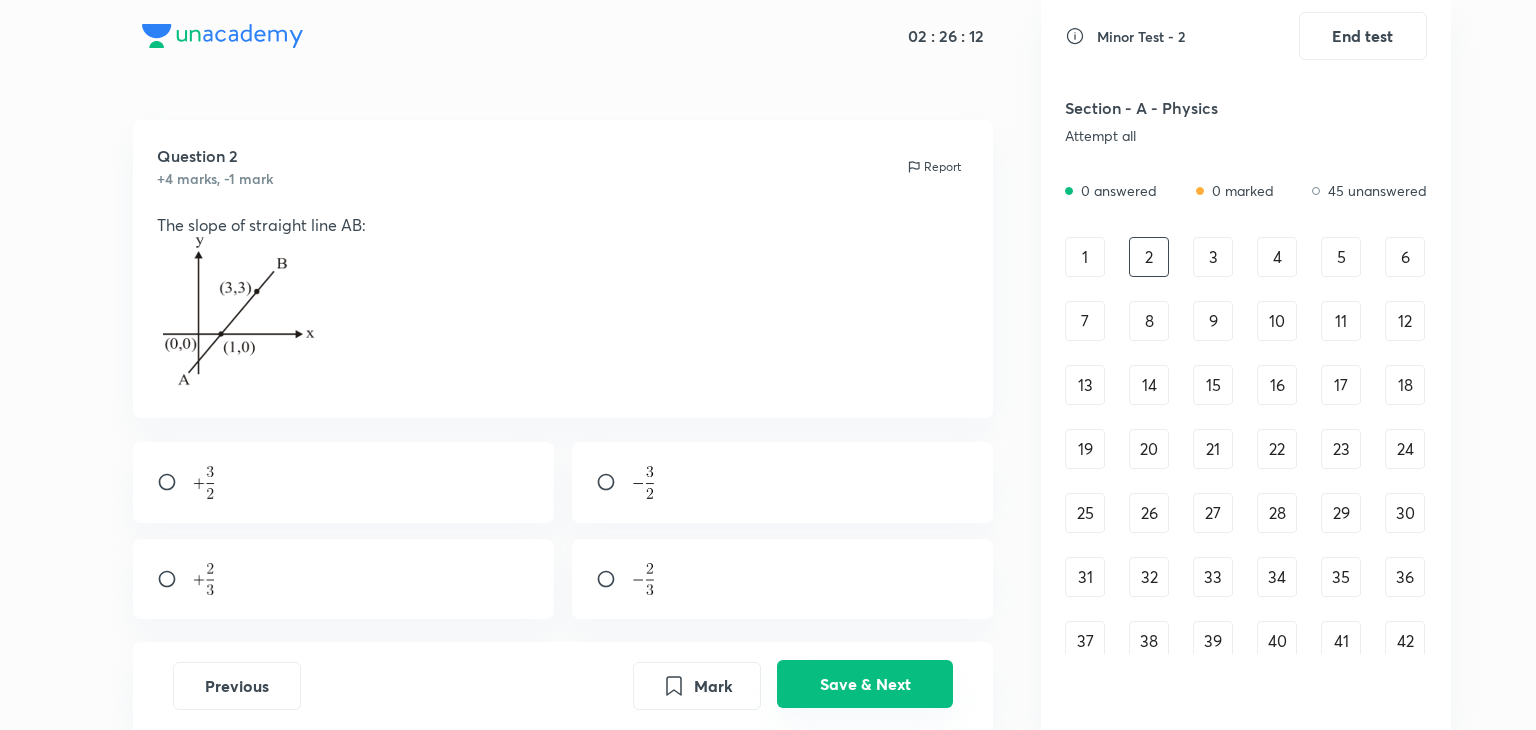 click on "Save & Next" at bounding box center (865, 684) 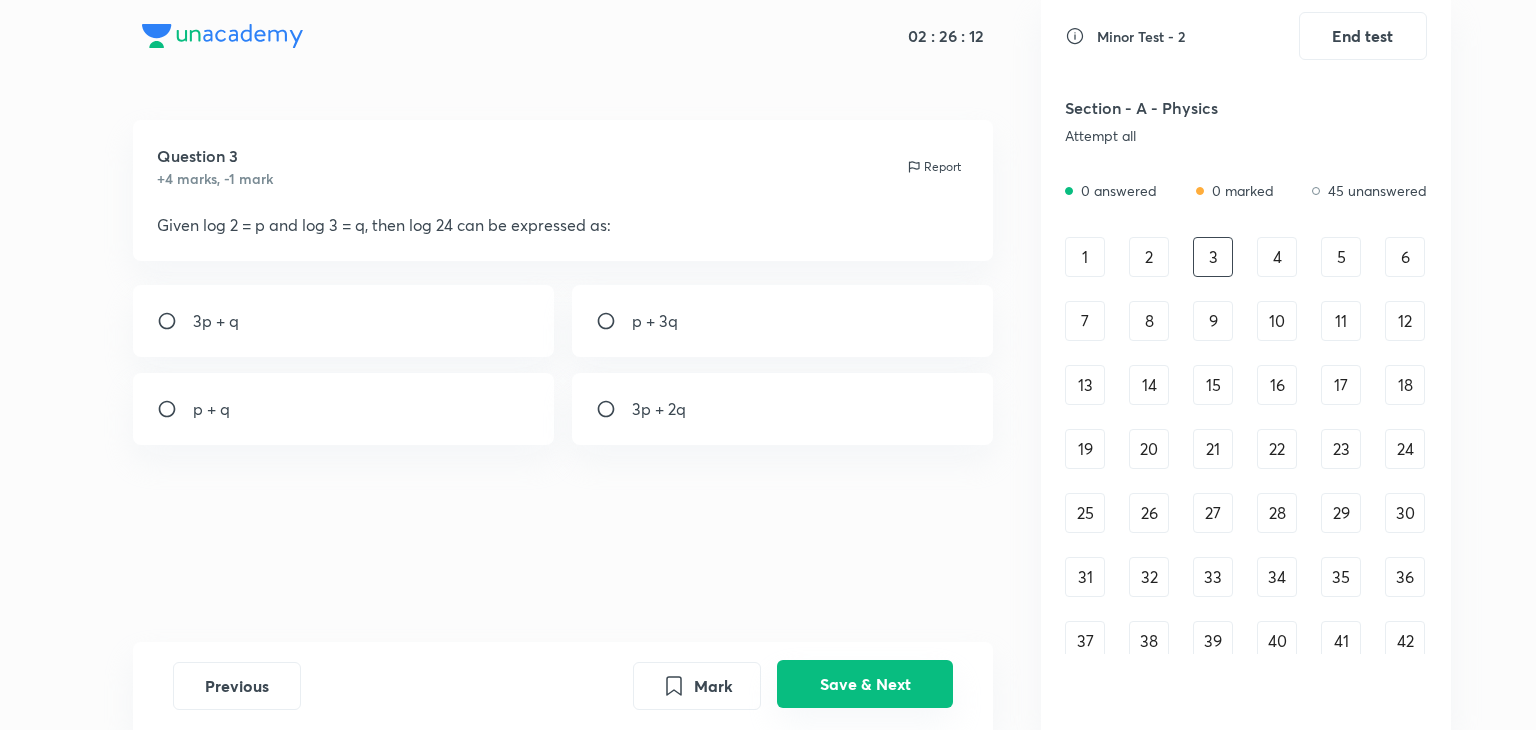 click on "Save & Next" at bounding box center [865, 684] 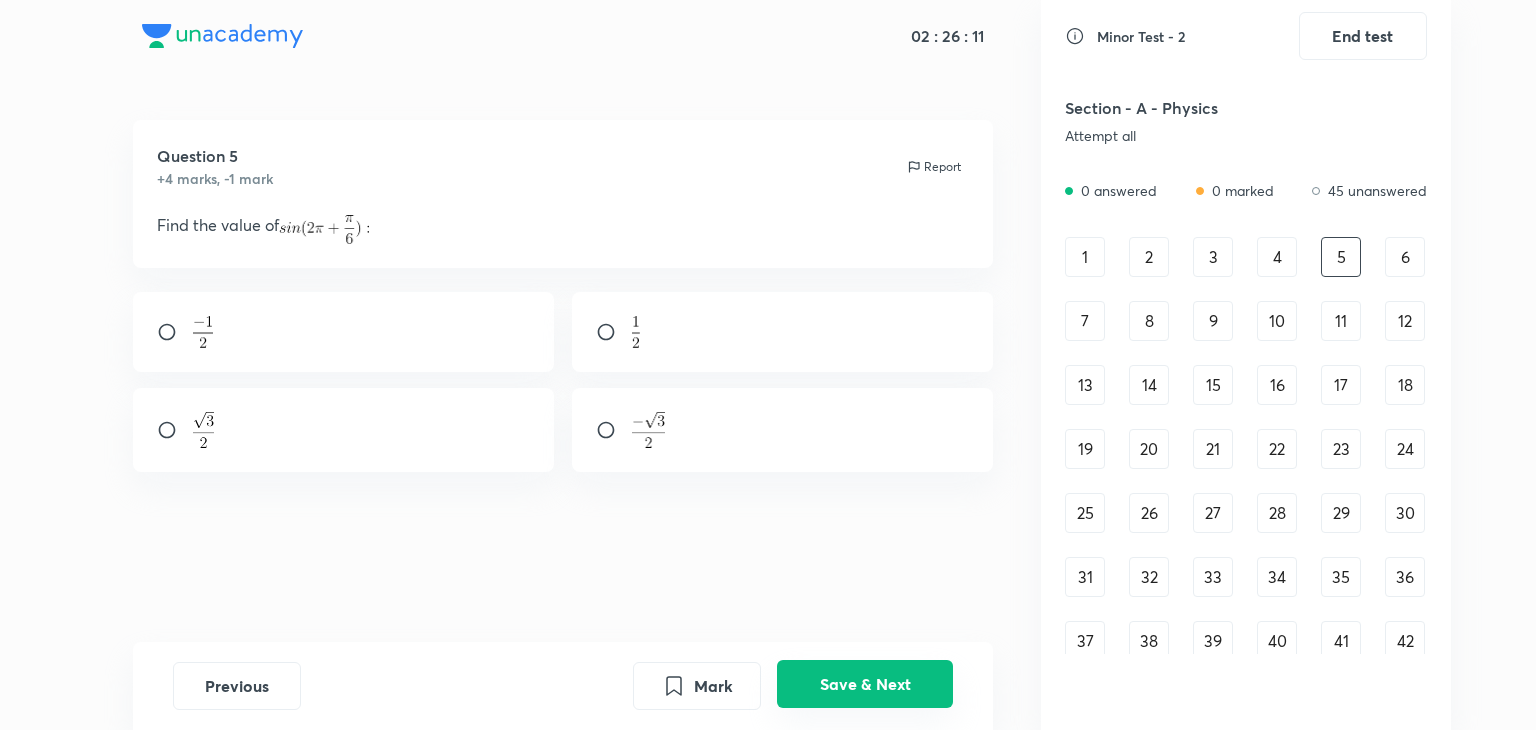 click on "Save & Next" at bounding box center [865, 684] 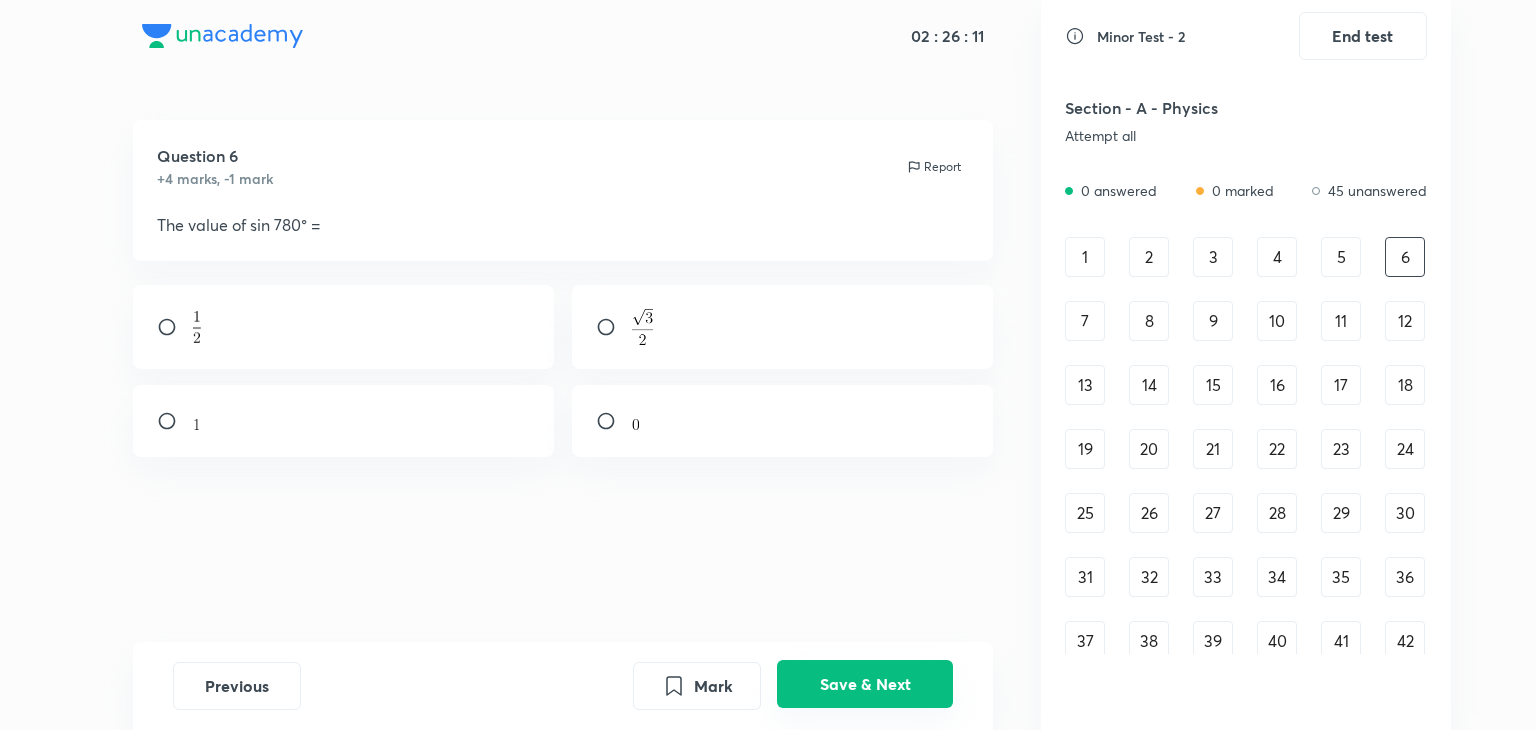 click on "Save & Next" at bounding box center (865, 684) 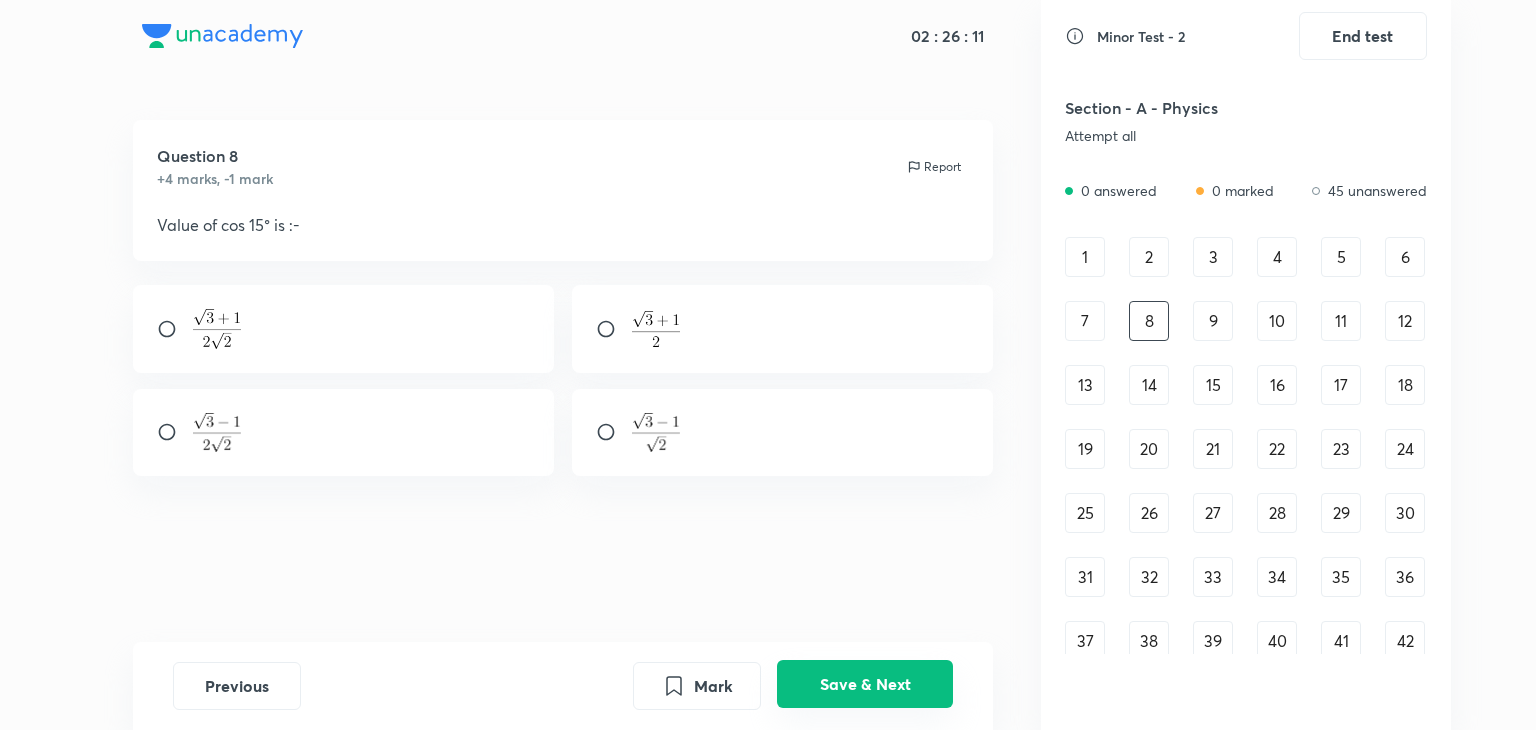 click on "Save & Next" at bounding box center (865, 684) 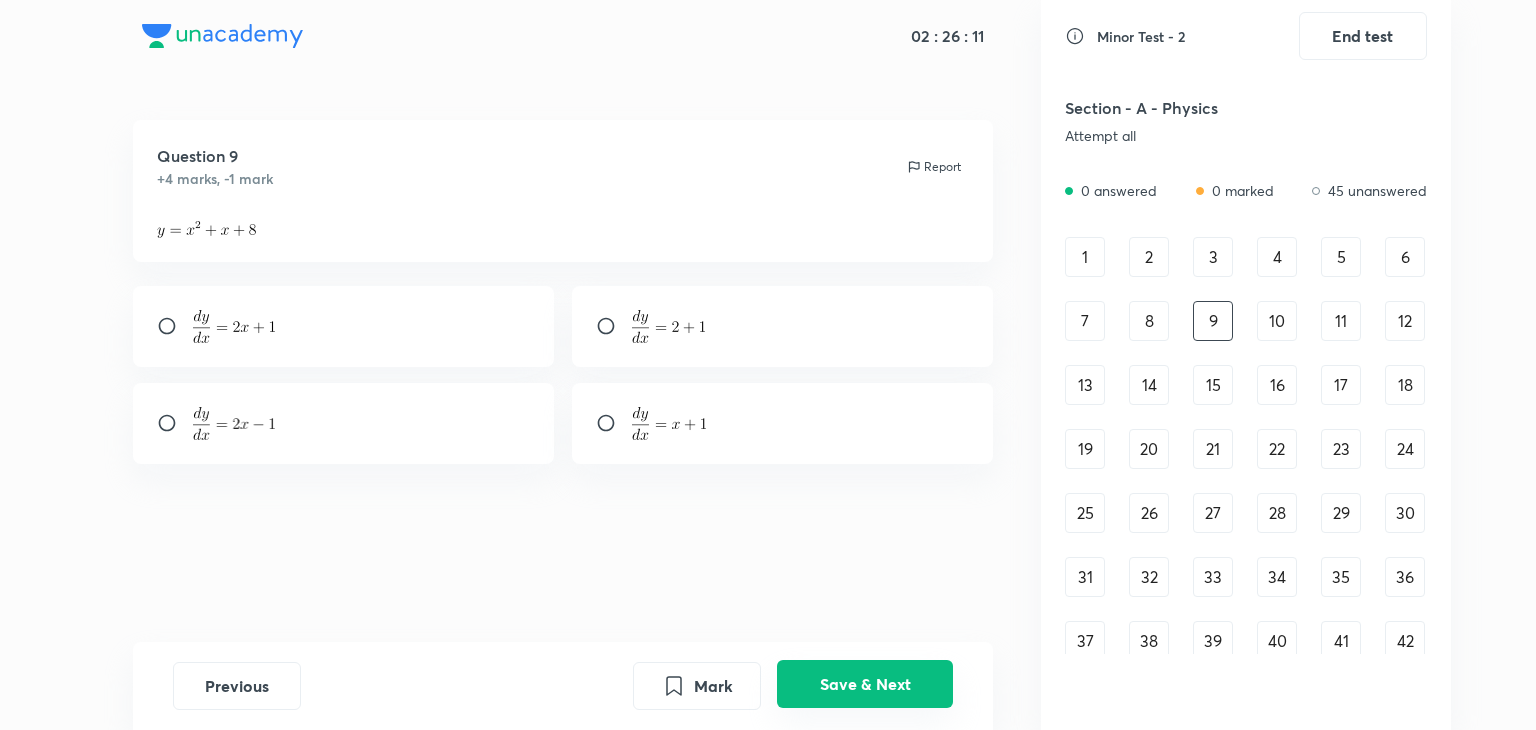 click on "Save & Next" at bounding box center [865, 684] 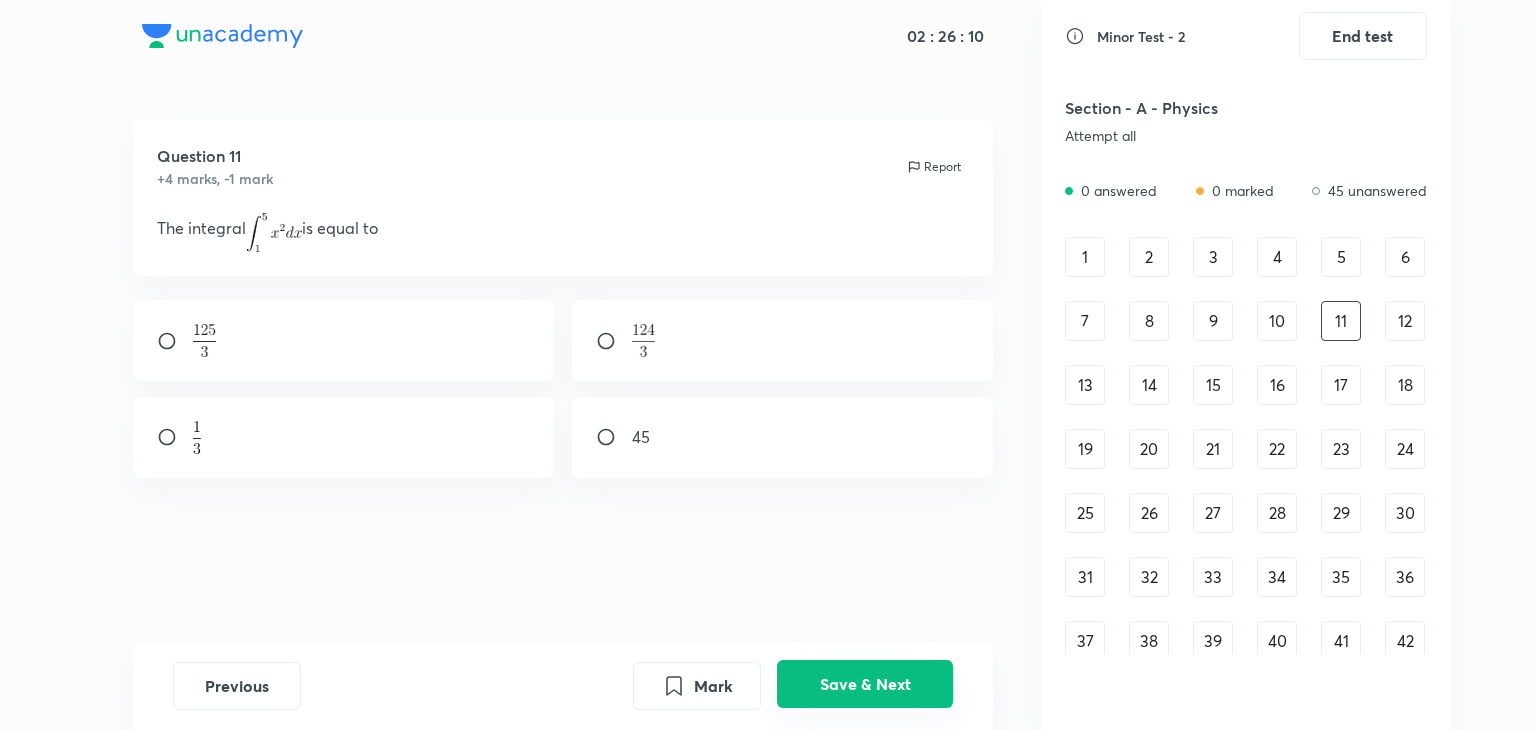 click on "Save & Next" at bounding box center [865, 684] 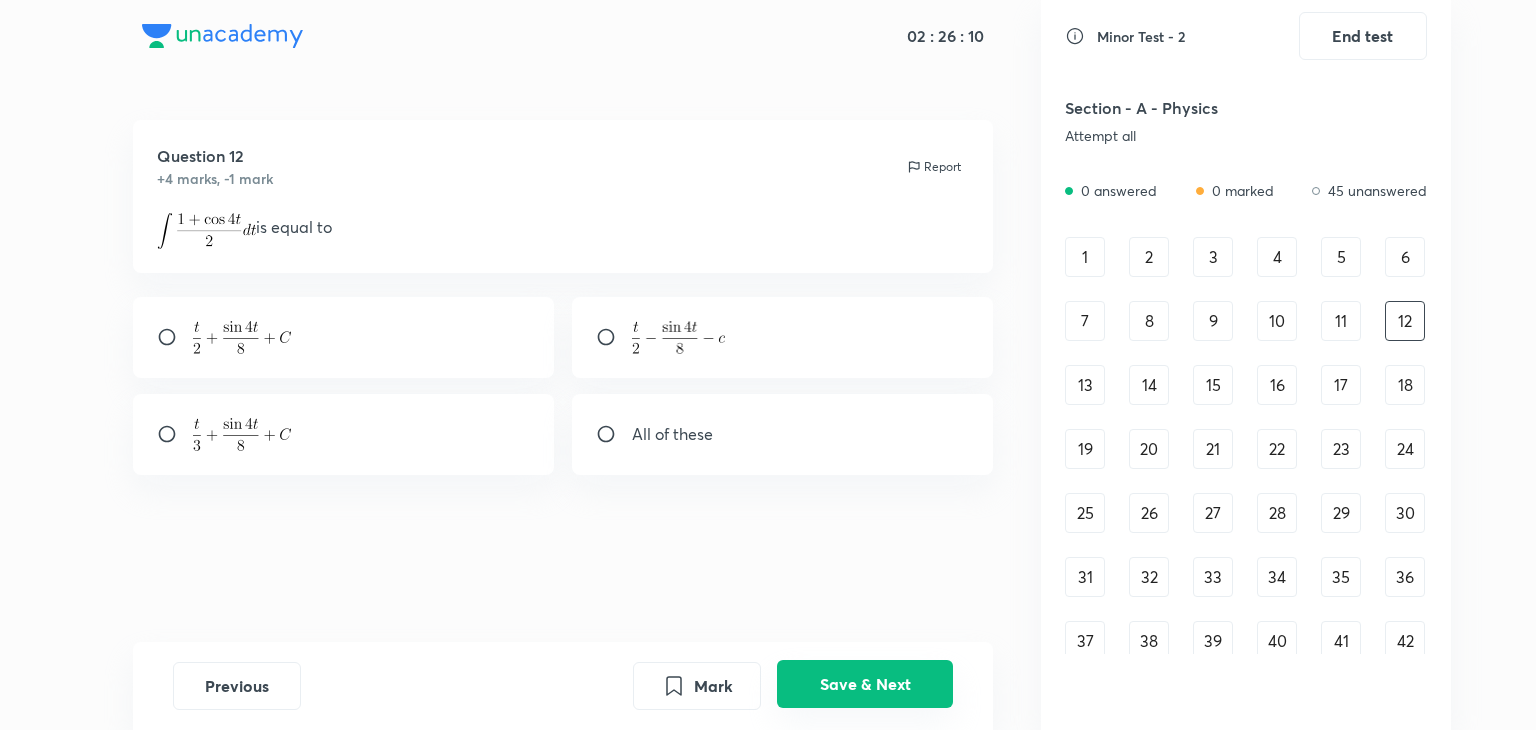 click on "Save & Next" at bounding box center [865, 684] 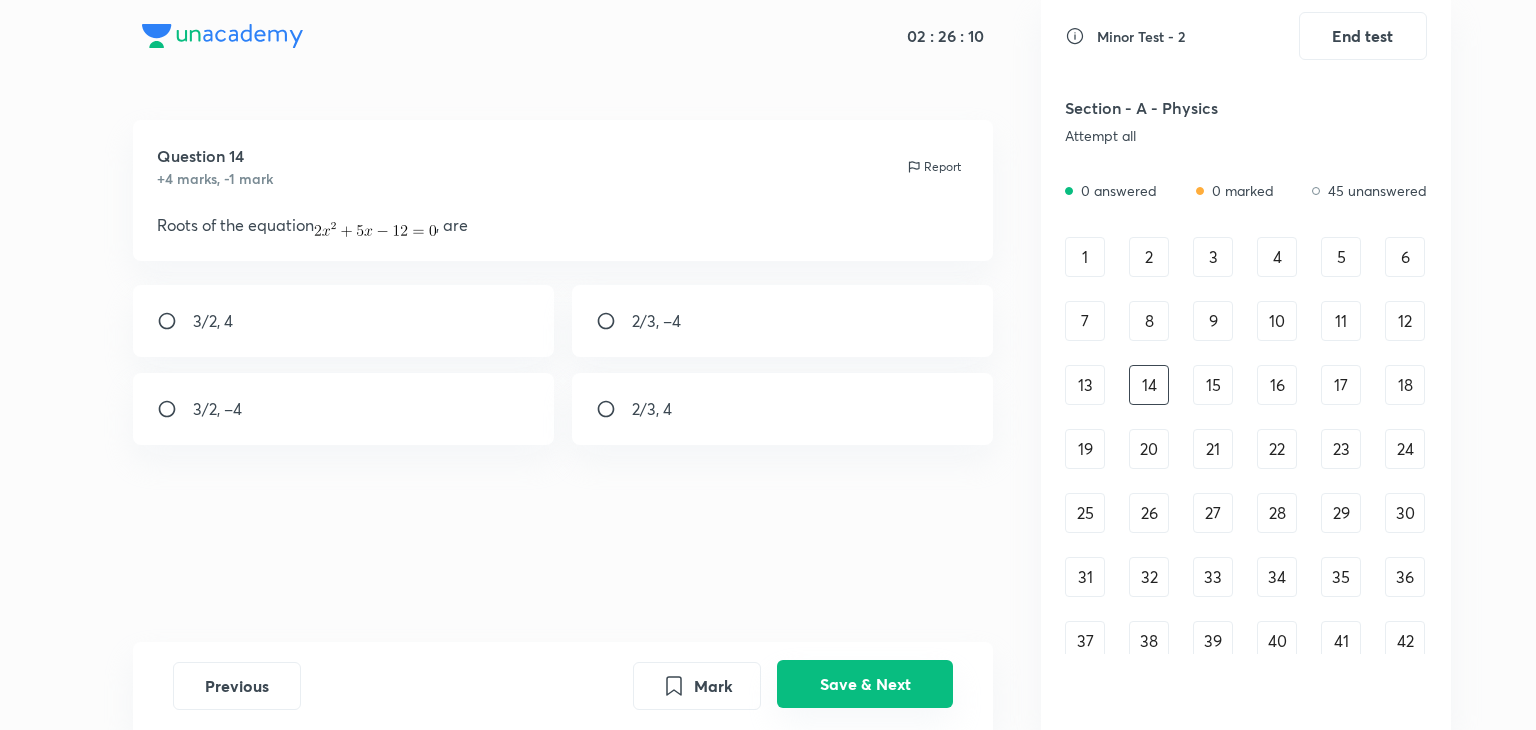 click on "Save & Next" at bounding box center [865, 684] 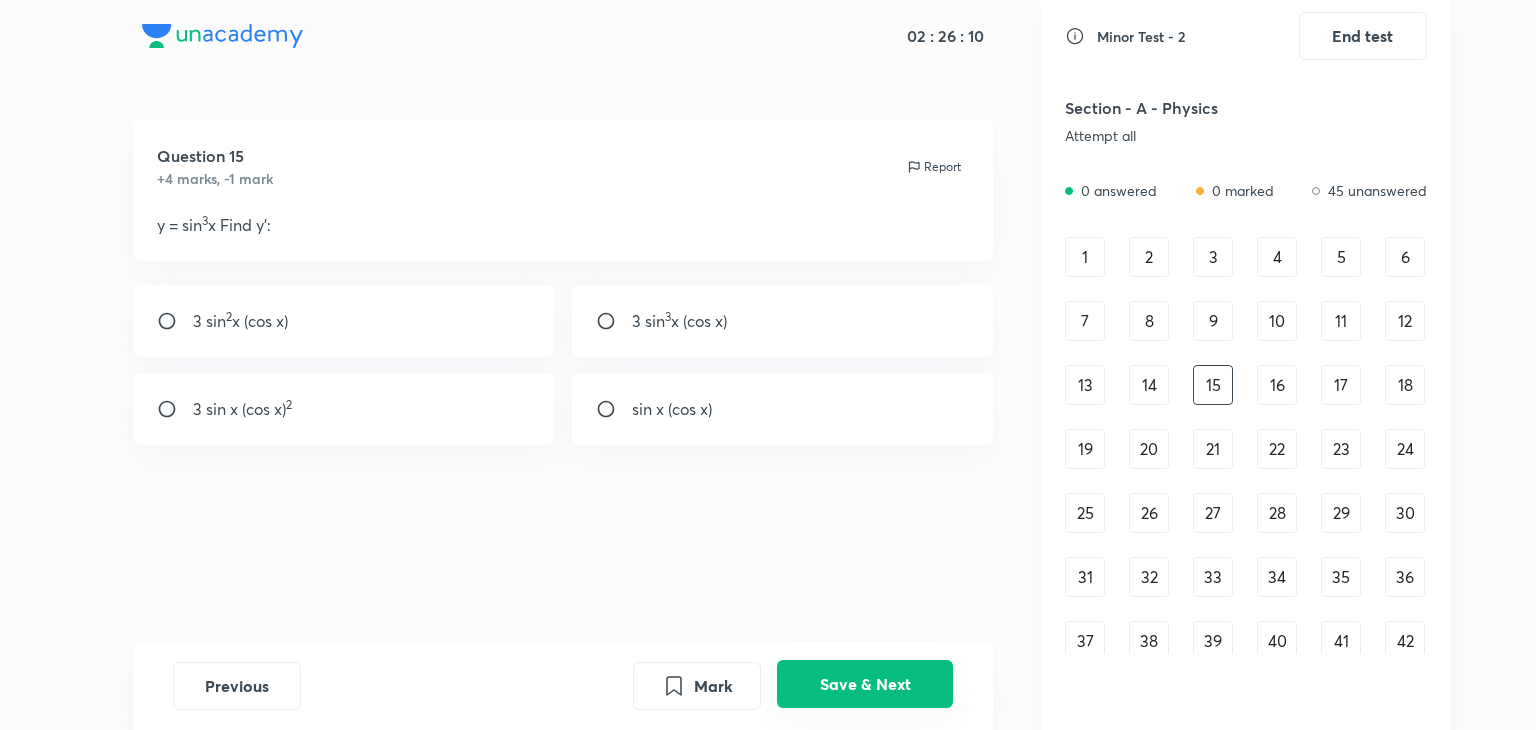 click on "Save & Next" at bounding box center (865, 684) 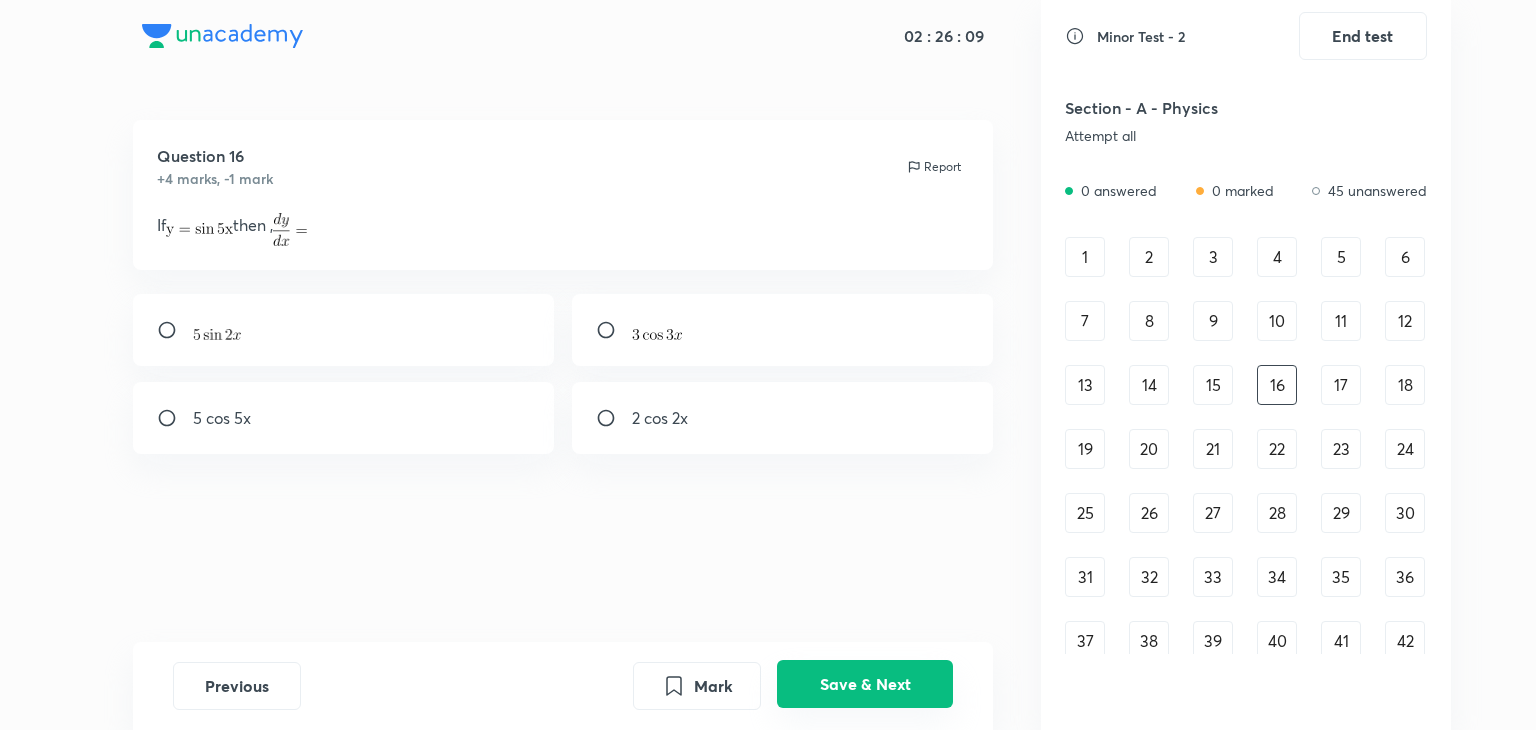 click on "Save & Next" at bounding box center (865, 684) 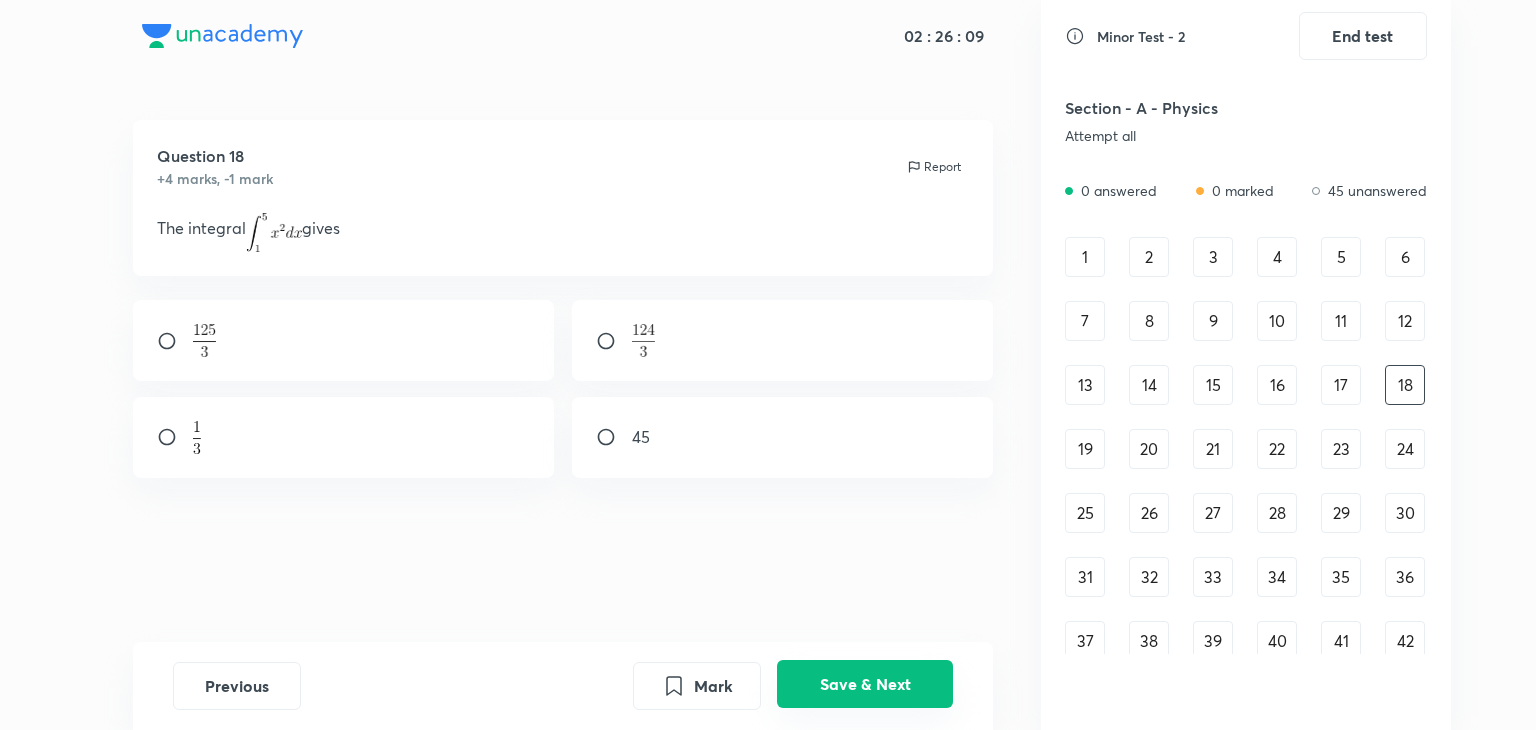 click on "Save & Next" at bounding box center [865, 684] 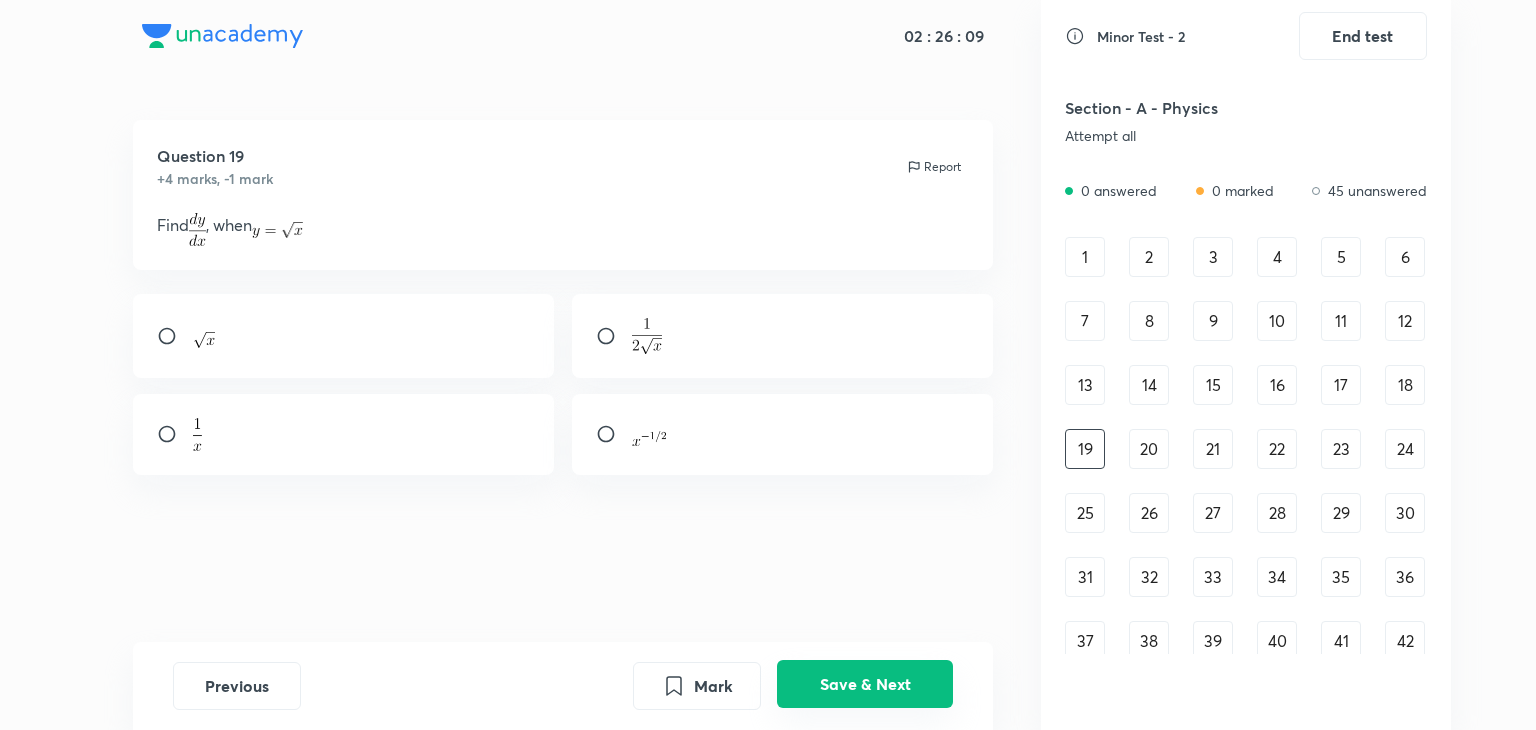 click on "Save & Next" at bounding box center [865, 684] 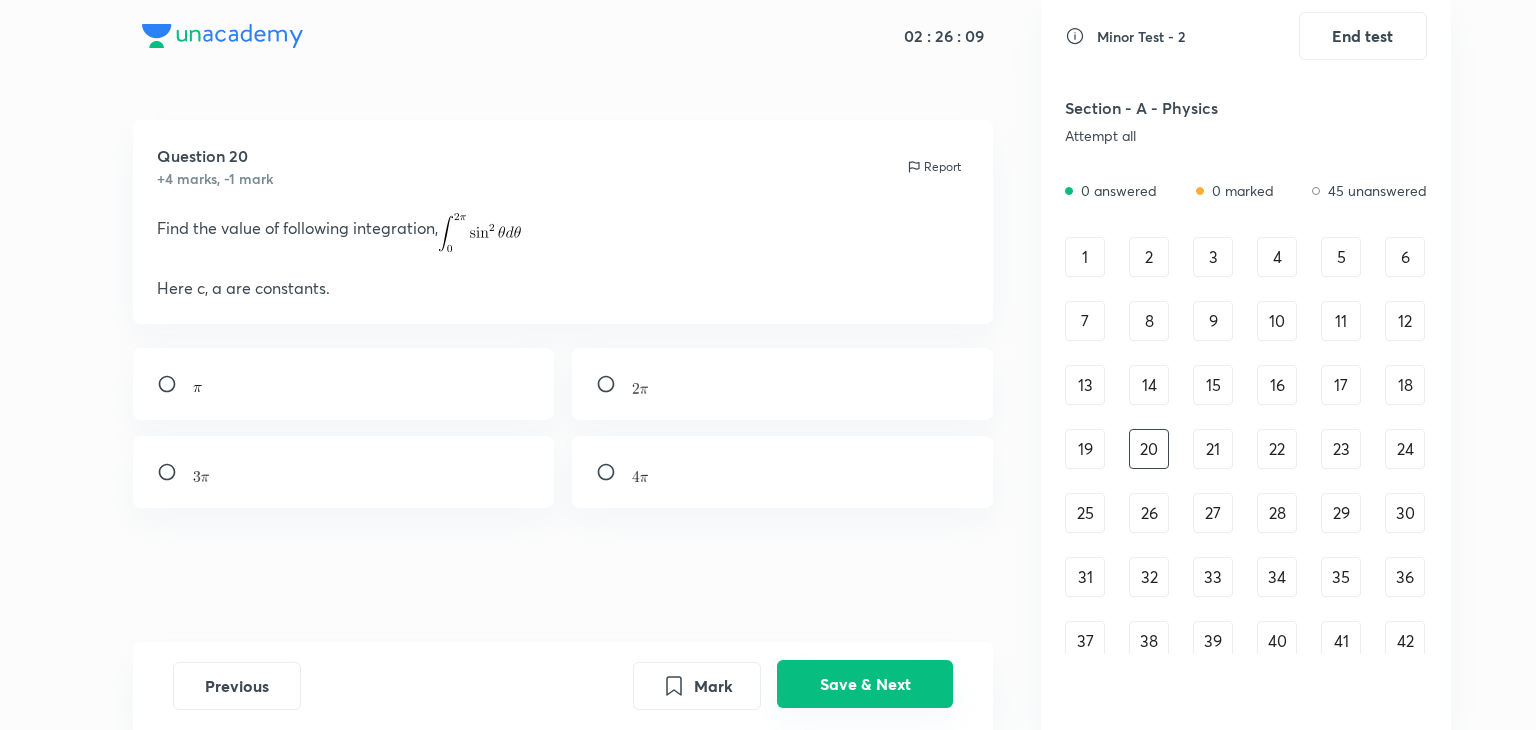 click on "Save & Next" at bounding box center (865, 684) 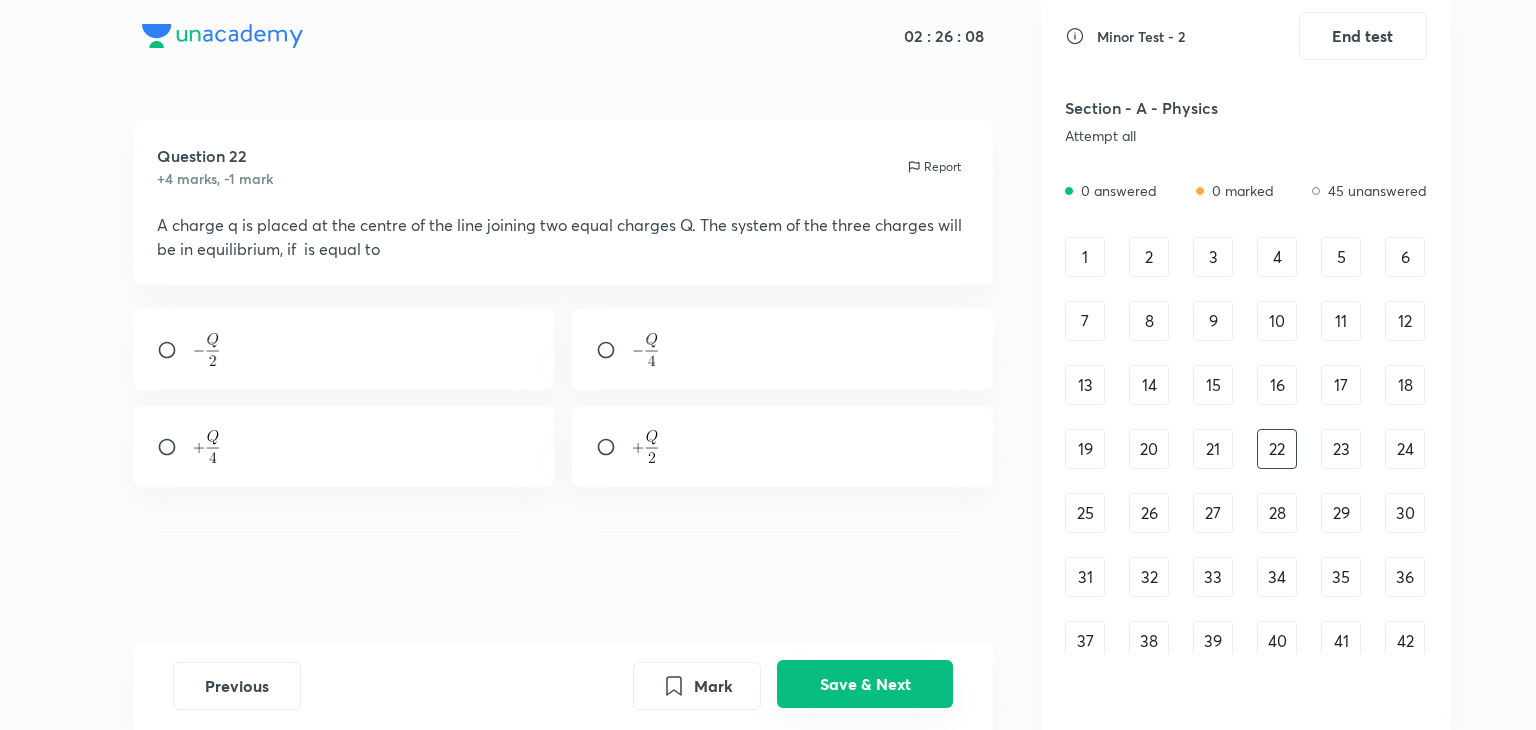 click on "Save & Next" at bounding box center [865, 684] 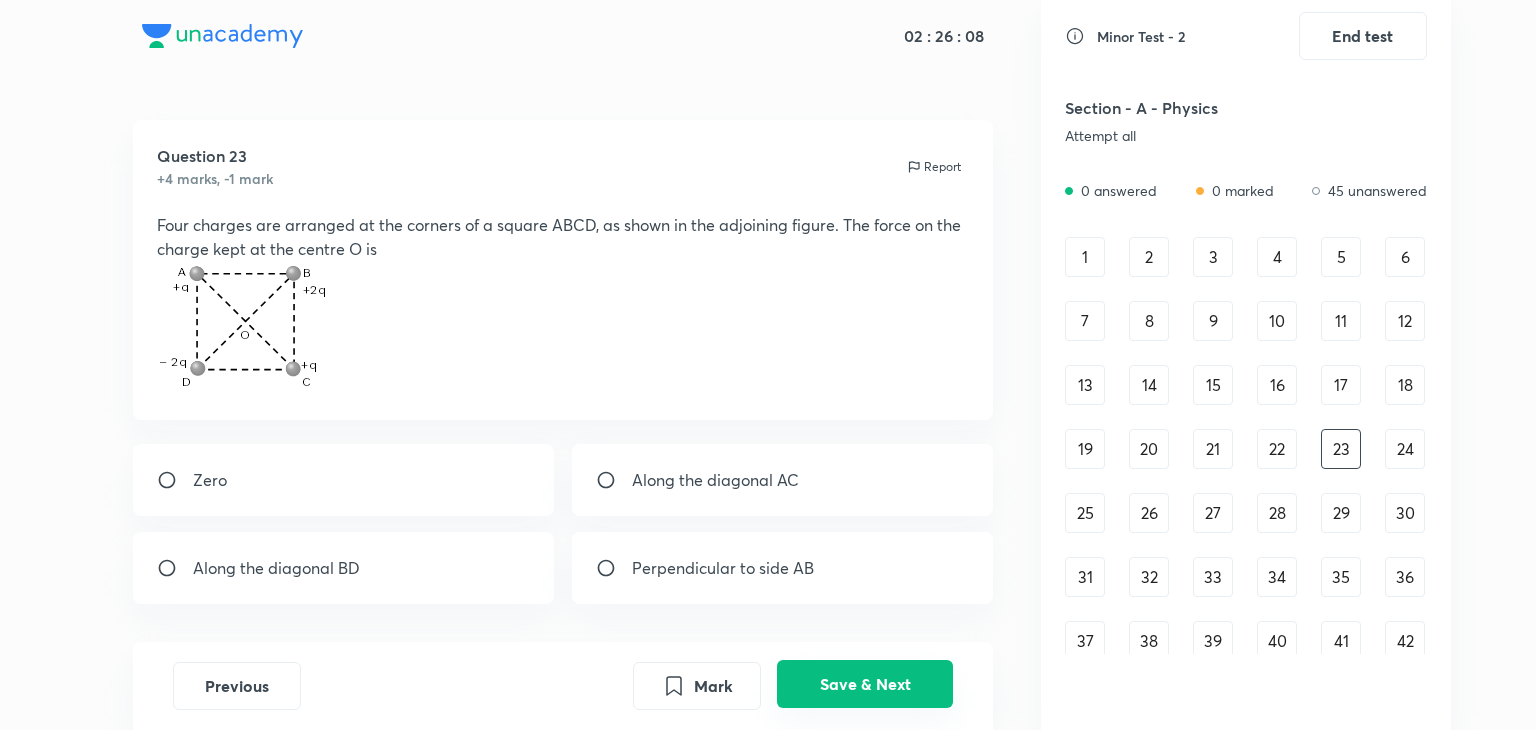 click on "Save & Next" at bounding box center (865, 684) 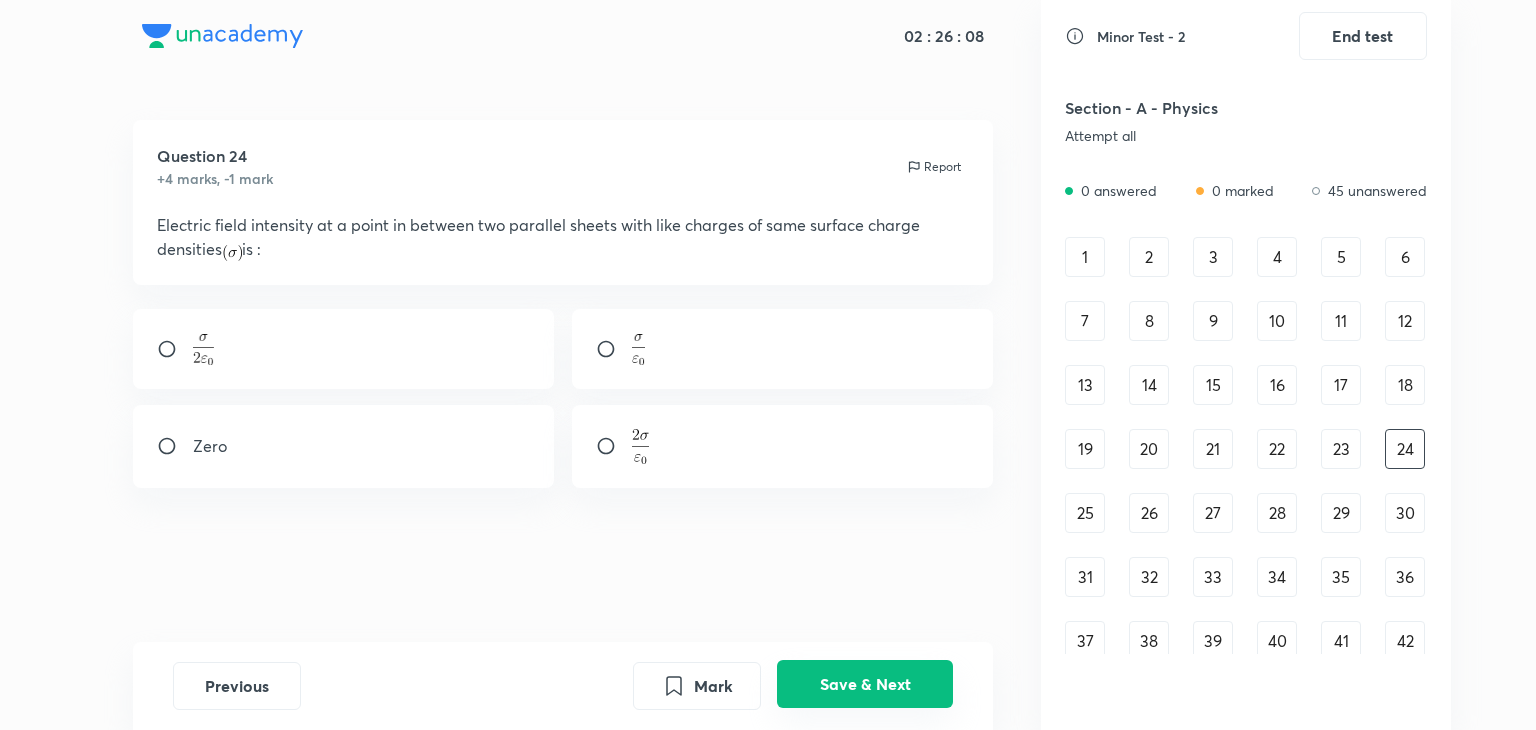click on "Save & Next" at bounding box center (865, 684) 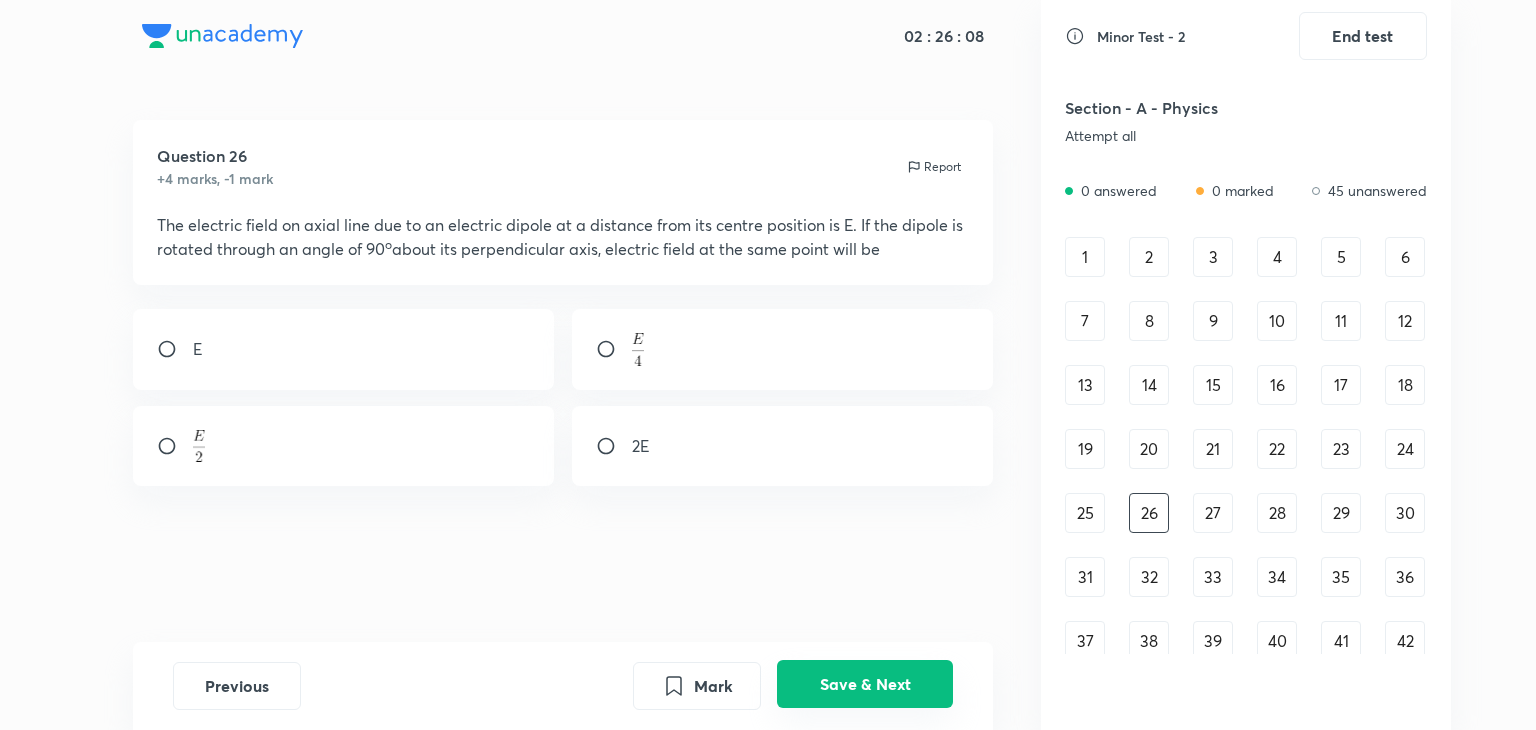 click on "Save & Next" at bounding box center [865, 684] 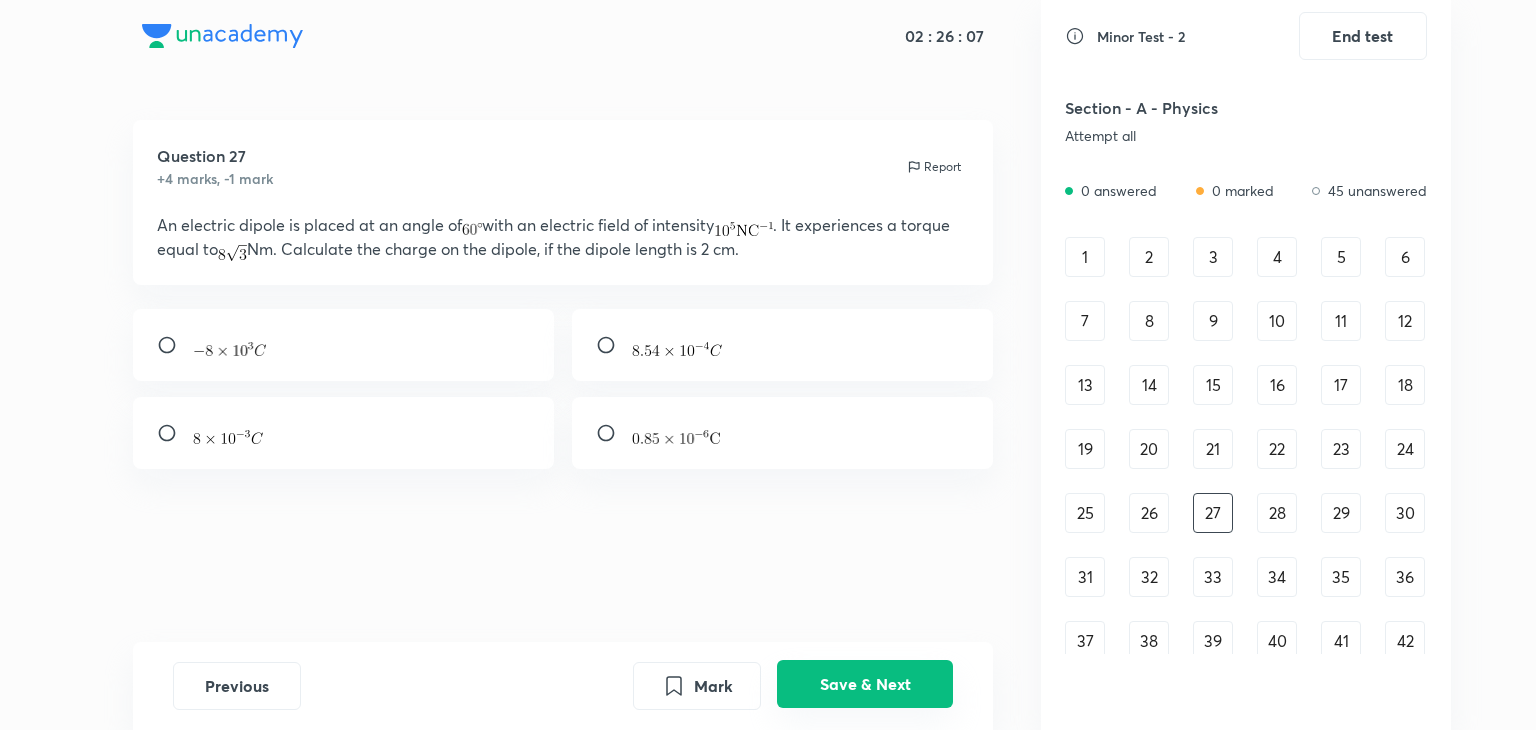 click on "Save & Next" at bounding box center [865, 684] 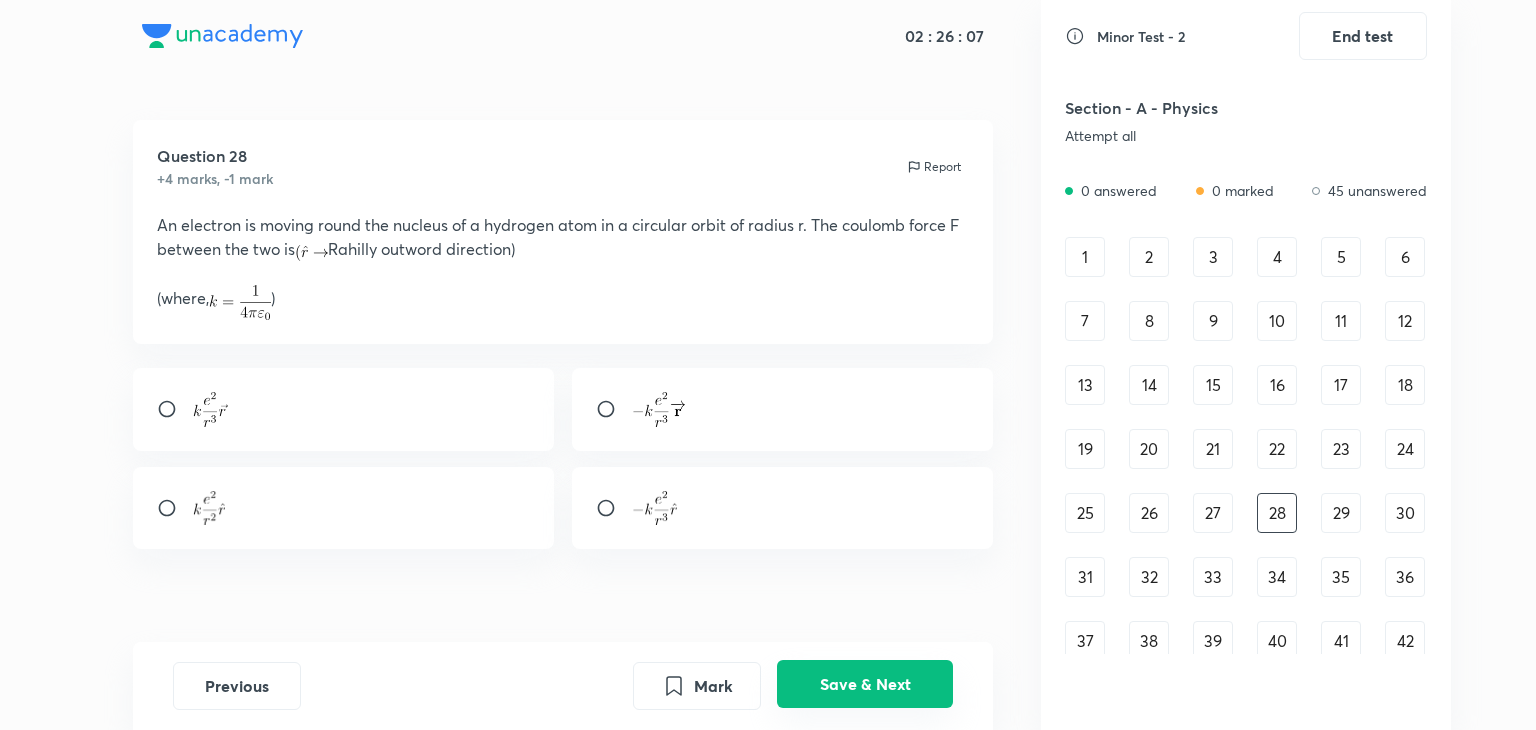 click on "Save & Next" at bounding box center [865, 684] 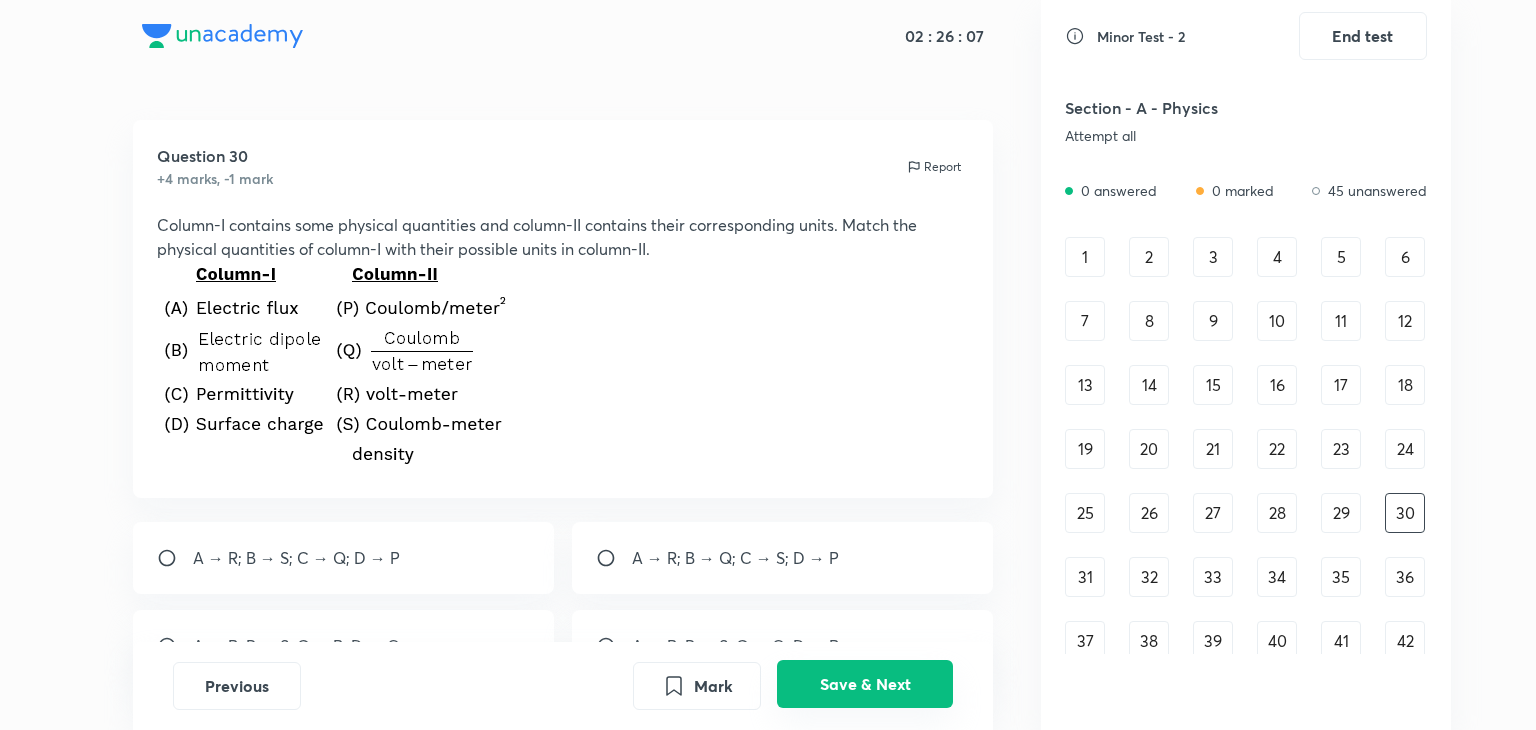 click on "Save & Next" at bounding box center [865, 684] 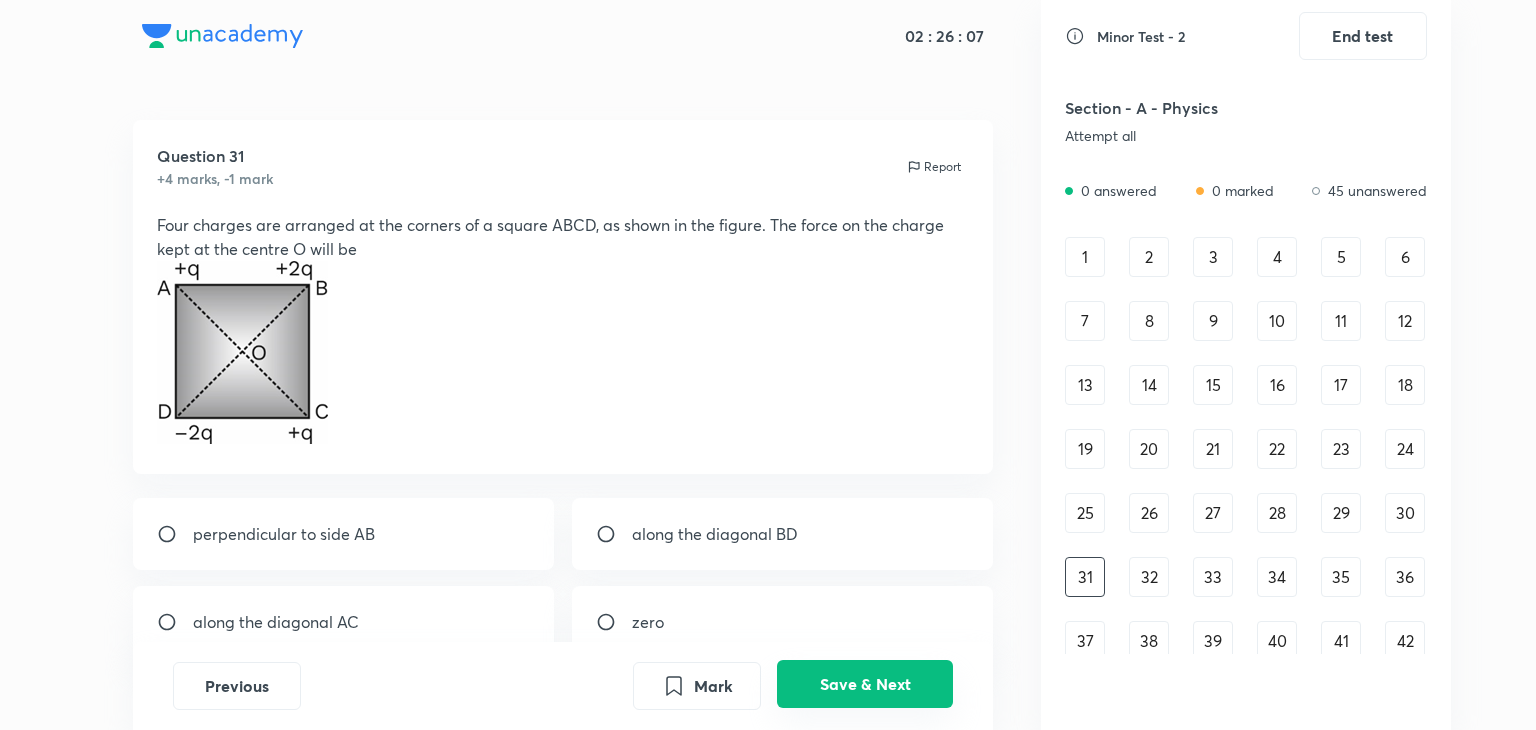 click on "Save & Next" at bounding box center [865, 684] 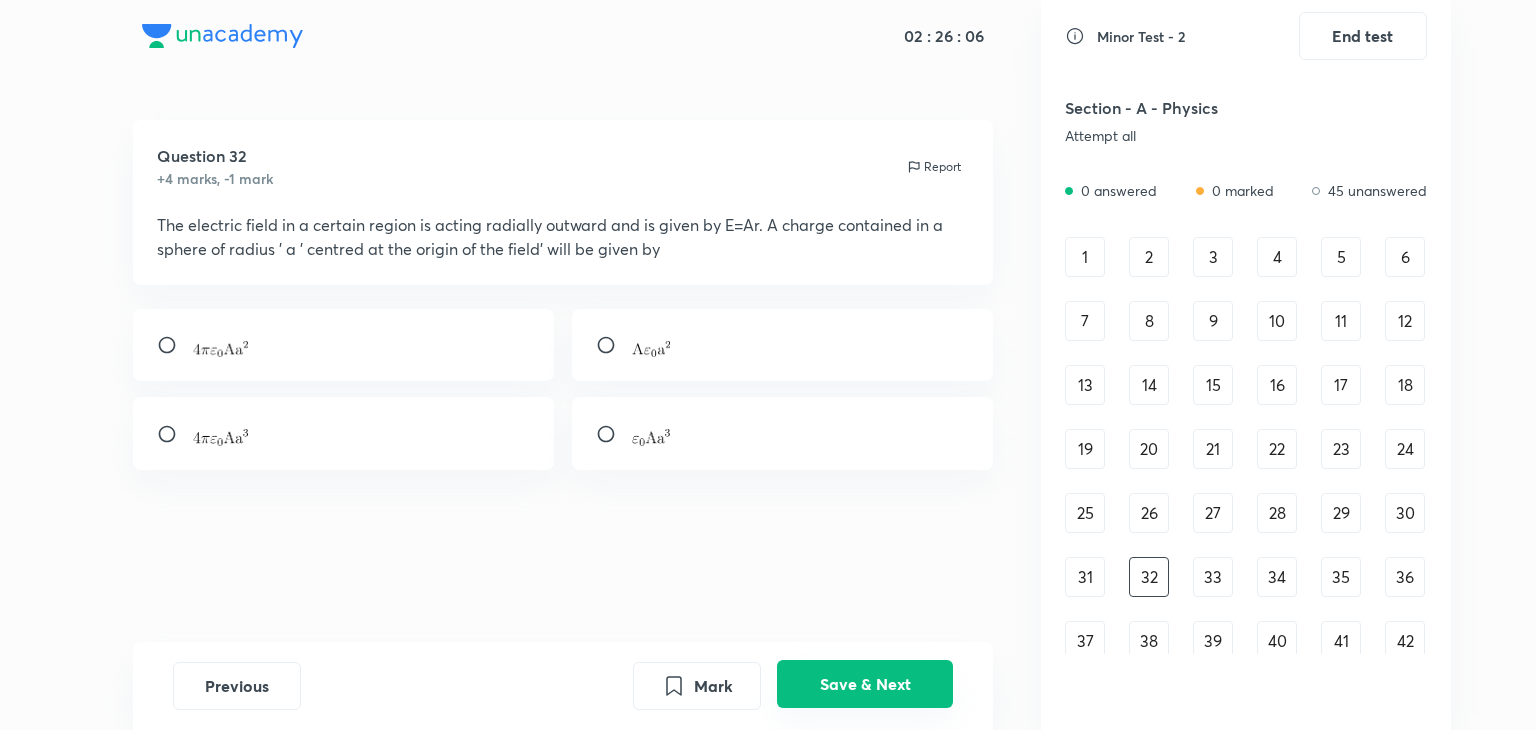 click on "Save & Next" at bounding box center [865, 684] 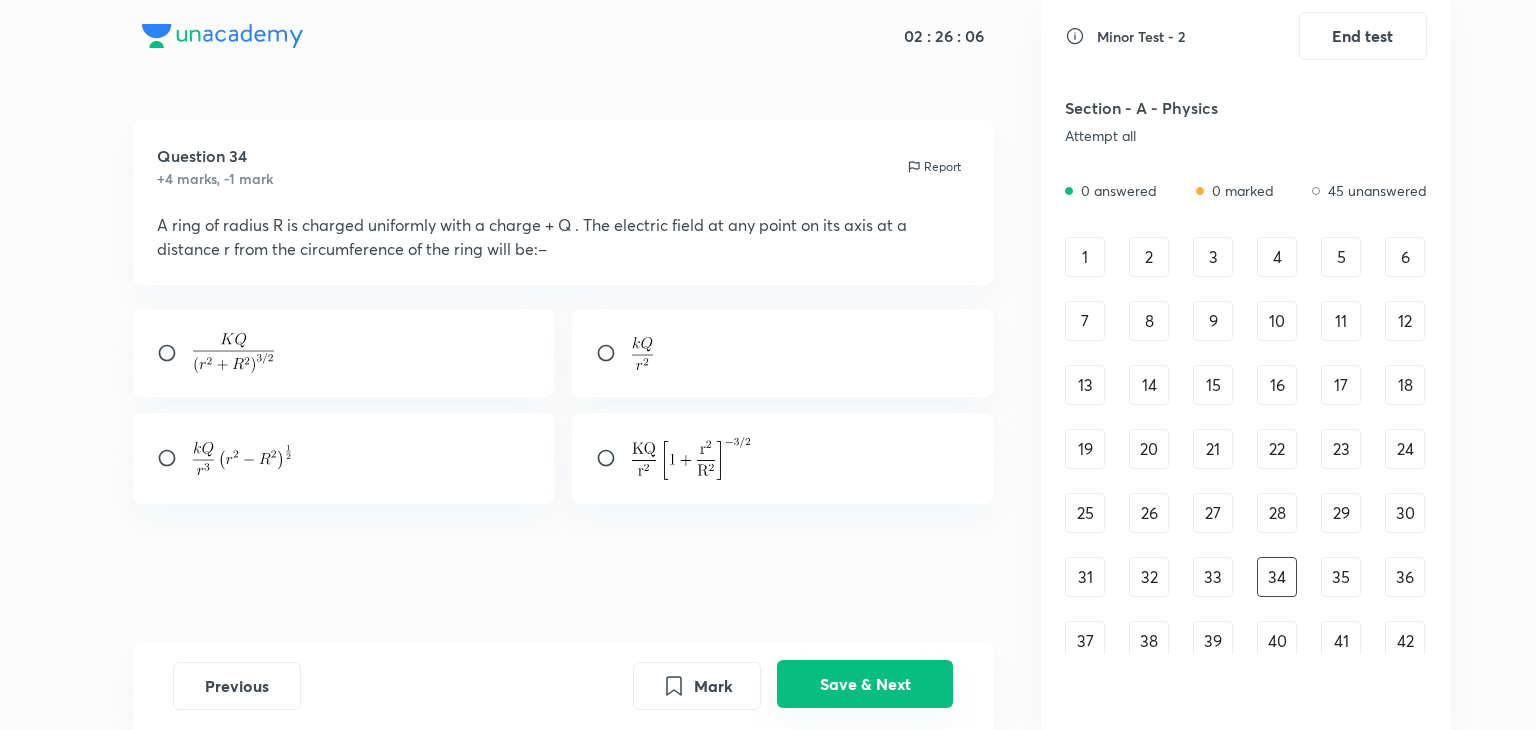 click on "Save & Next" at bounding box center [865, 684] 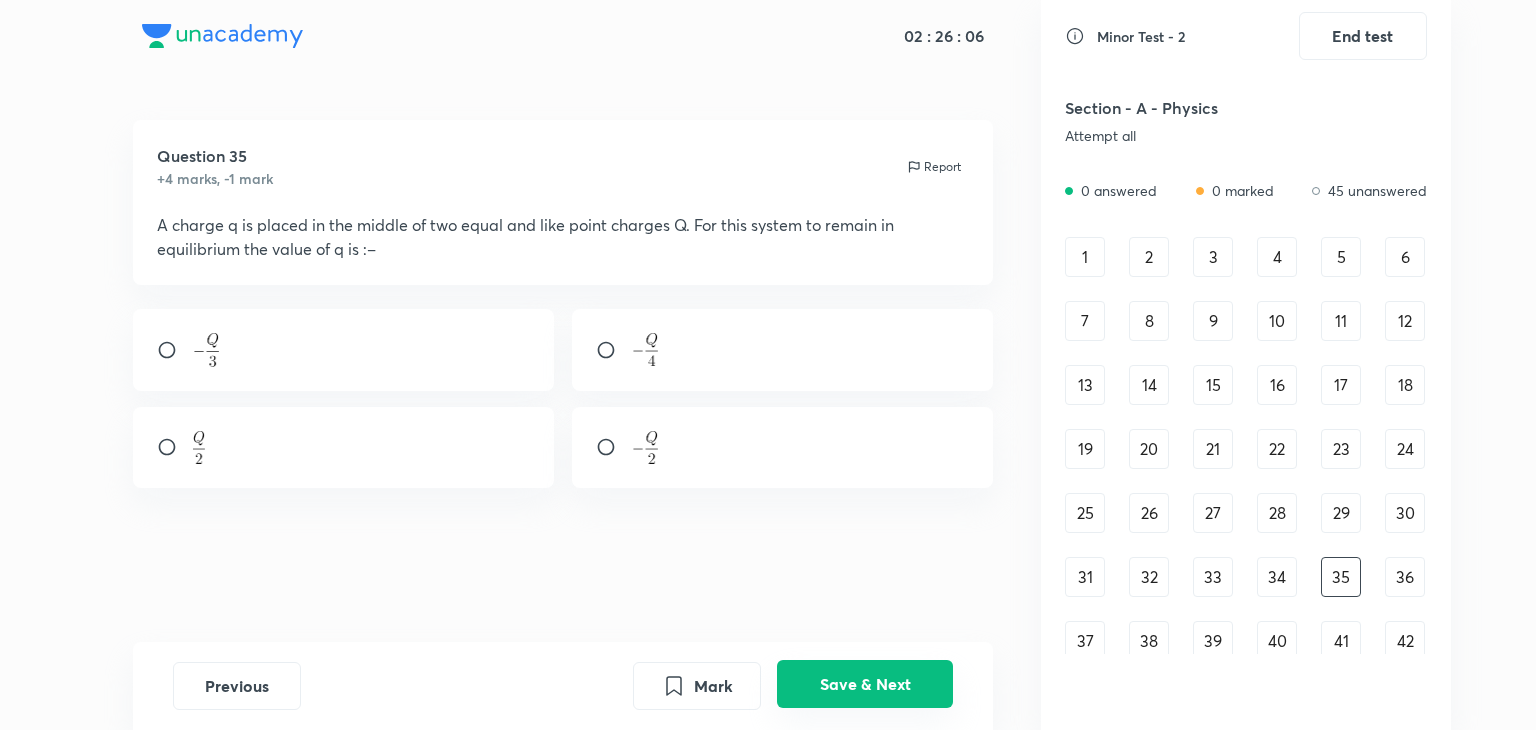 click on "Save & Next" at bounding box center [865, 684] 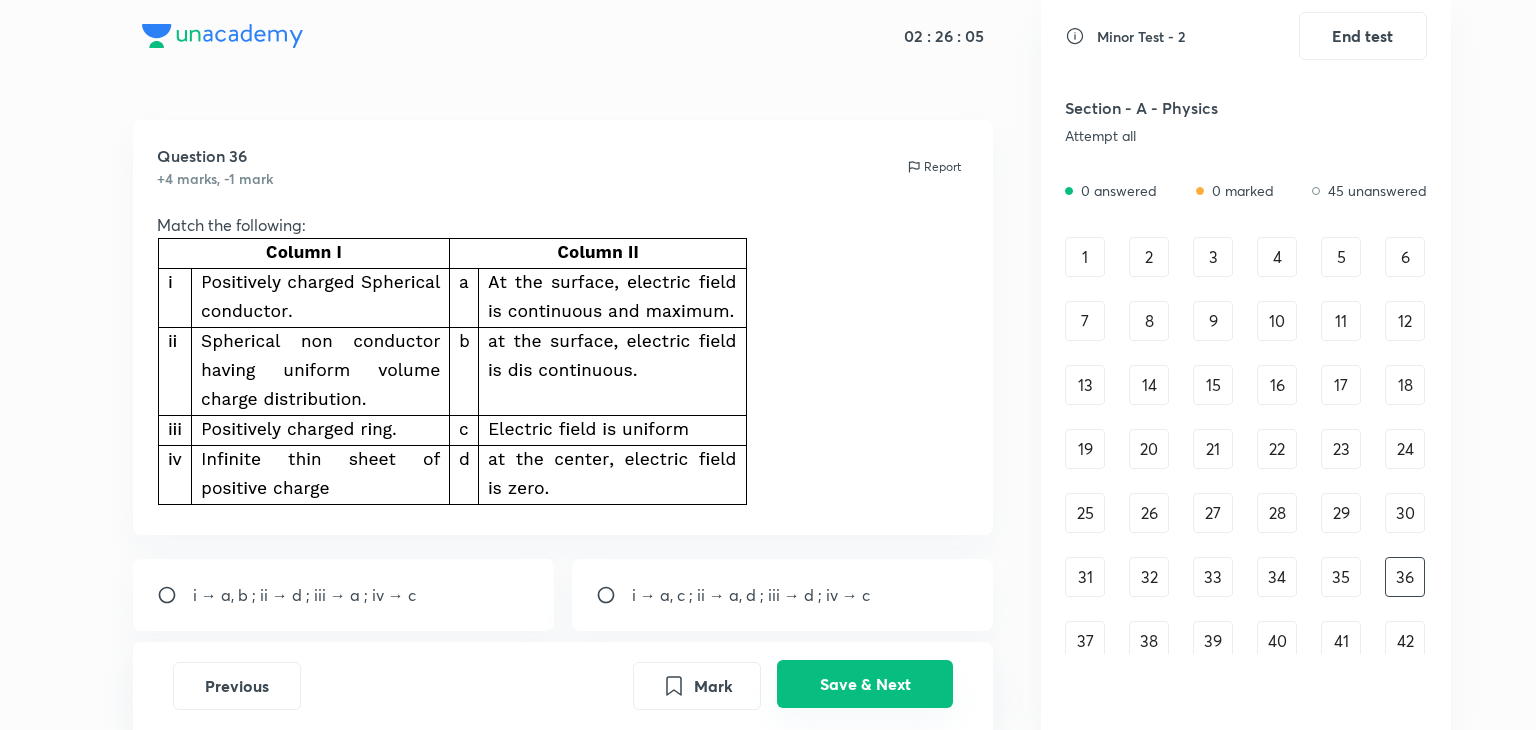 click on "Save & Next" at bounding box center [865, 684] 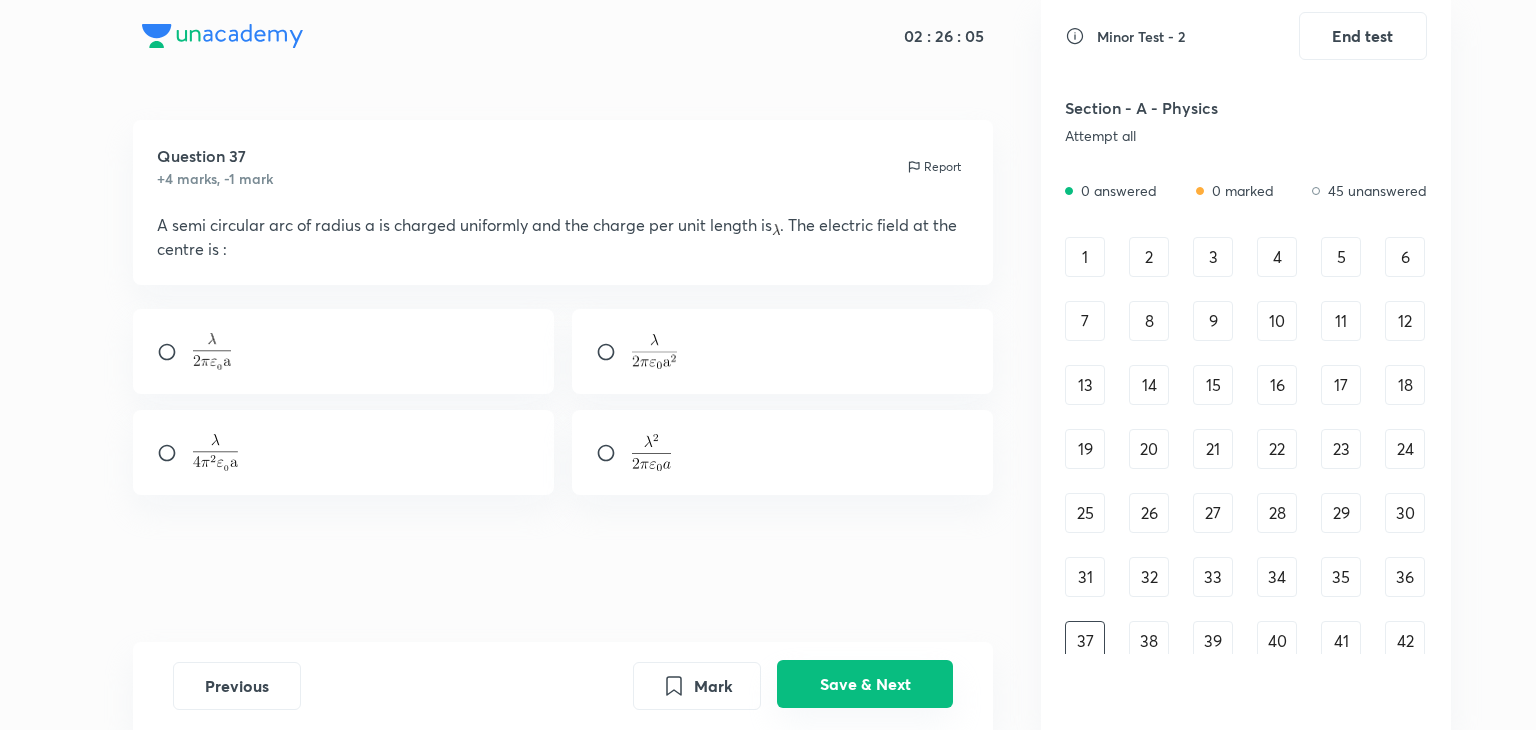 click on "Save & Next" at bounding box center (865, 684) 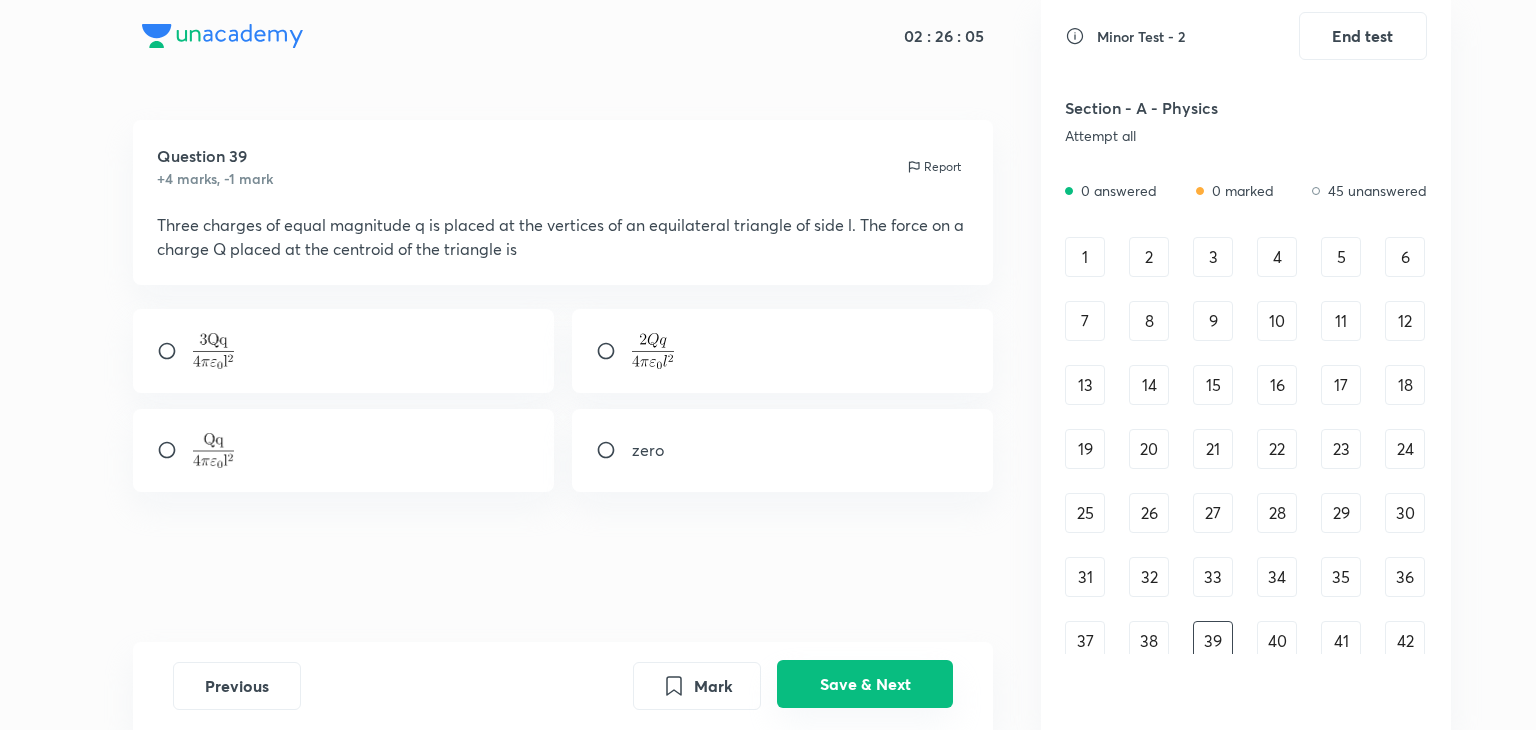 click on "Save & Next" at bounding box center [865, 684] 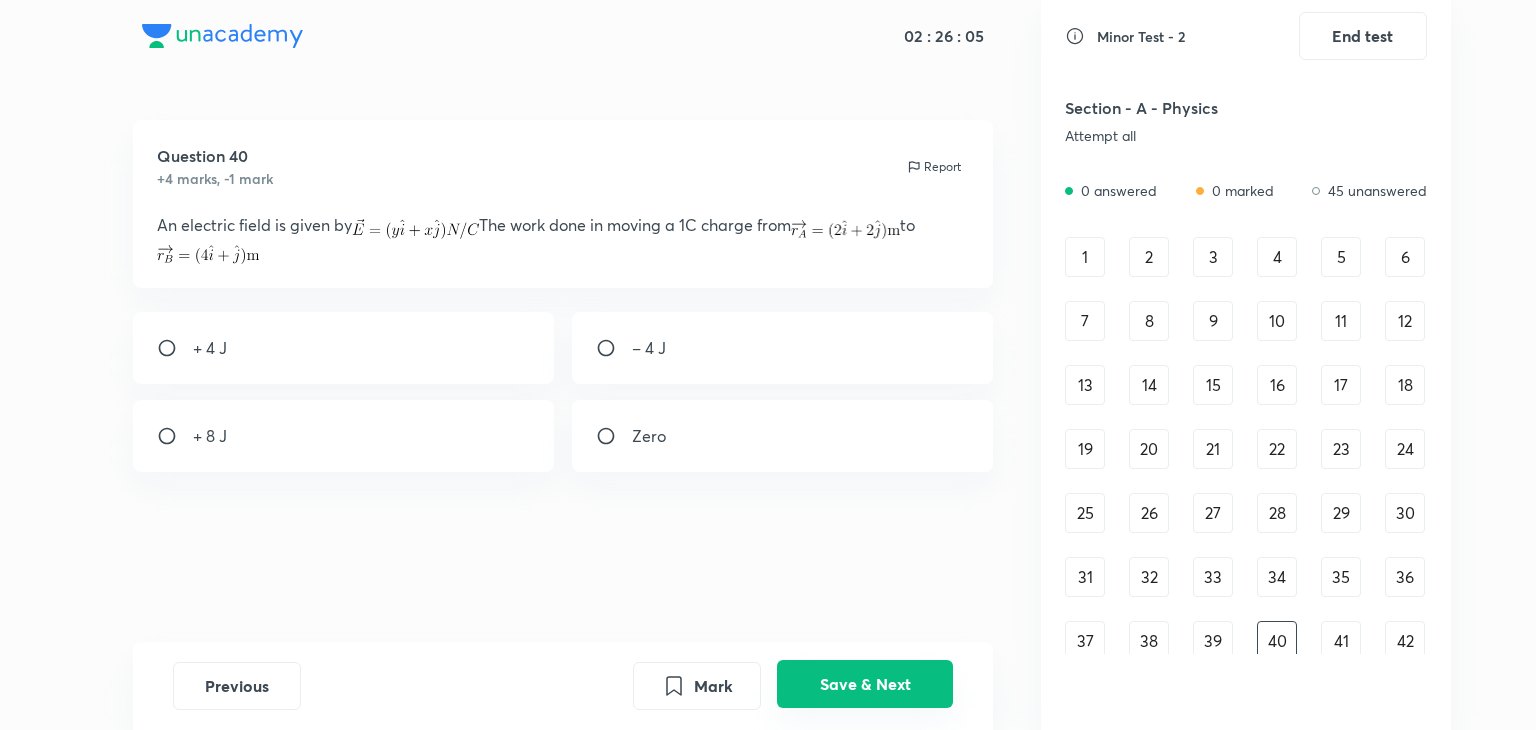 click on "Save & Next" at bounding box center [865, 684] 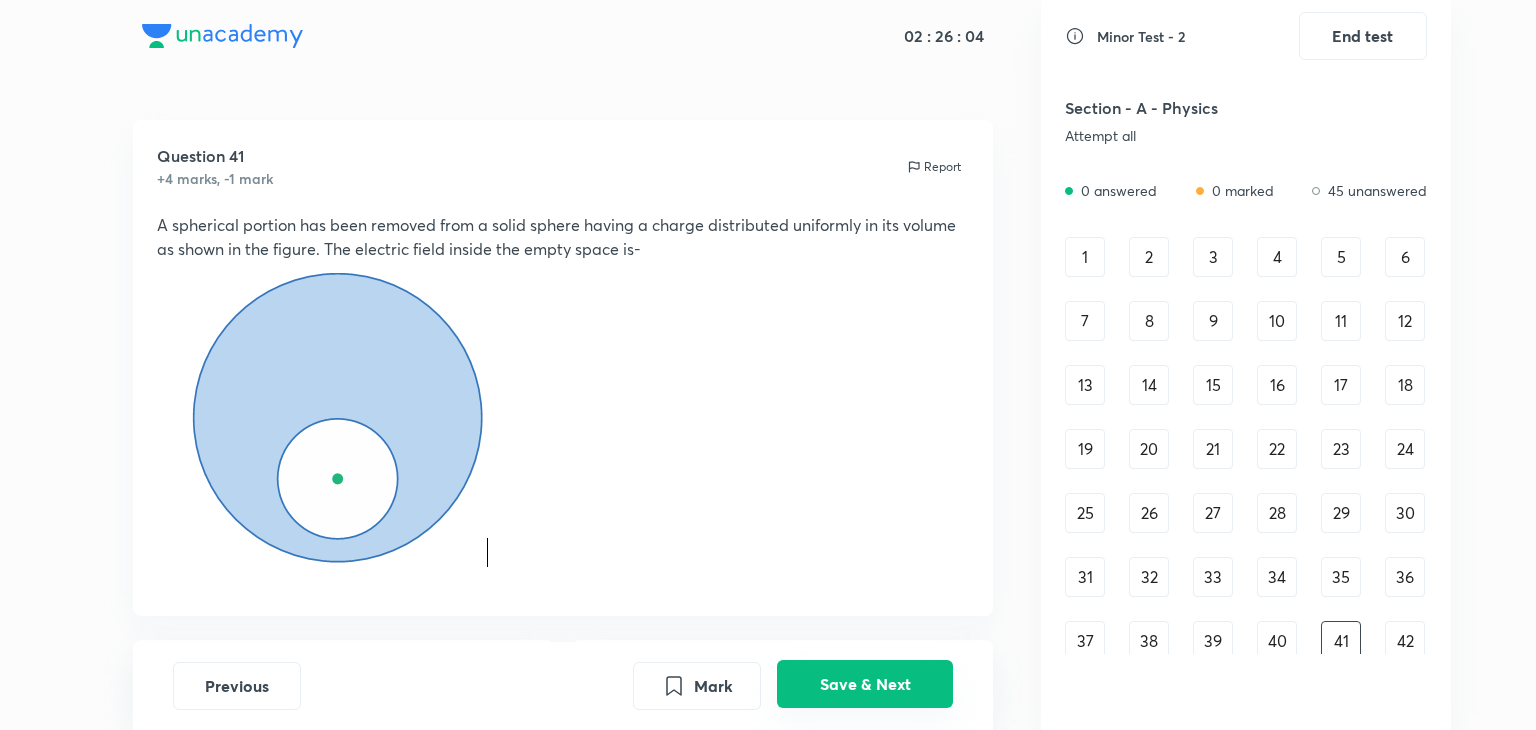click on "Save & Next" at bounding box center (865, 684) 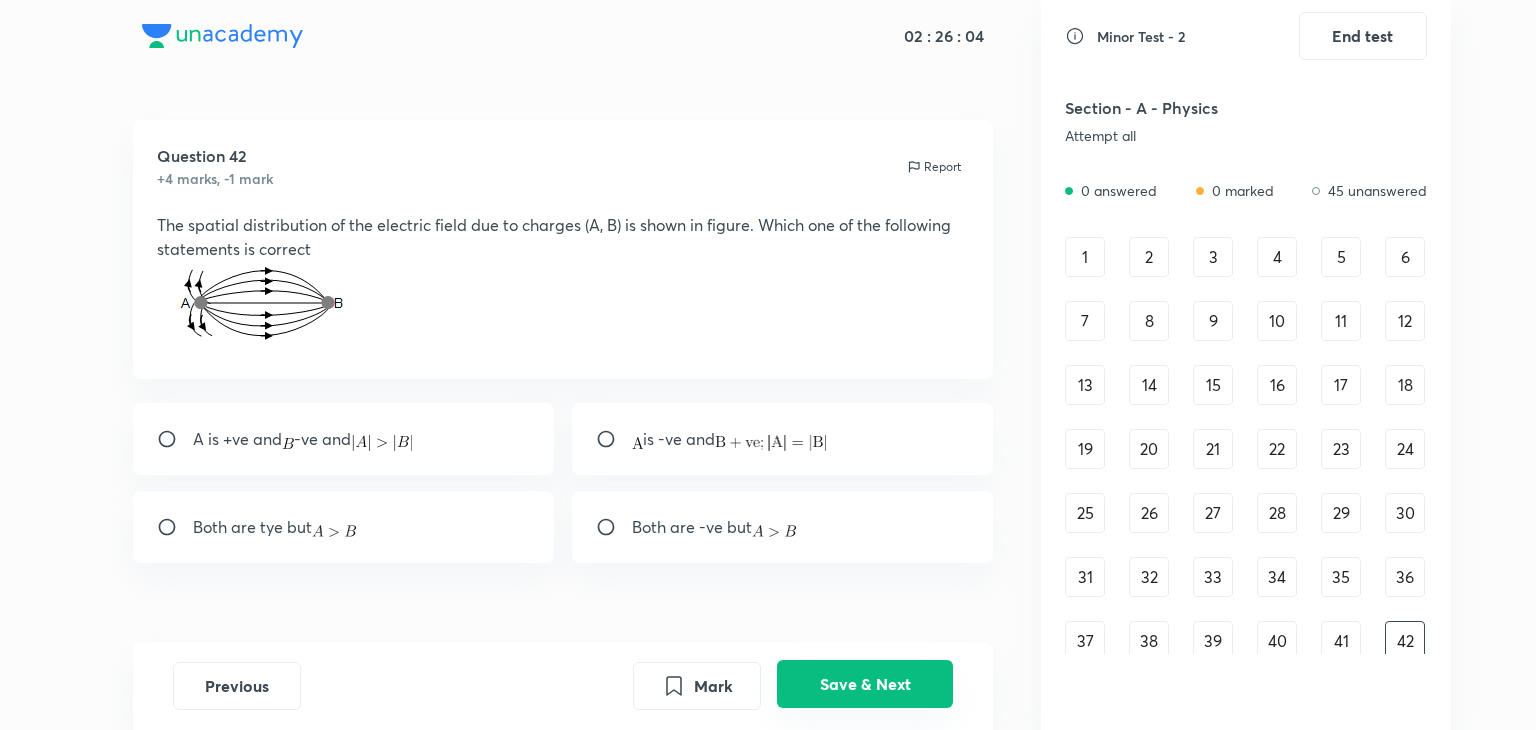 click on "Save & Next" at bounding box center [865, 684] 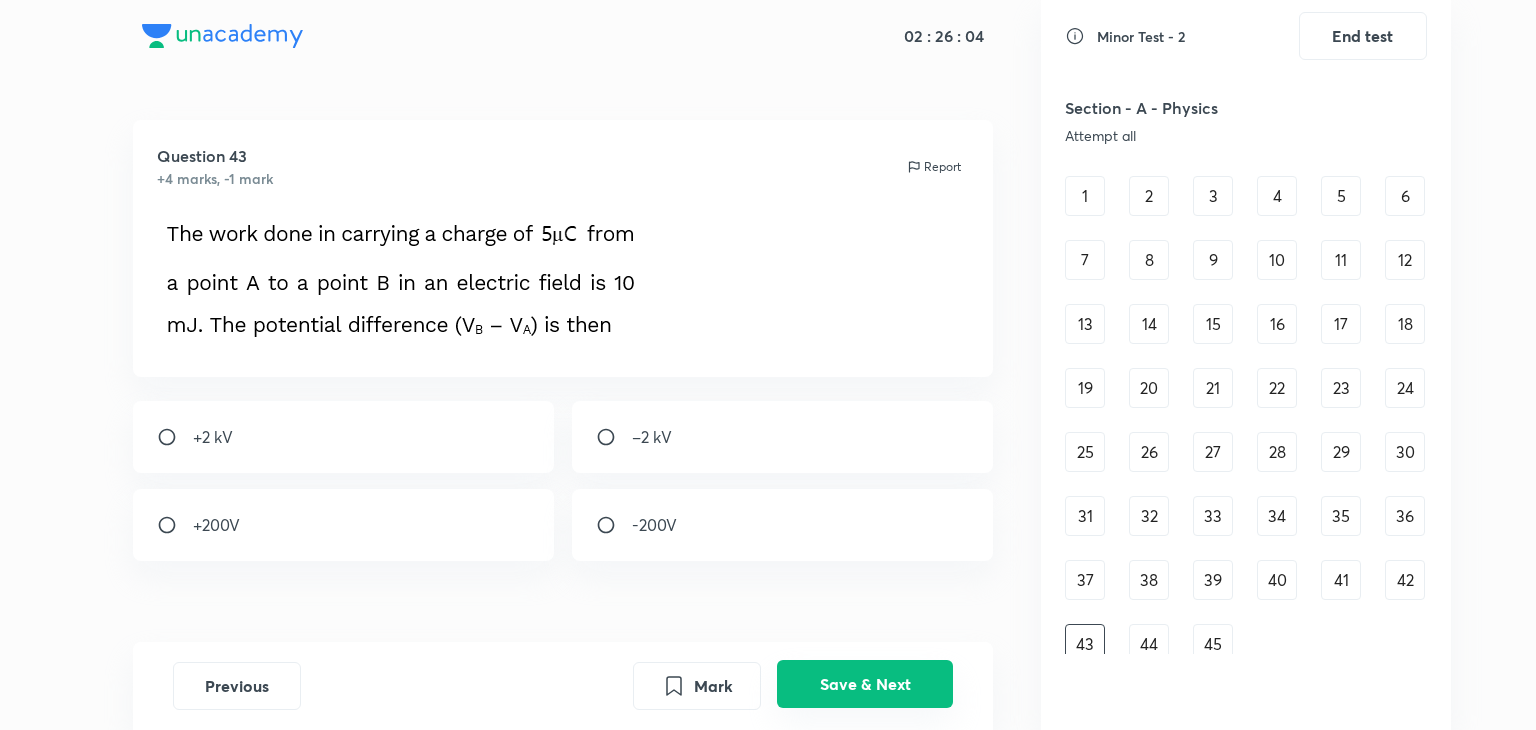 click on "Save & Next" at bounding box center (865, 684) 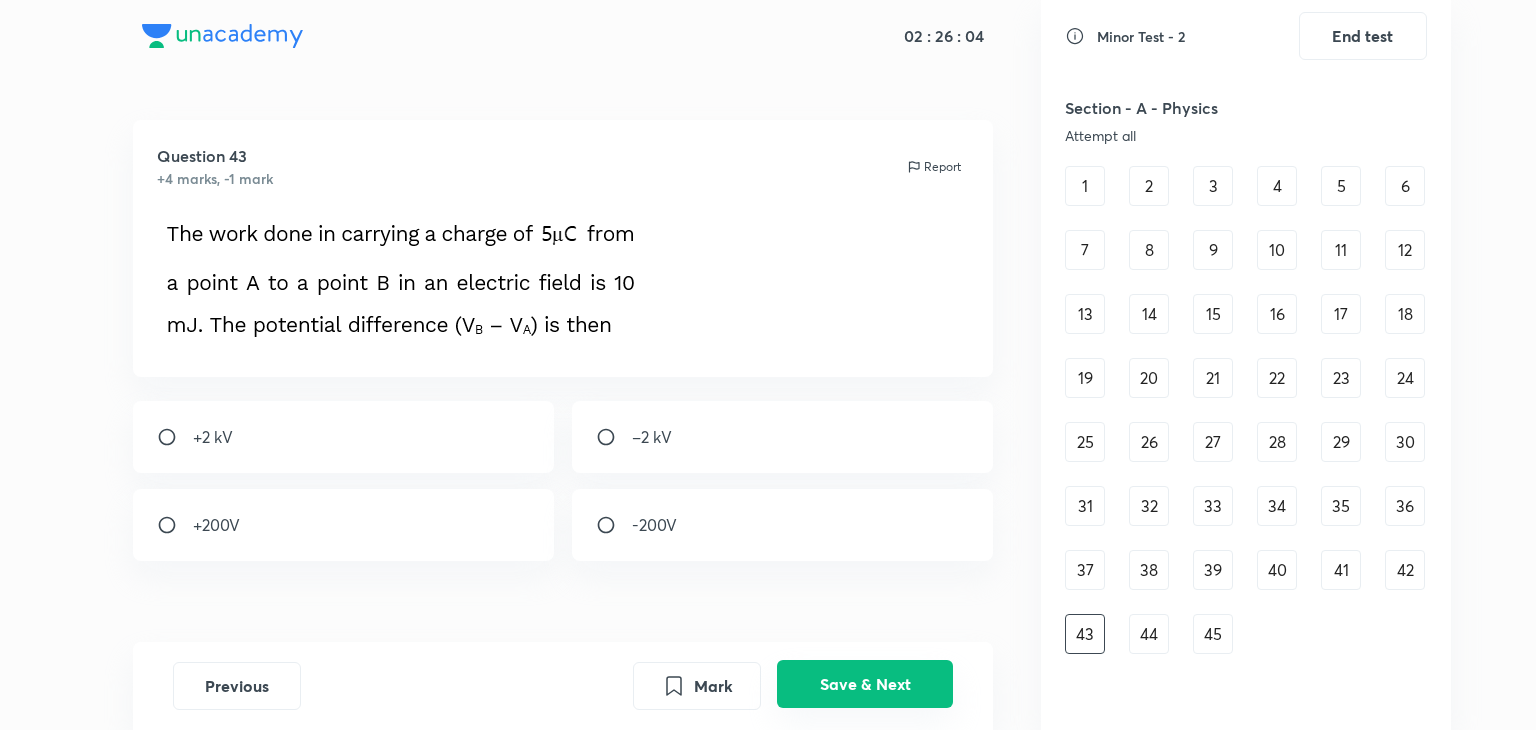 click on "Save & Next" at bounding box center [865, 684] 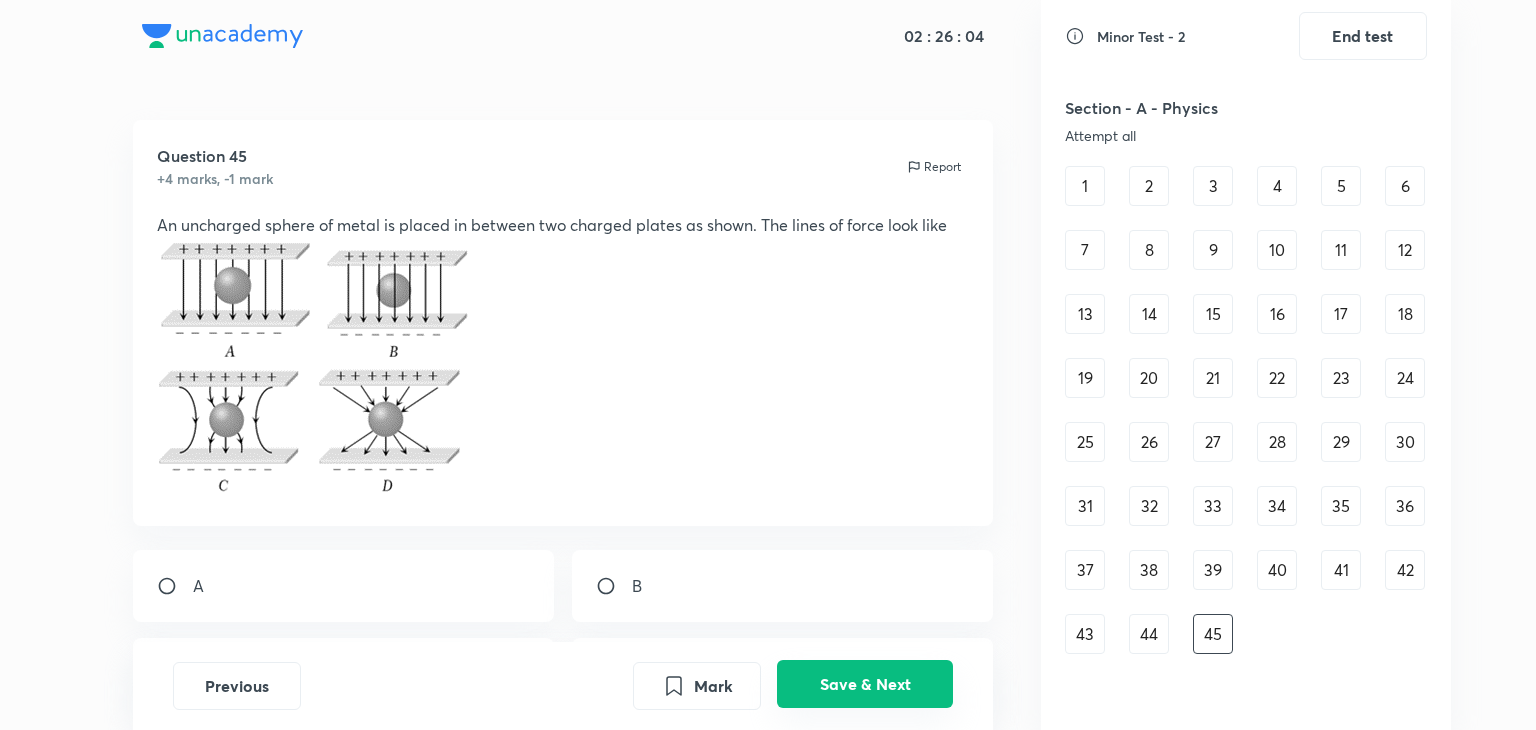 click on "Save & Next" at bounding box center (865, 684) 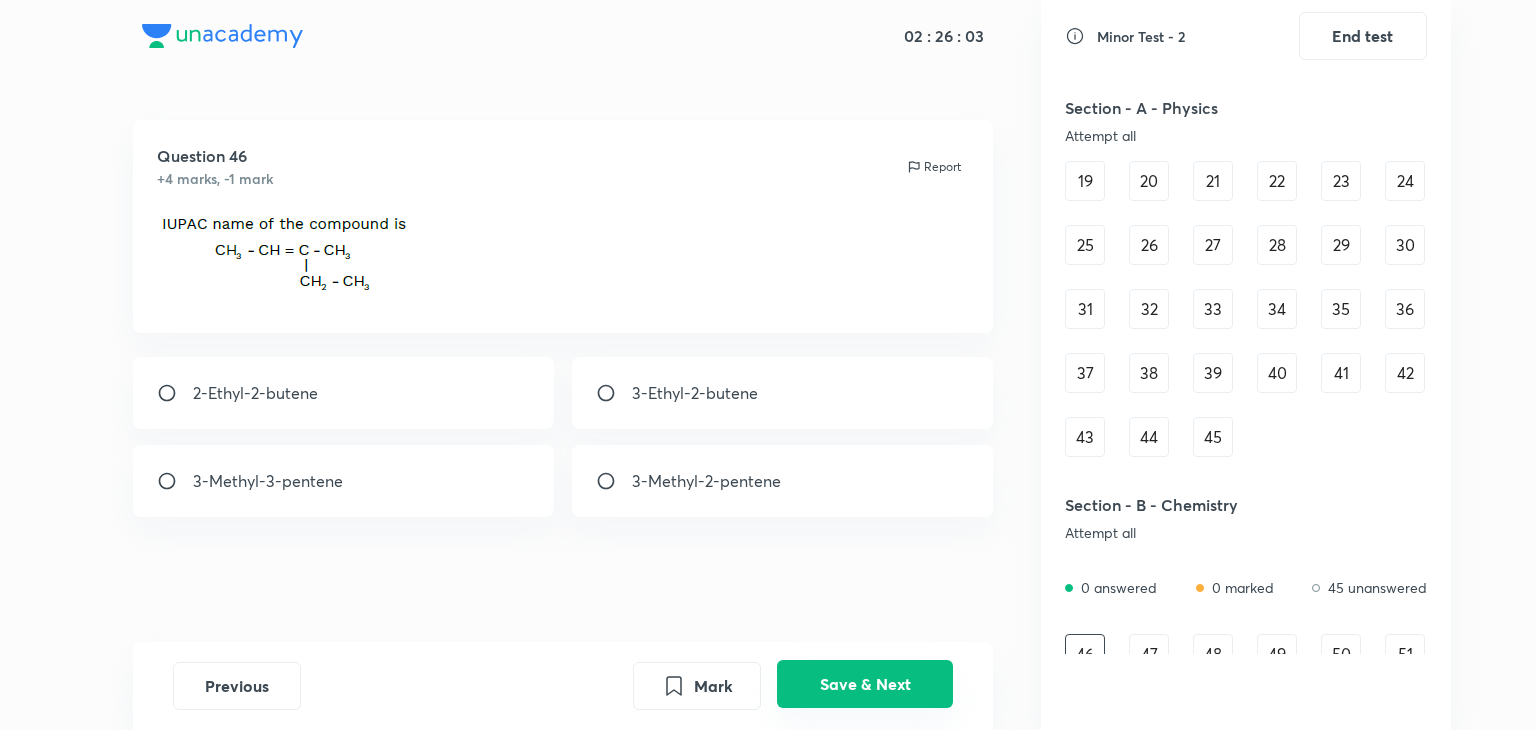 scroll, scrollTop: 288, scrollLeft: 0, axis: vertical 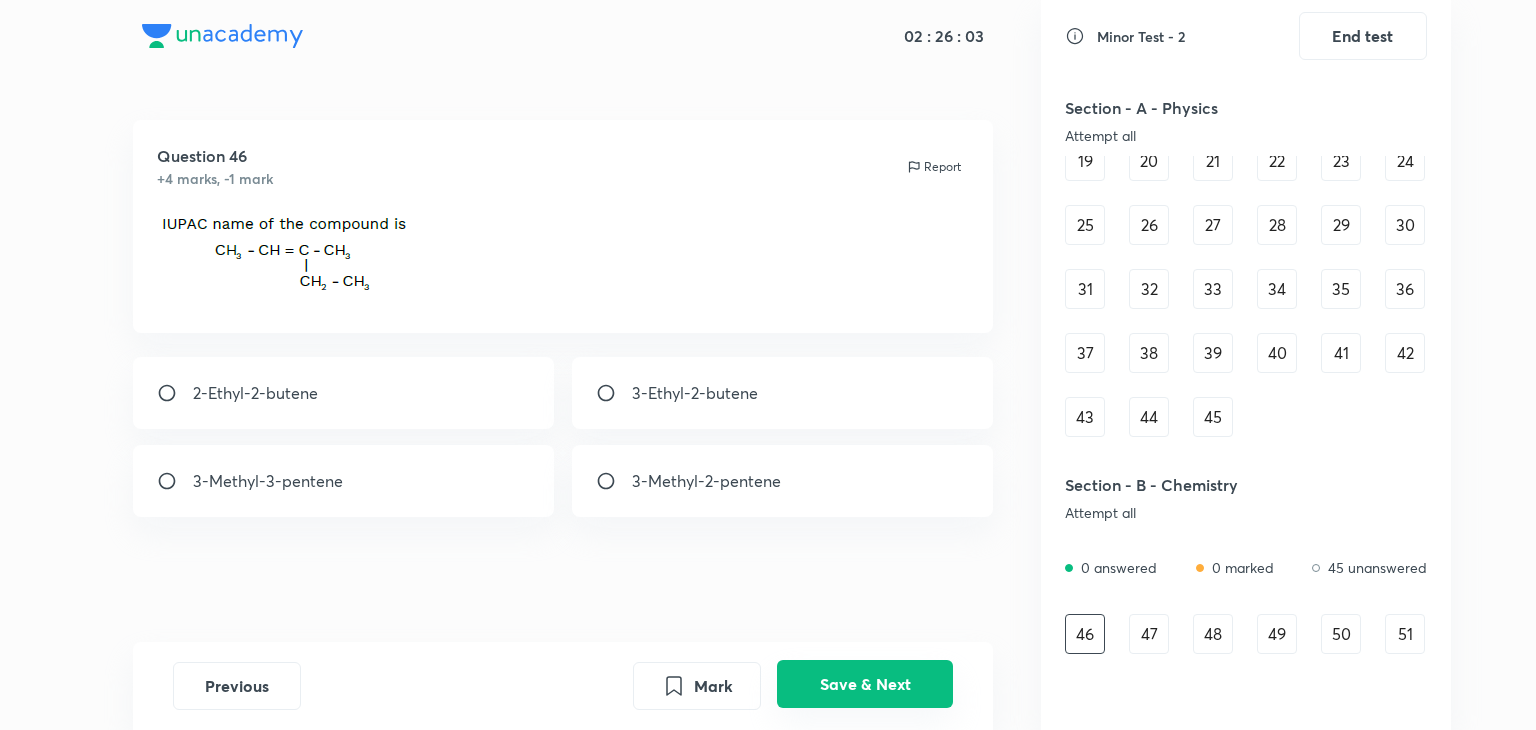 click on "Save & Next" at bounding box center (865, 684) 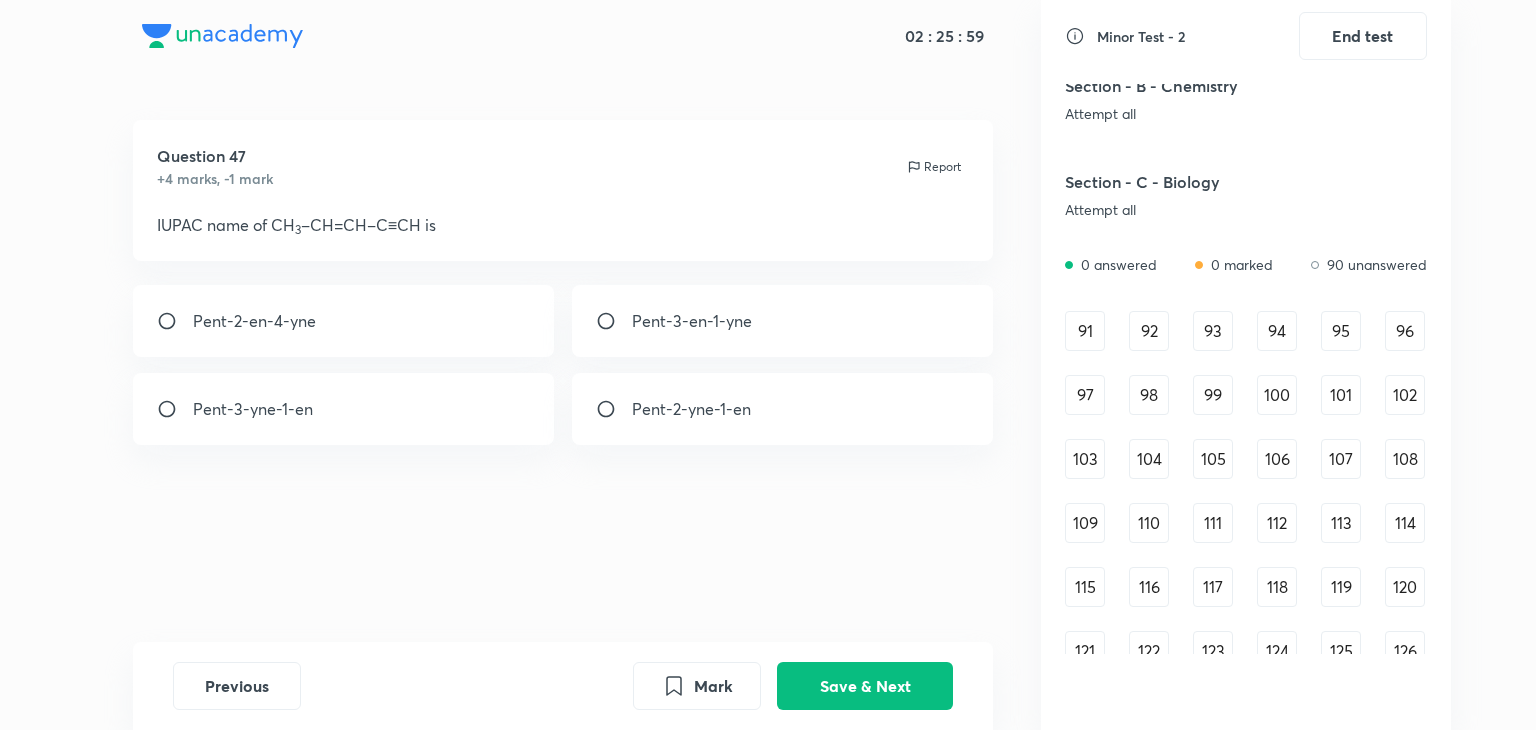 scroll, scrollTop: 1255, scrollLeft: 0, axis: vertical 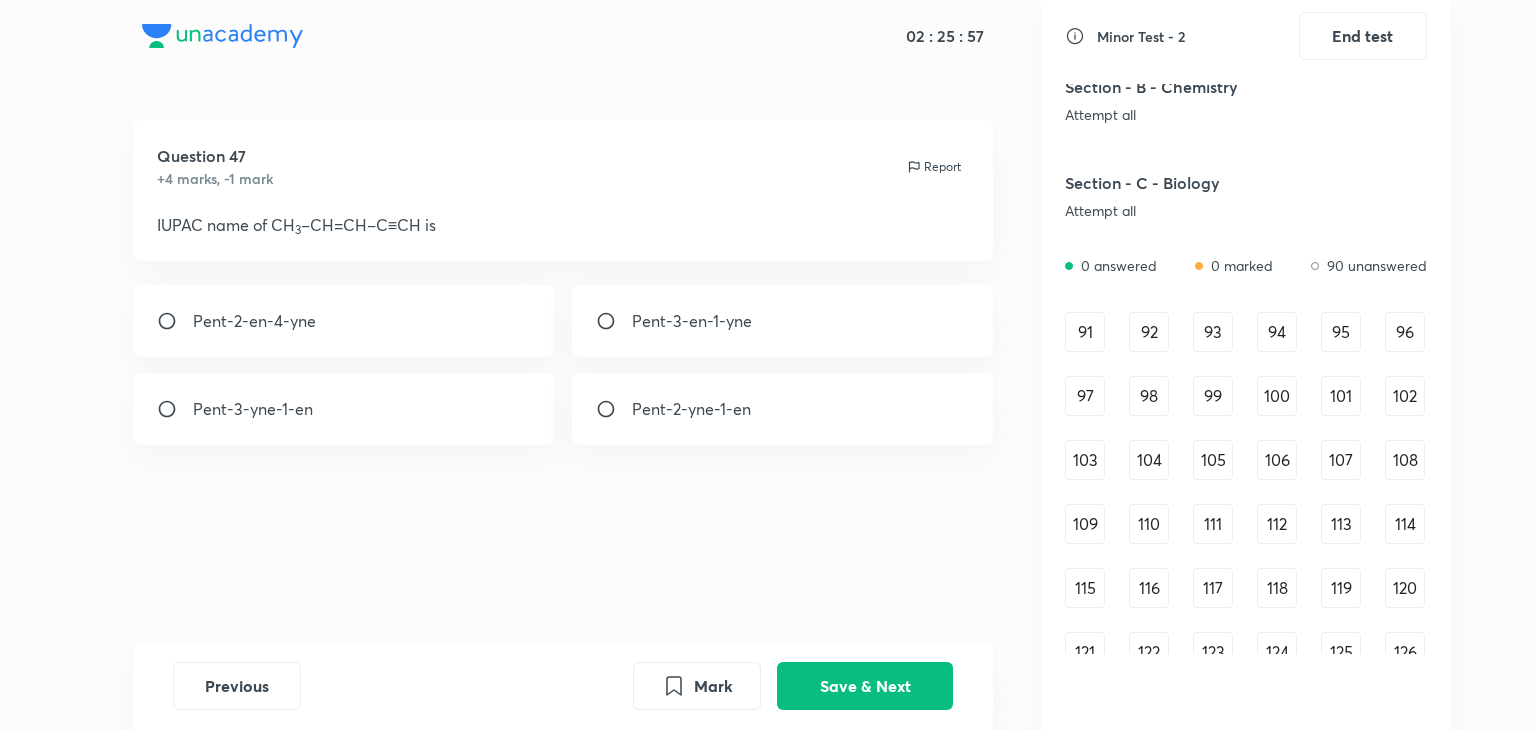 click on "91" at bounding box center (1085, 332) 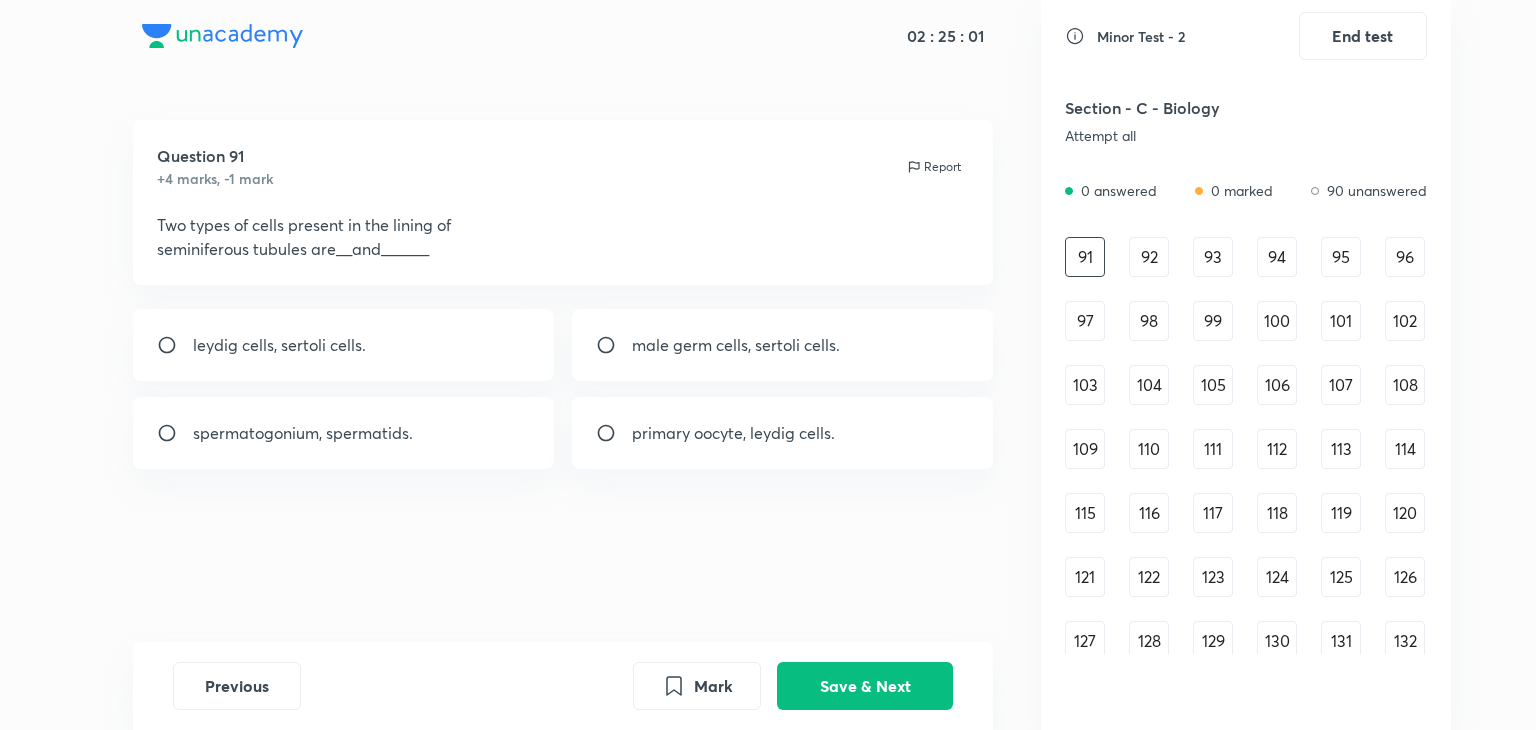 scroll, scrollTop: 1324, scrollLeft: 0, axis: vertical 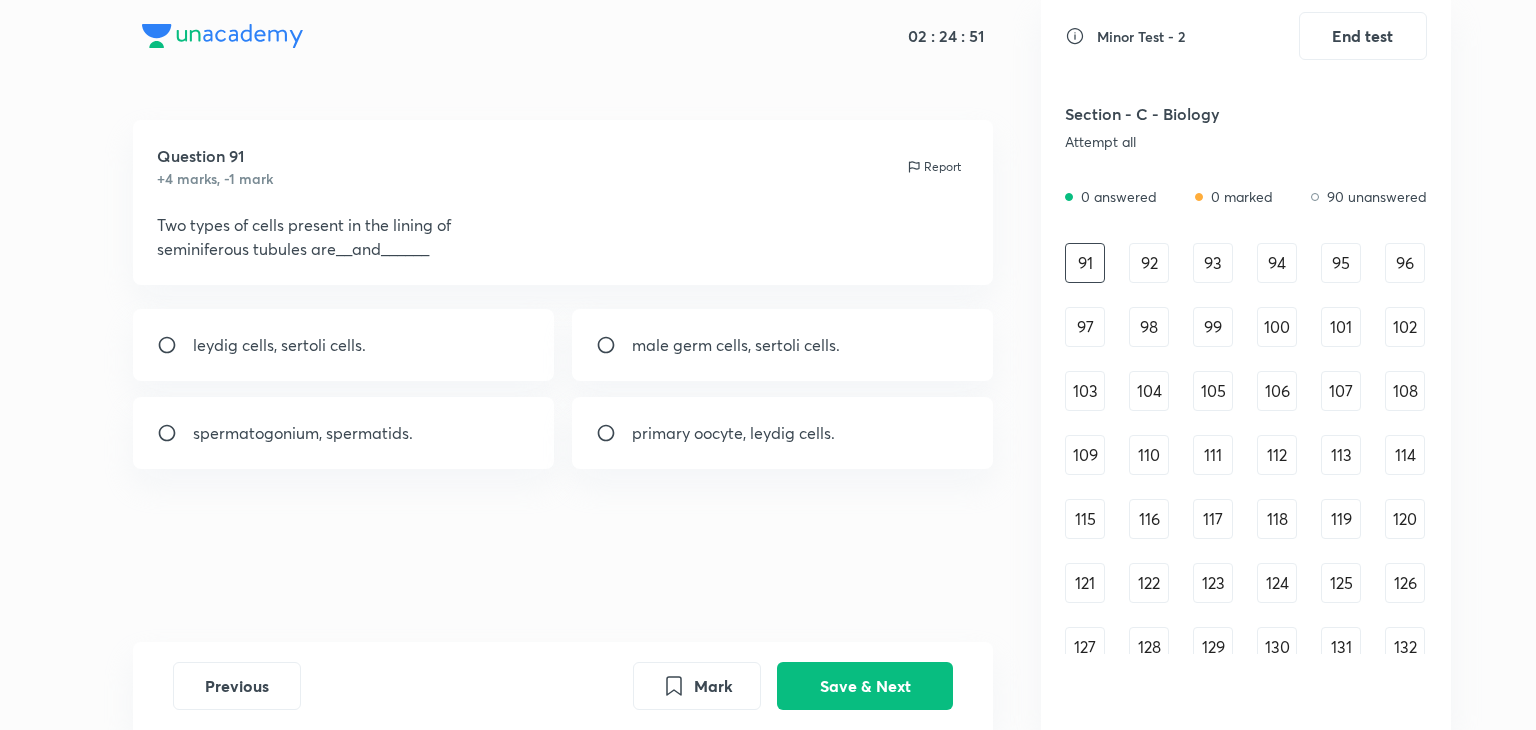 click on "leydig cells, sertoli cells." at bounding box center [279, 345] 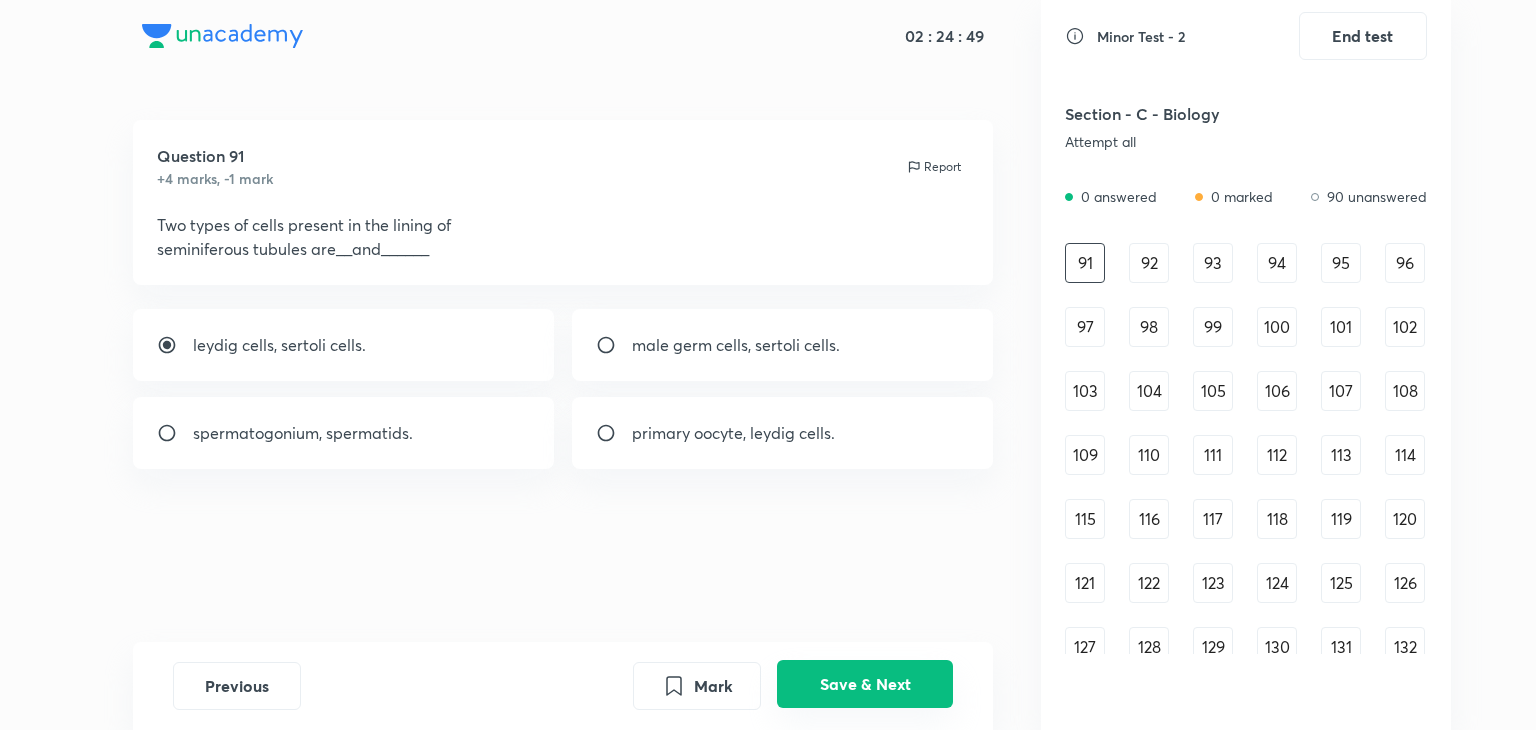 click on "Save & Next" at bounding box center [865, 684] 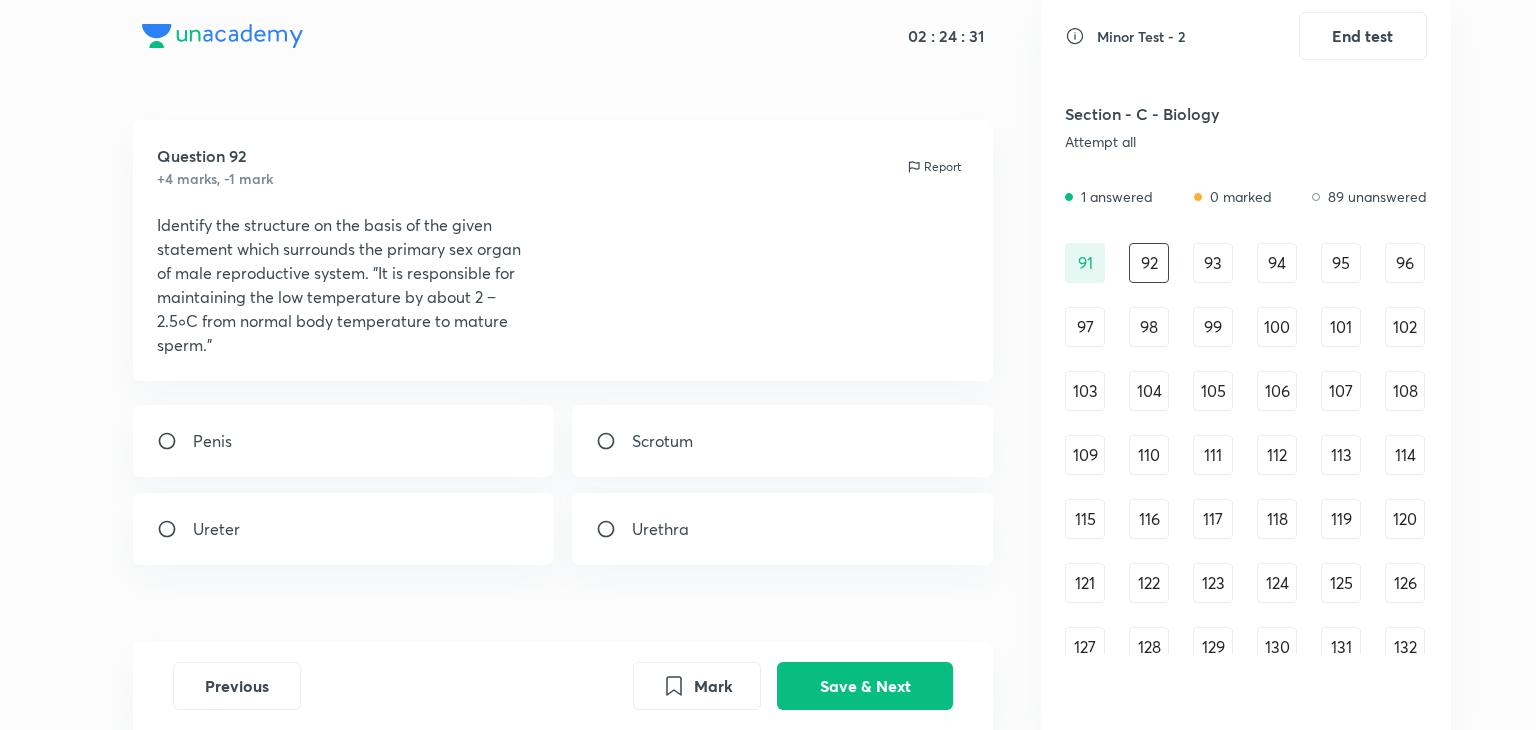 click on "Scrotum" at bounding box center (662, 441) 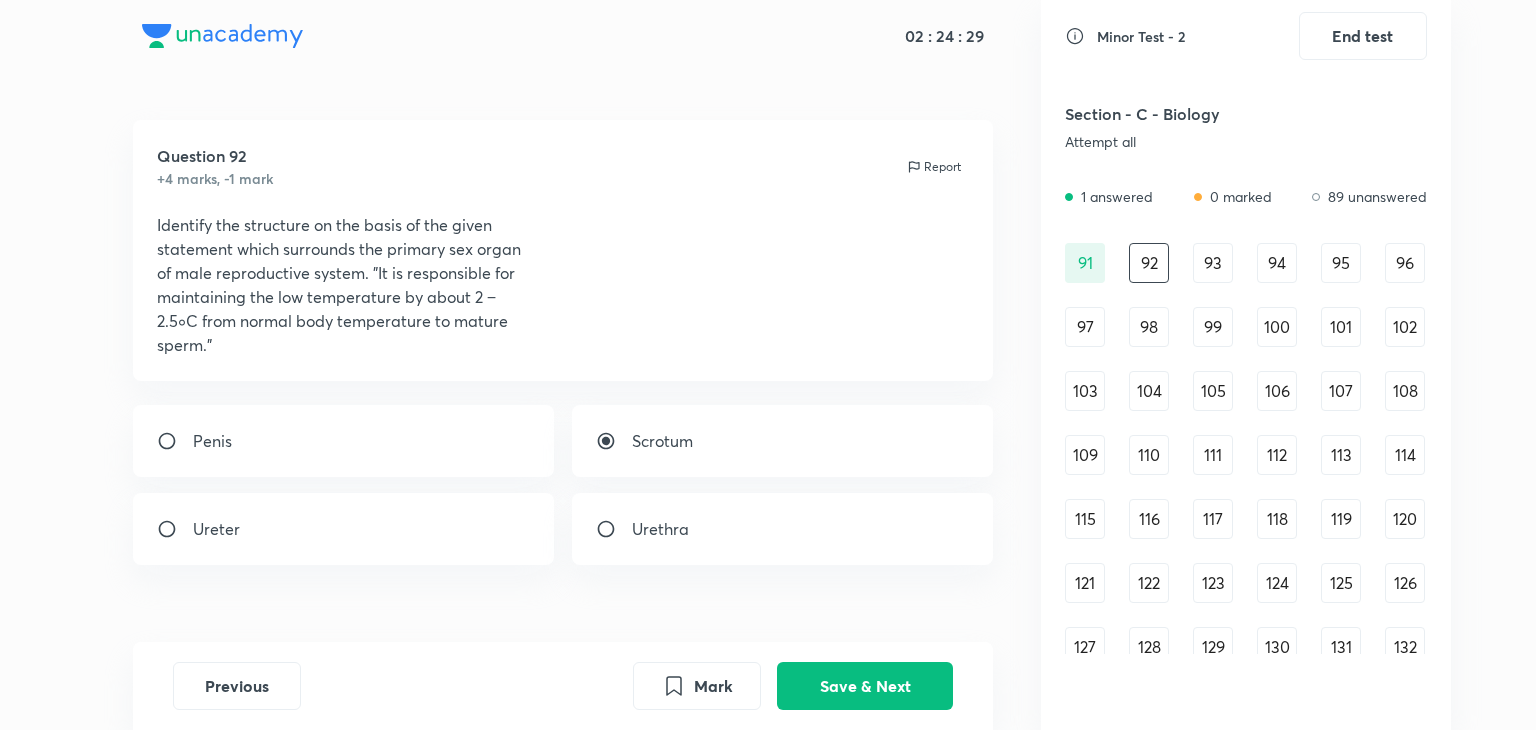 click on "Previous Mark Save & Next" at bounding box center [563, 686] 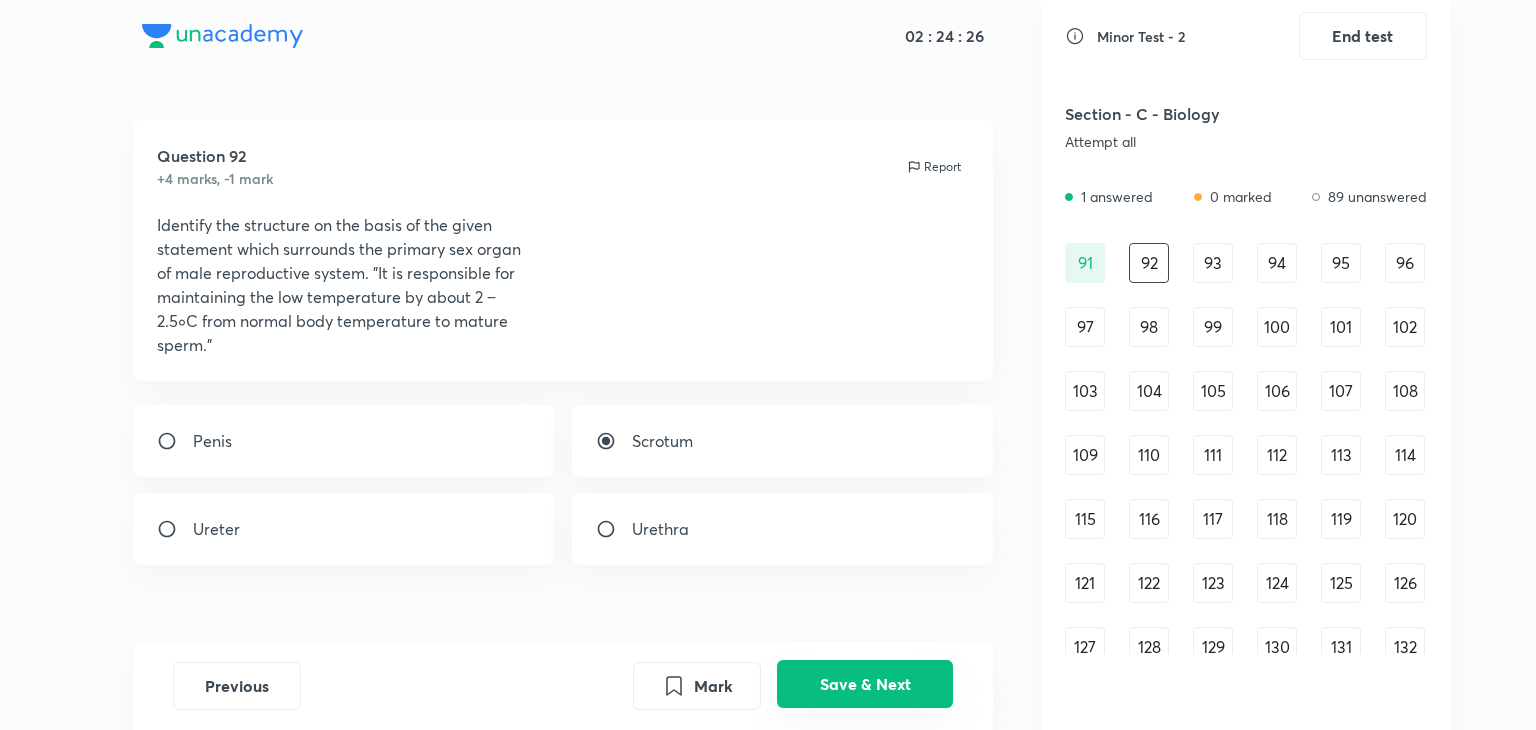 click on "Save & Next" at bounding box center (865, 684) 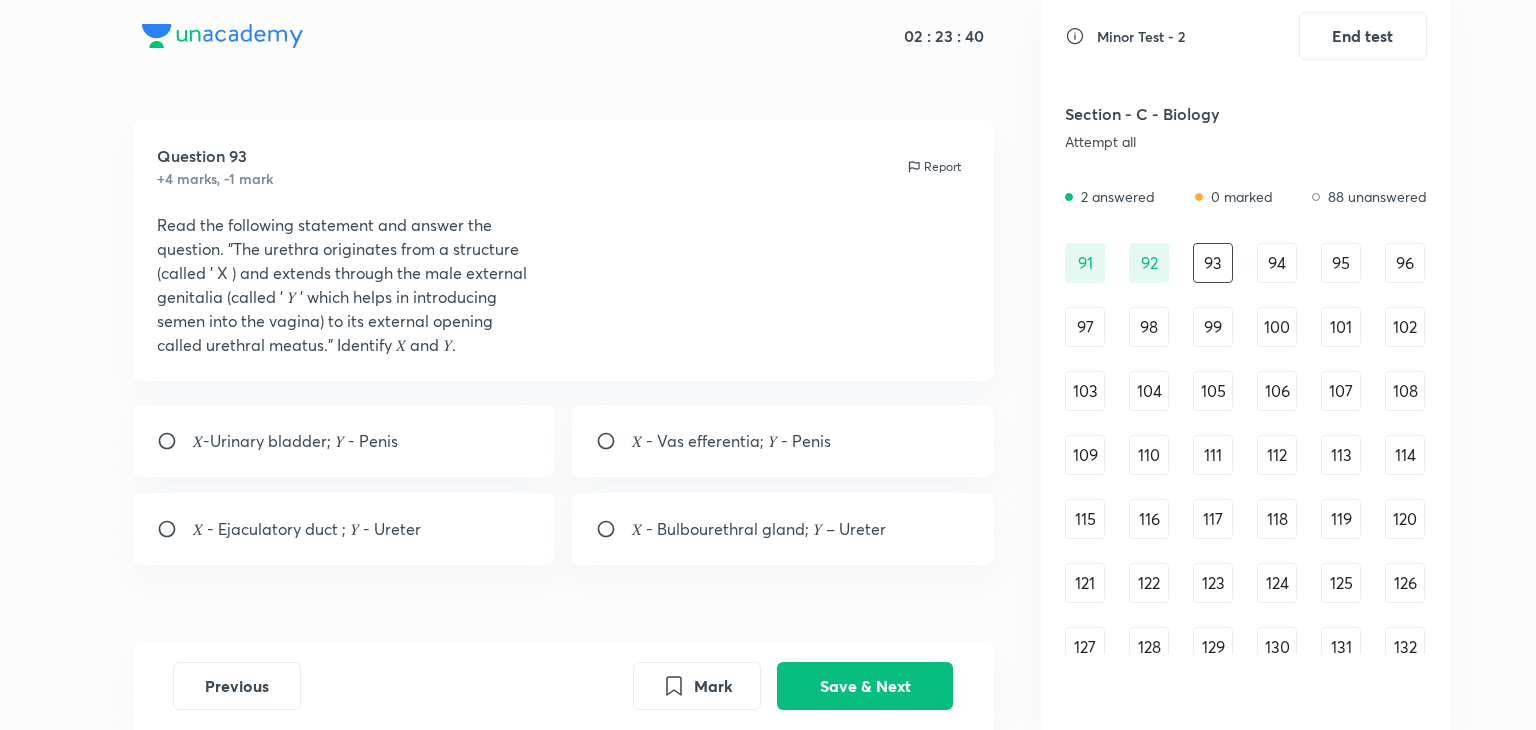 click on "𝑋 - Ejaculatory duct ; 𝑌 - Ureter" at bounding box center (307, 529) 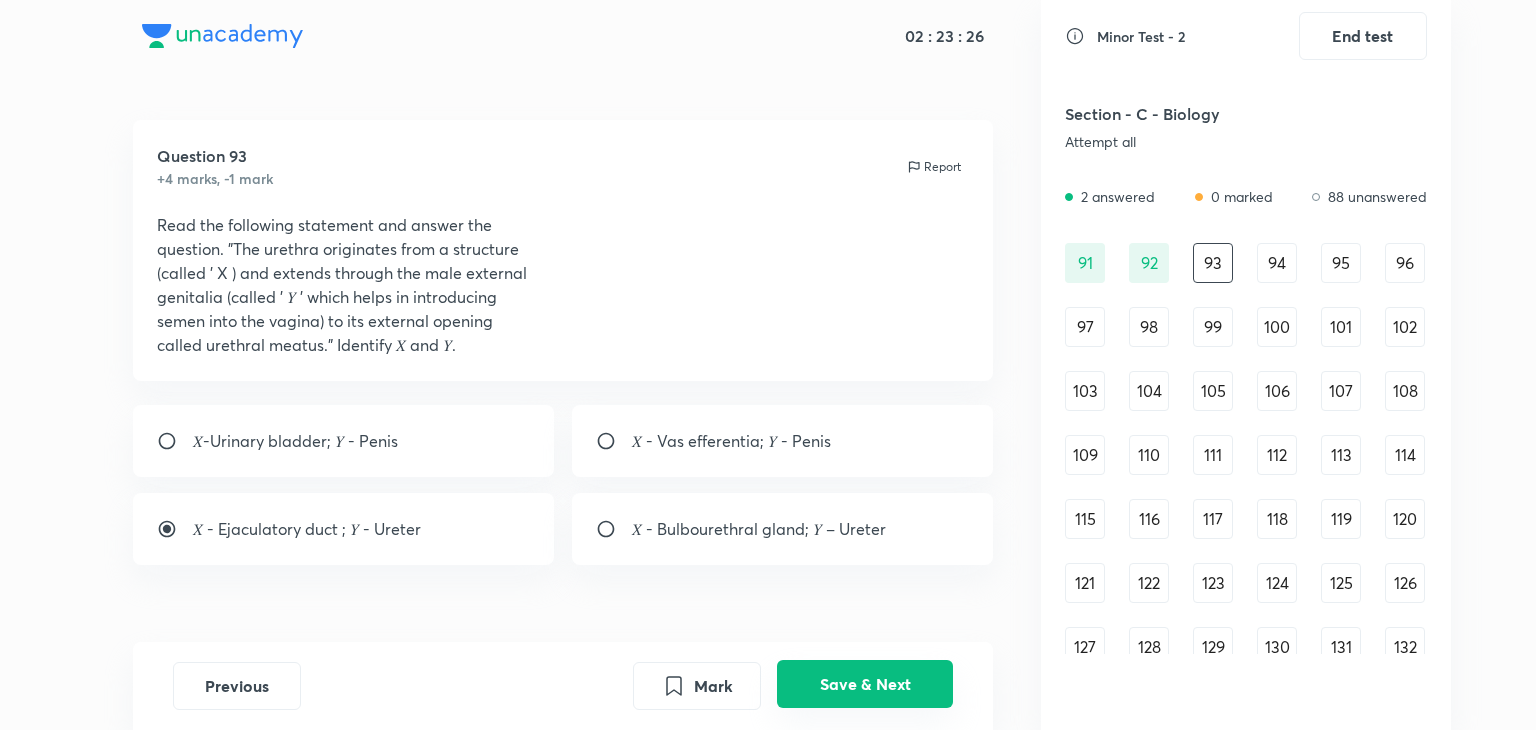 click on "Save & Next" at bounding box center (865, 684) 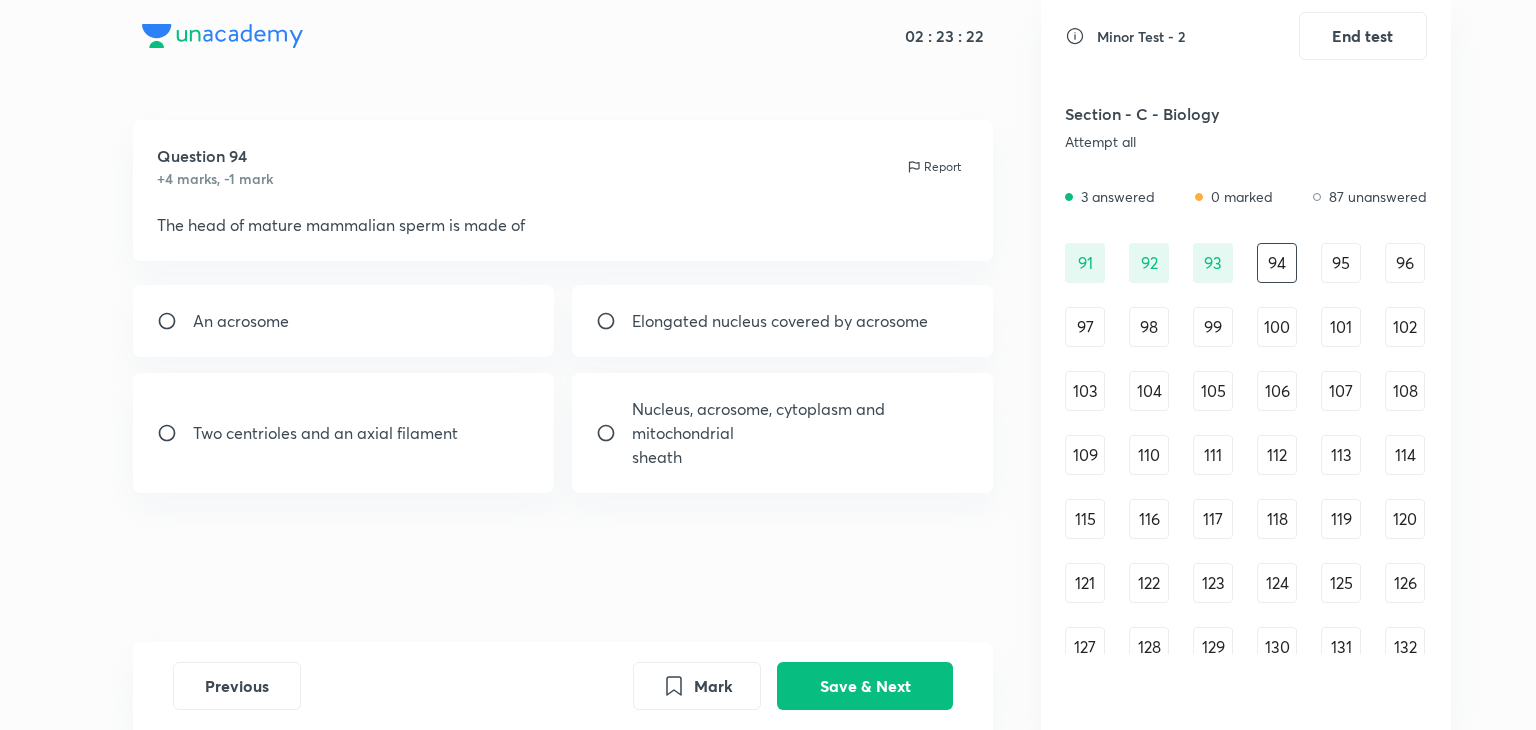 click on "An acrosome" at bounding box center (344, 321) 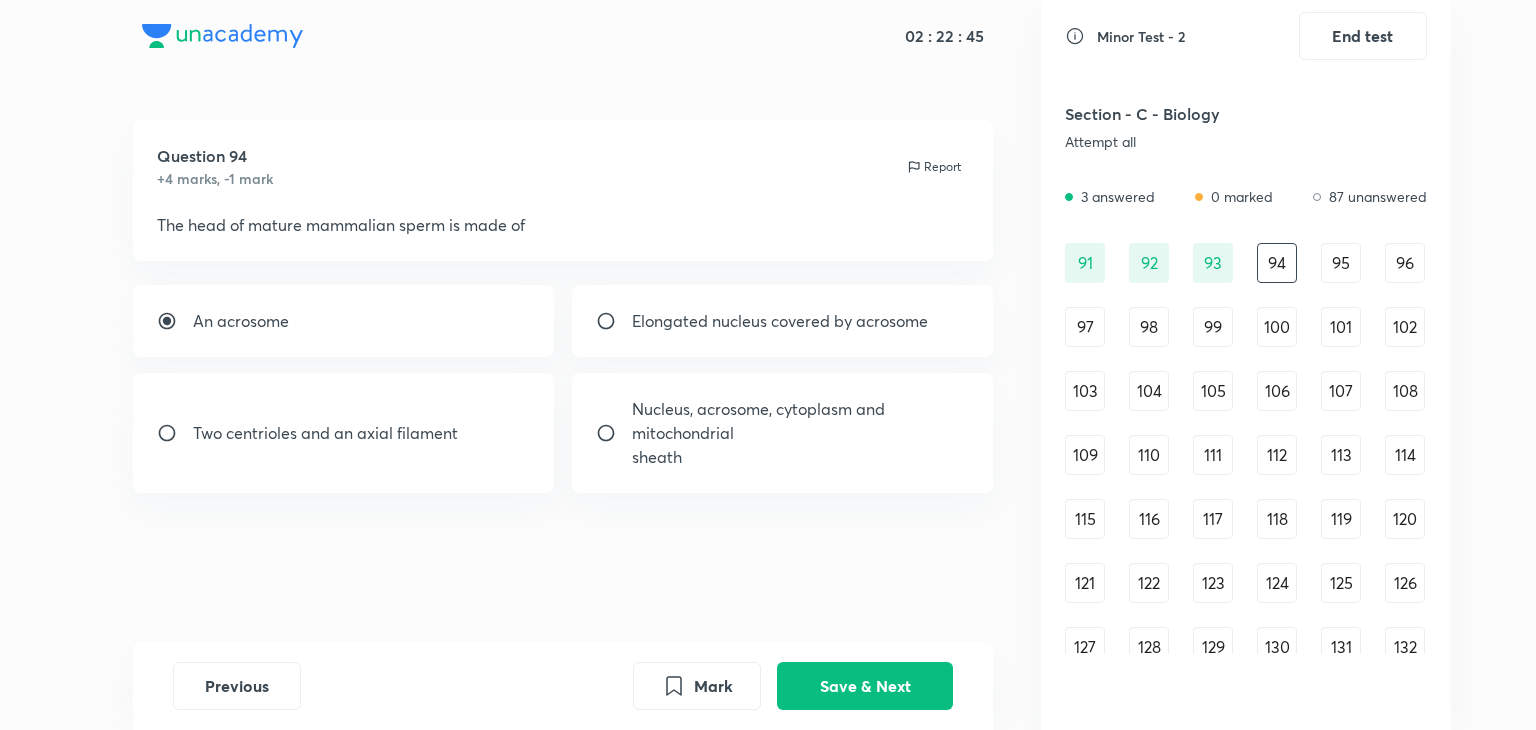 click on "Nucleus, acrosome, cytoplasm and mitochondrial" at bounding box center (801, 421) 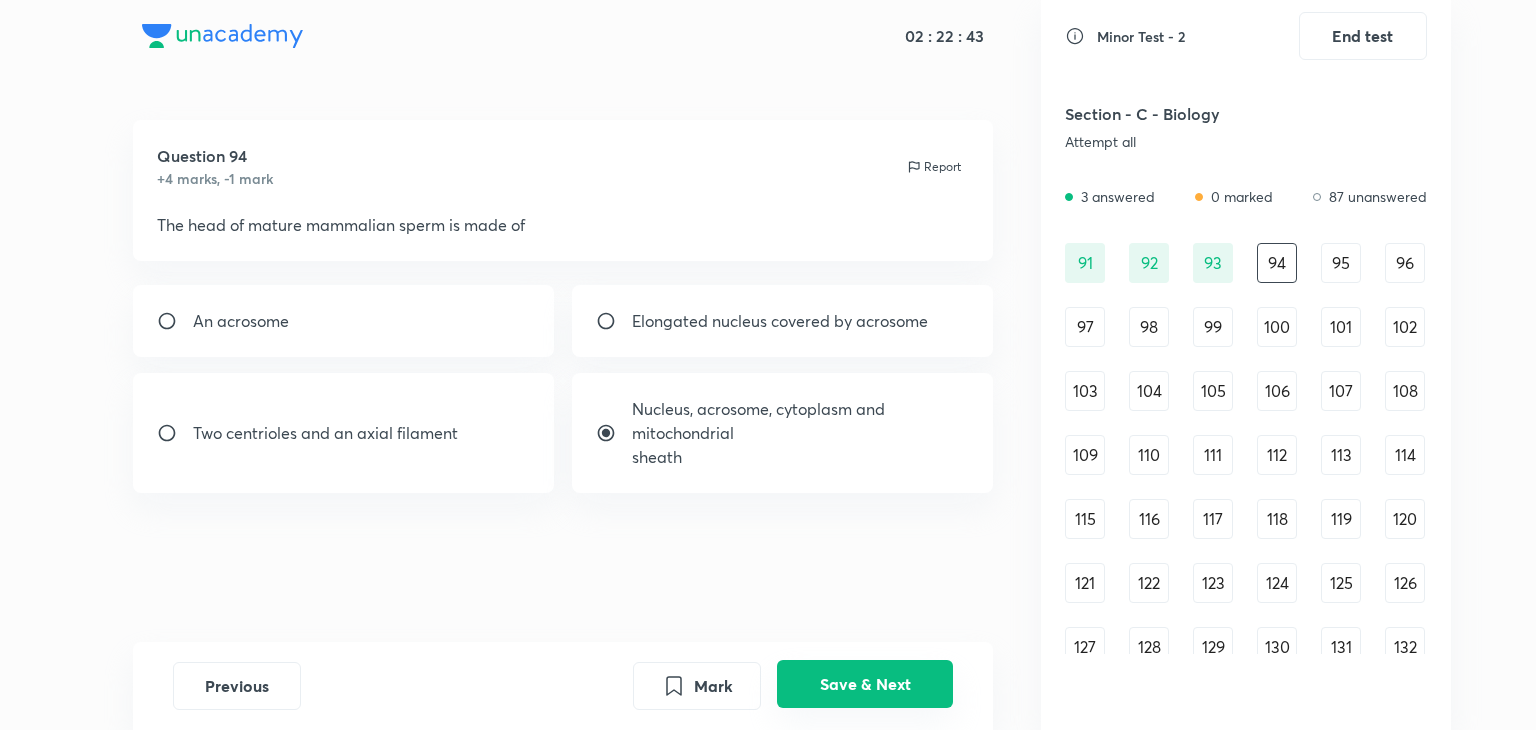 click on "Save & Next" at bounding box center [865, 684] 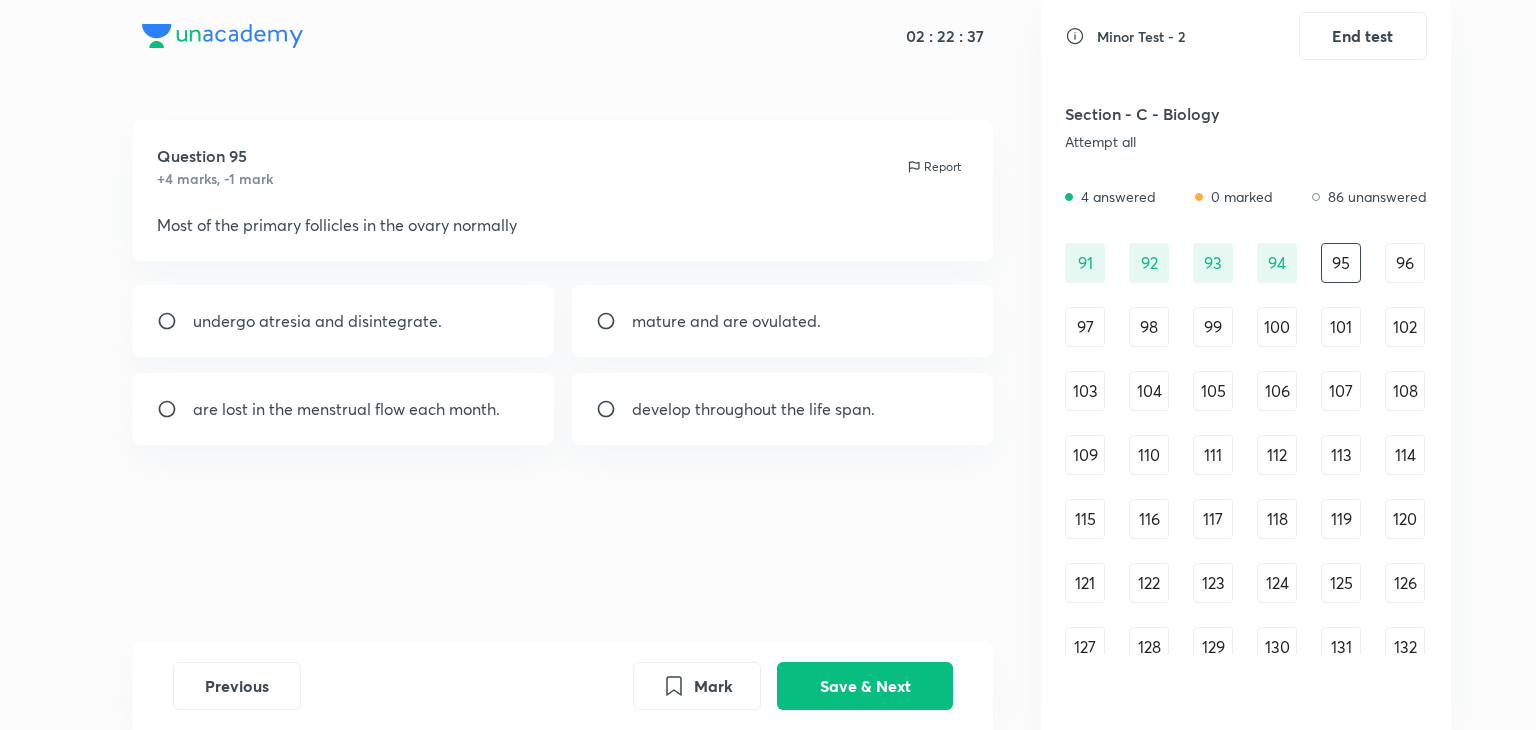 click on "mature and are ovulated." at bounding box center (783, 321) 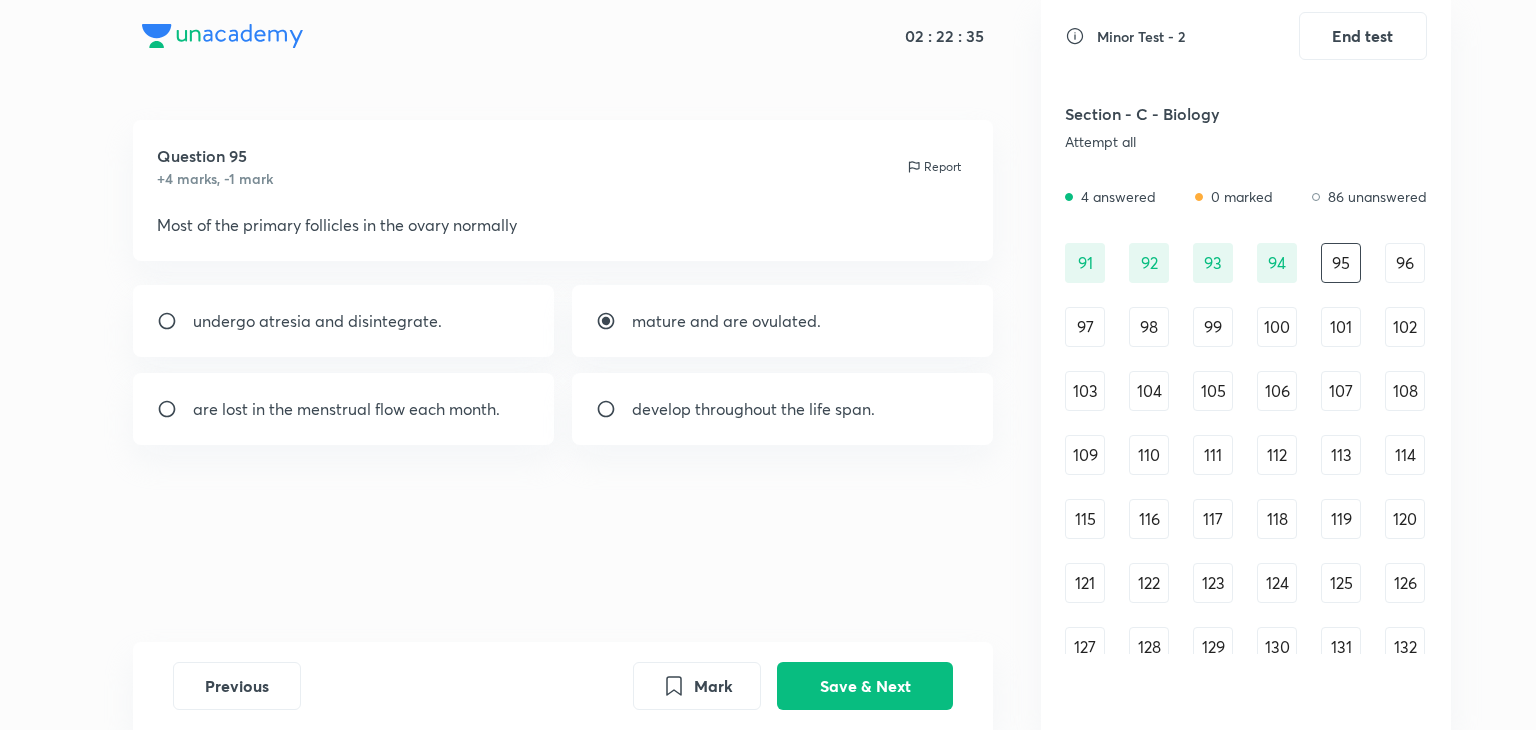 click on "are lost in the menstrual flow each month." at bounding box center (344, 409) 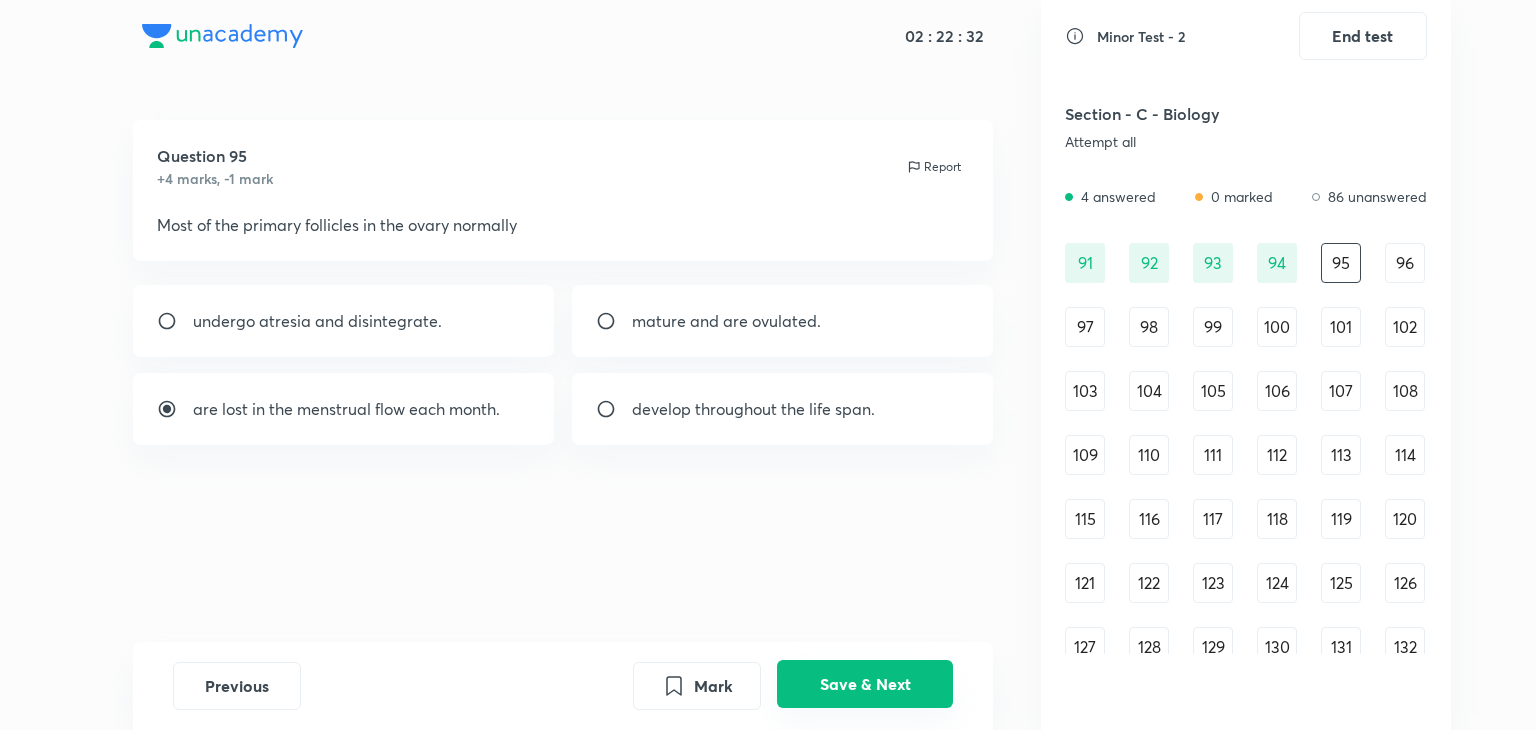 click on "Save & Next" at bounding box center (865, 684) 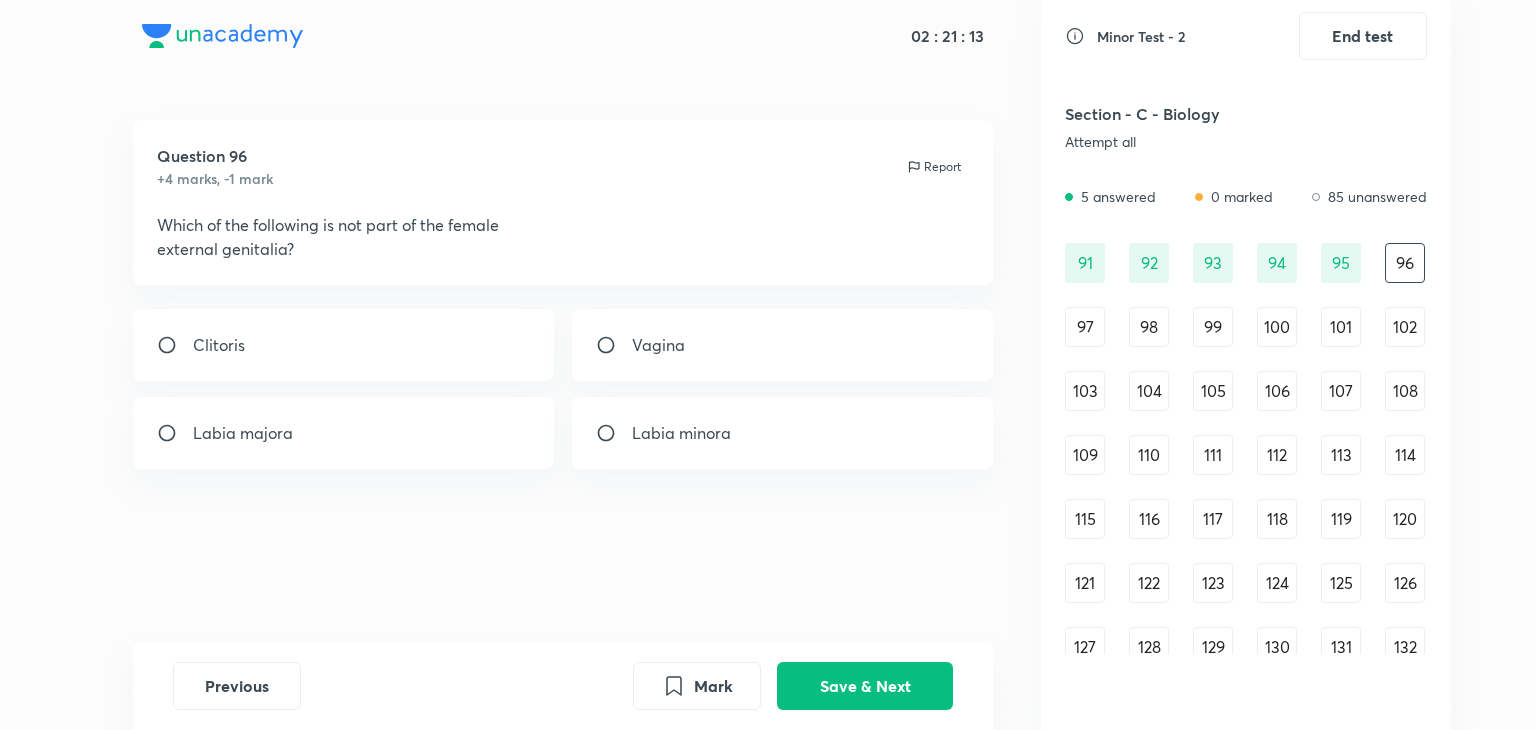 click at bounding box center (614, 345) 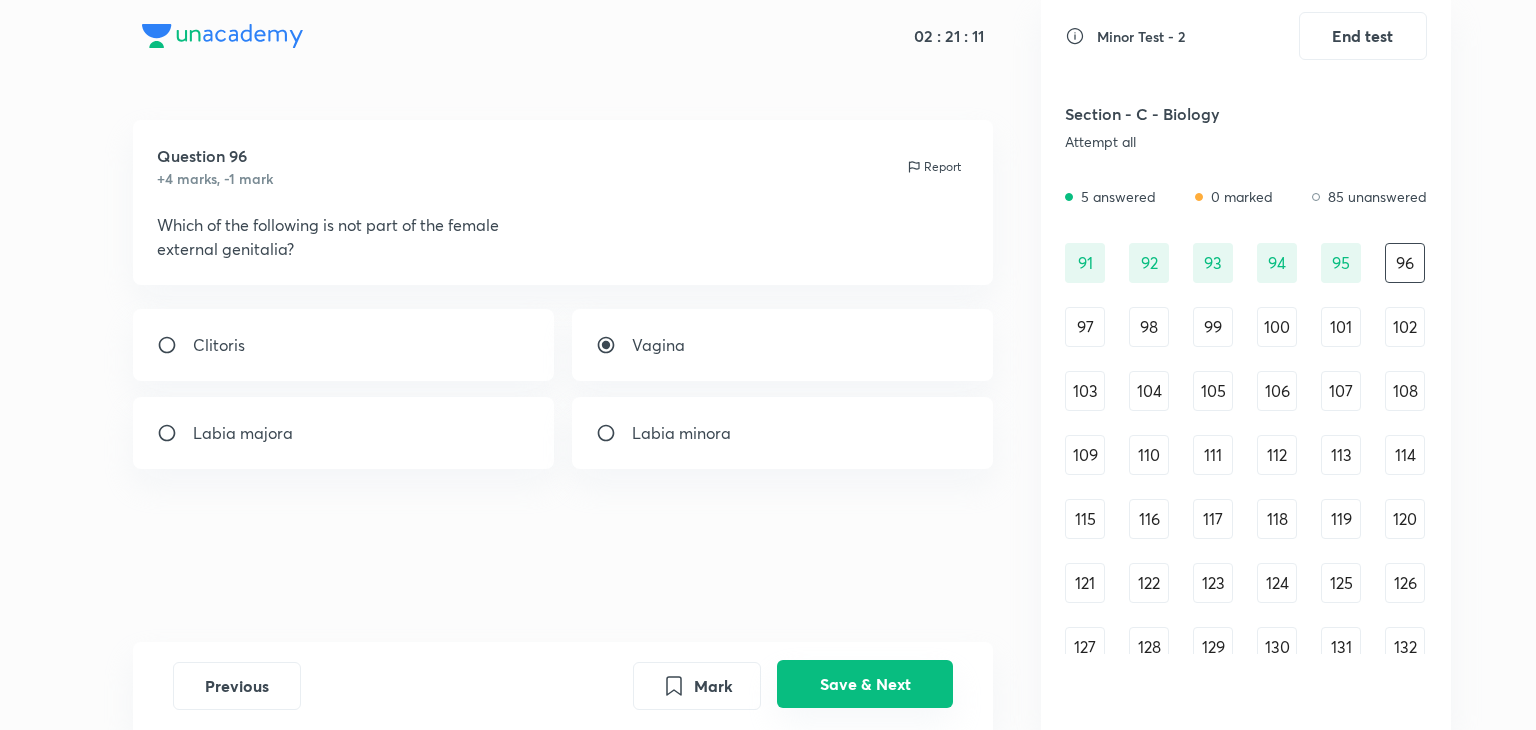 click on "Save & Next" at bounding box center (865, 684) 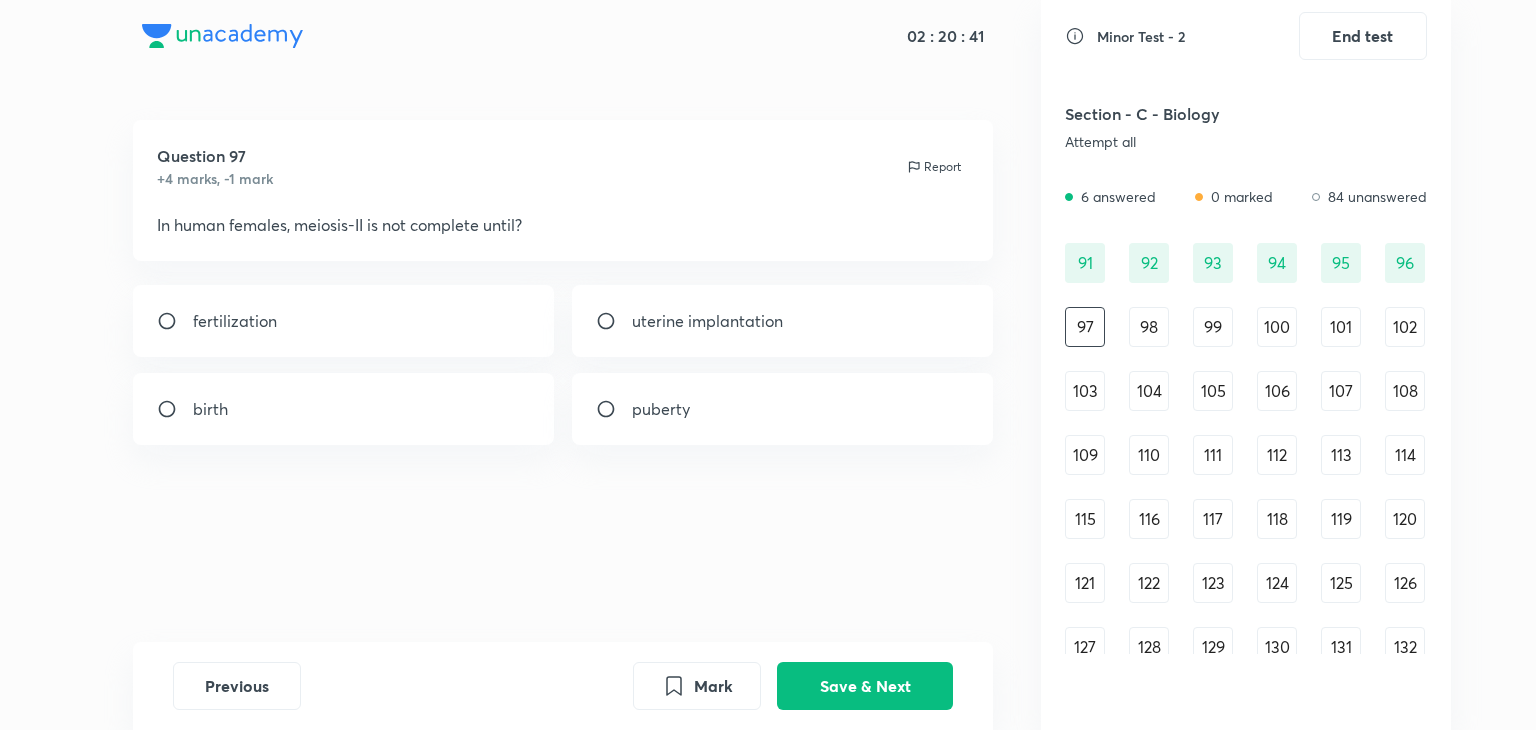 click on "birth" at bounding box center (344, 409) 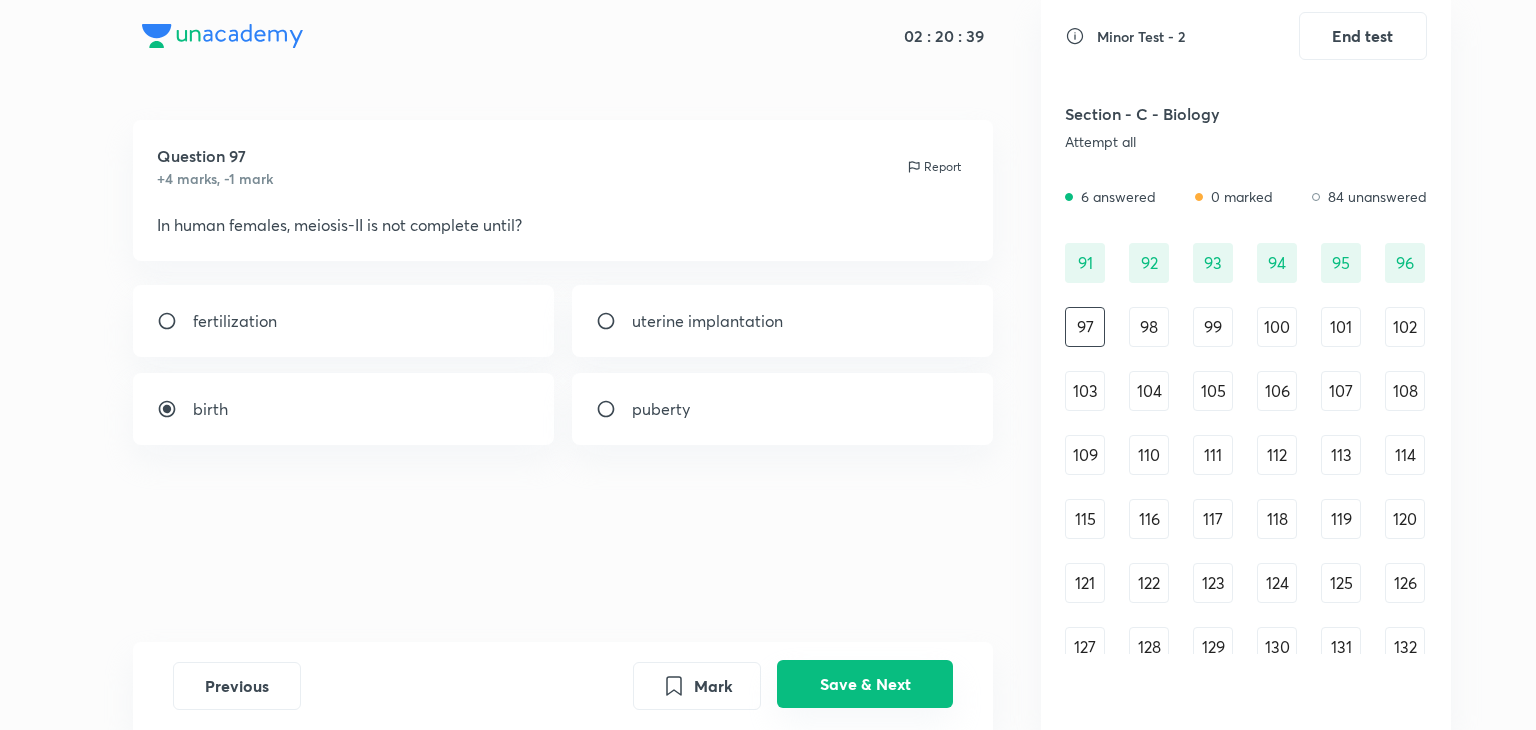 click on "Save & Next" at bounding box center [865, 684] 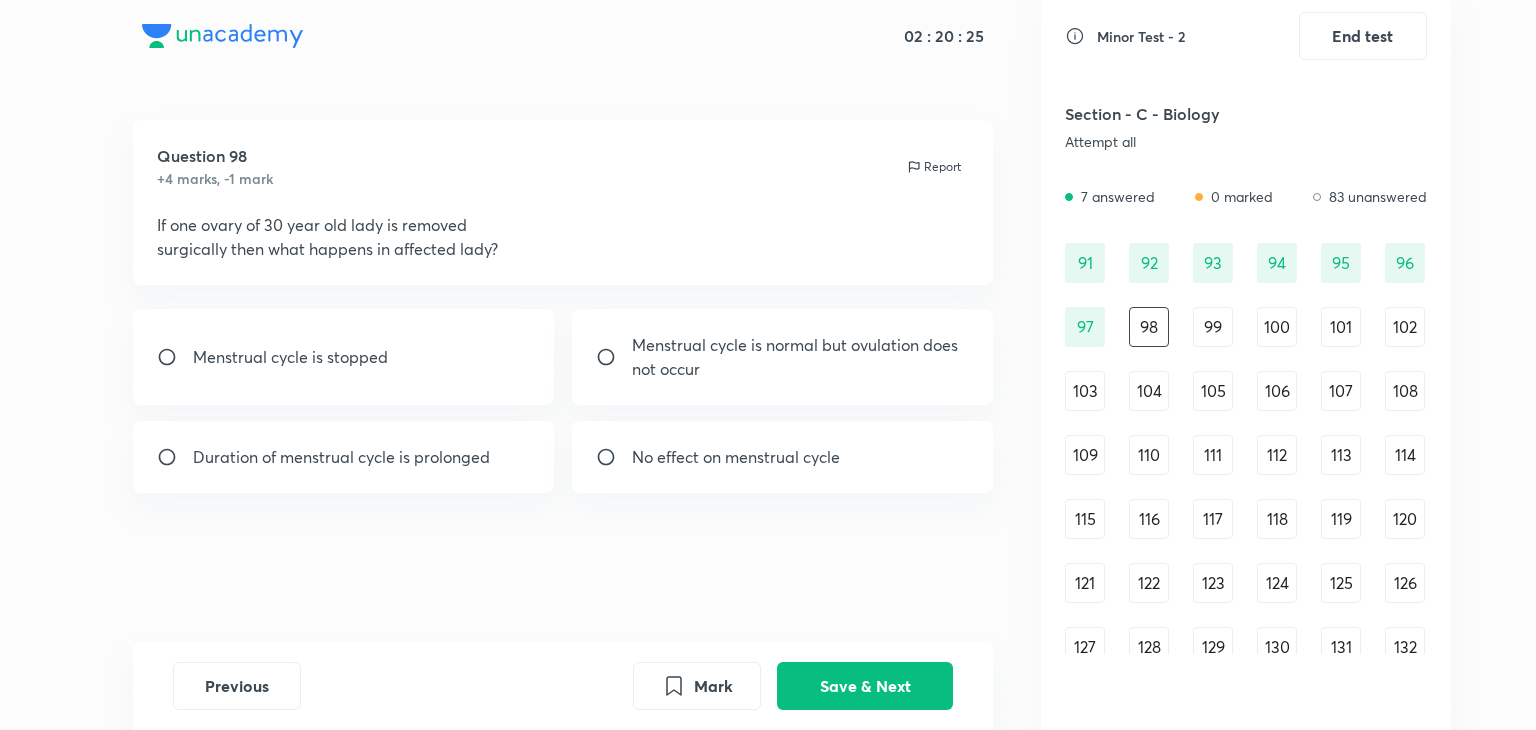 click at bounding box center [614, 357] 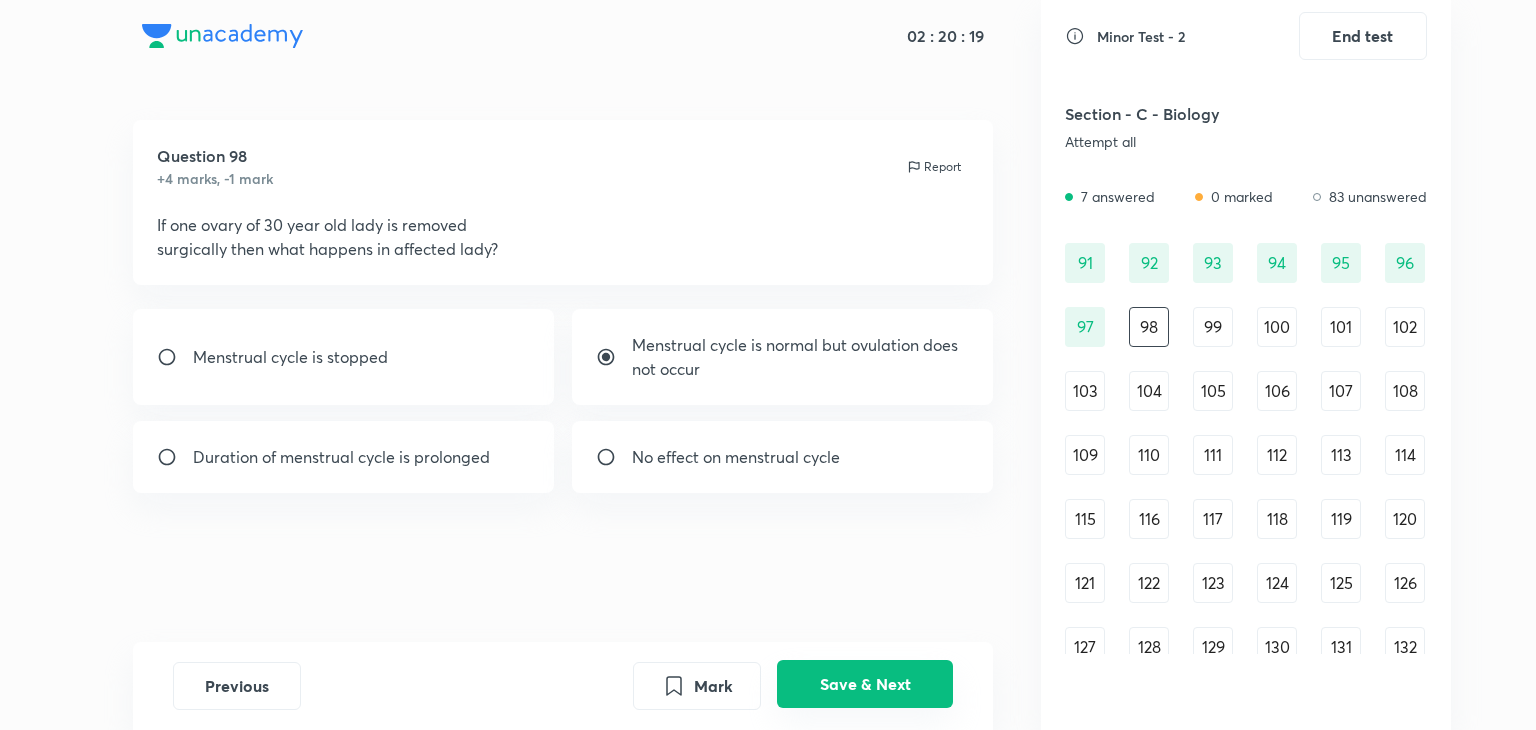 click on "Save & Next" at bounding box center (865, 684) 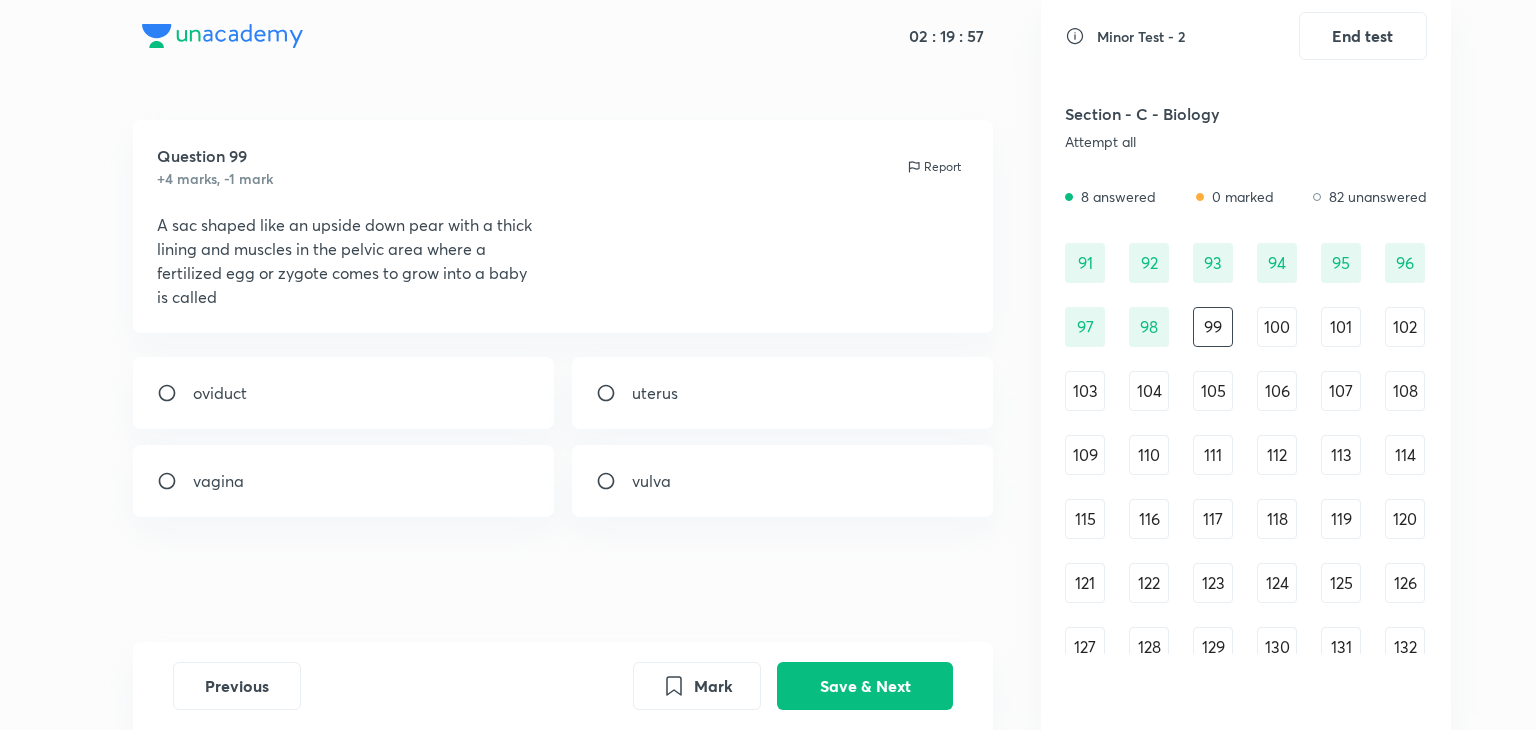 click on "vulva" at bounding box center [783, 481] 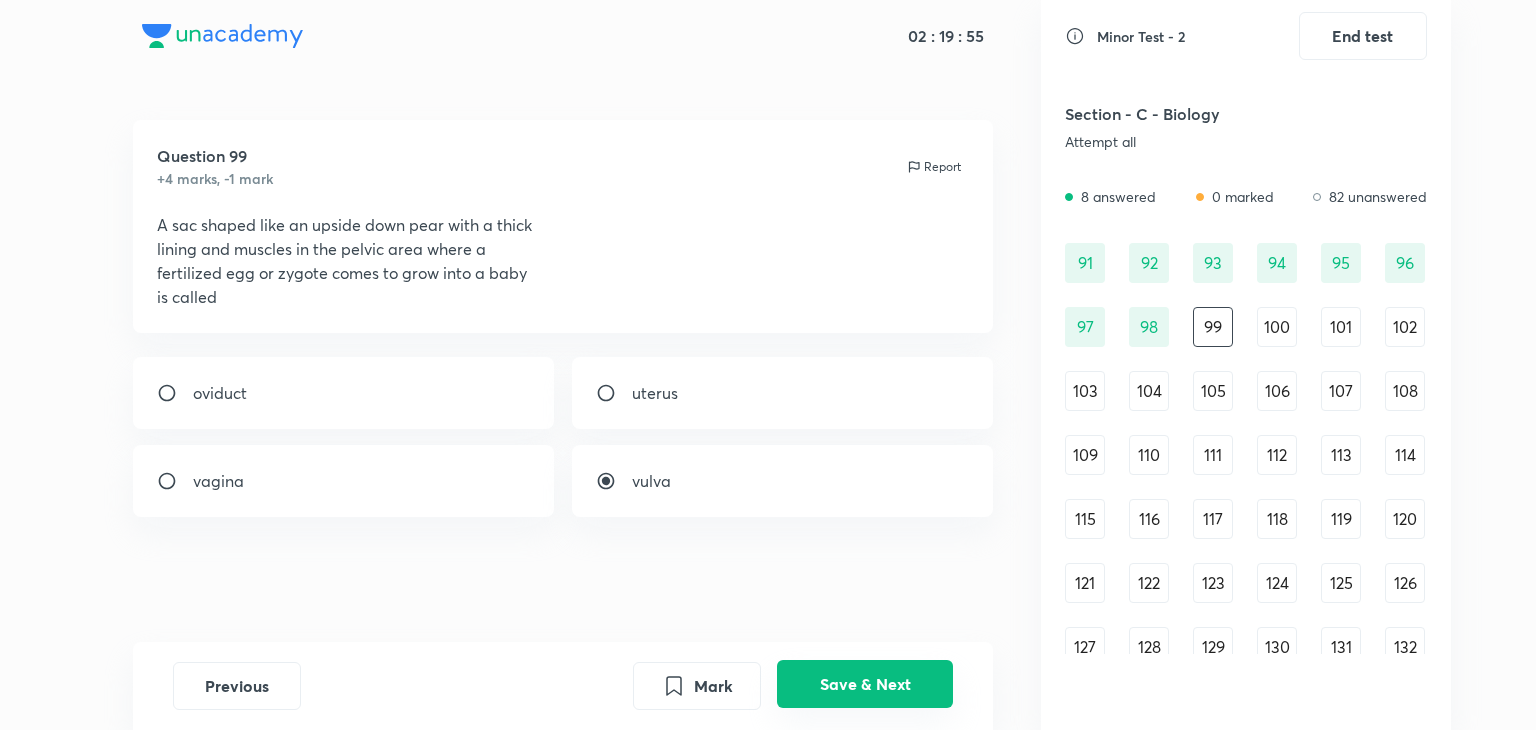 click on "Save & Next" at bounding box center [865, 684] 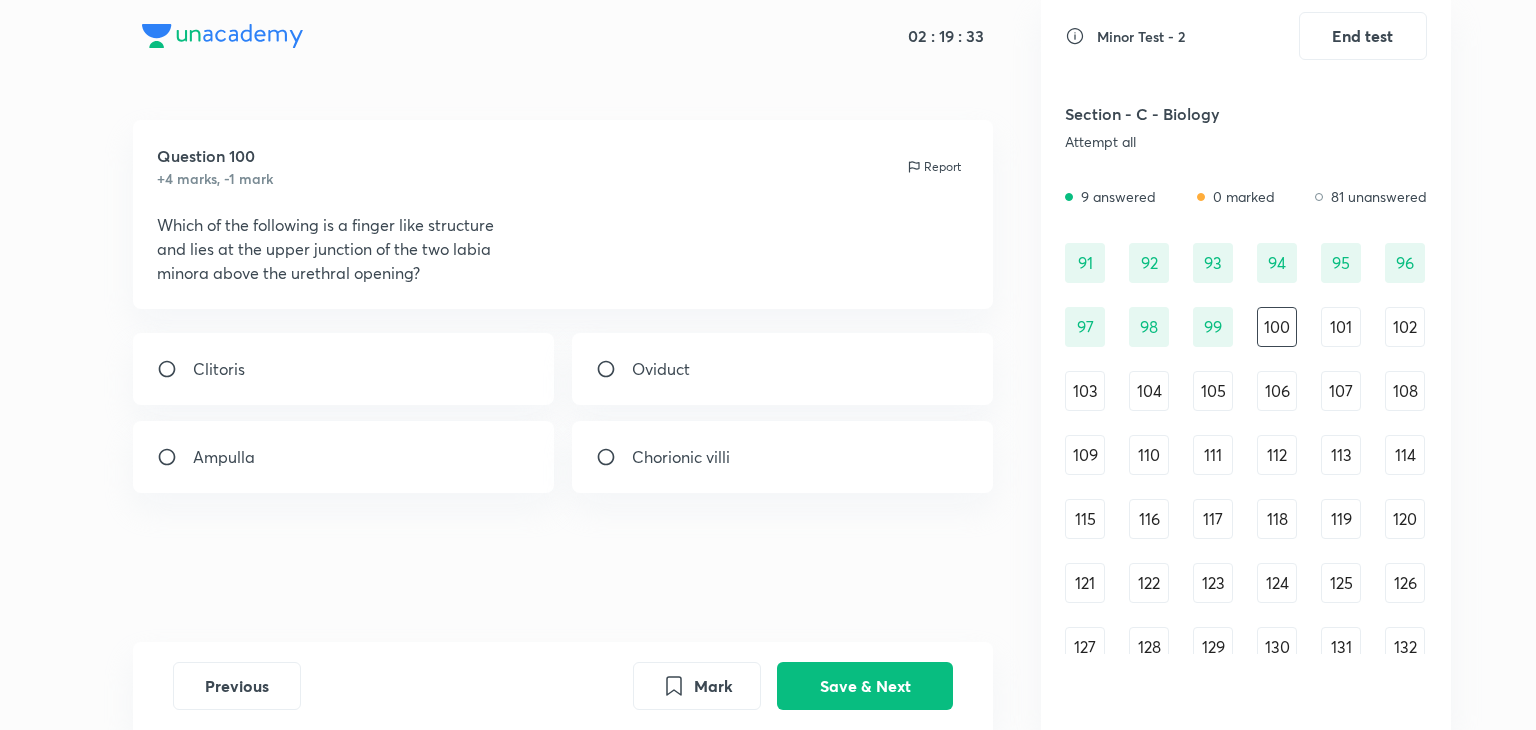 click on "Question 100 +4 marks, -1 mark Report Which of the following is a finger like structure and lies at the upper junction of the two labia minora above the urethral opening? Clitoris  Oviduct  Ampulla  Chorionic villi" at bounding box center [563, 381] 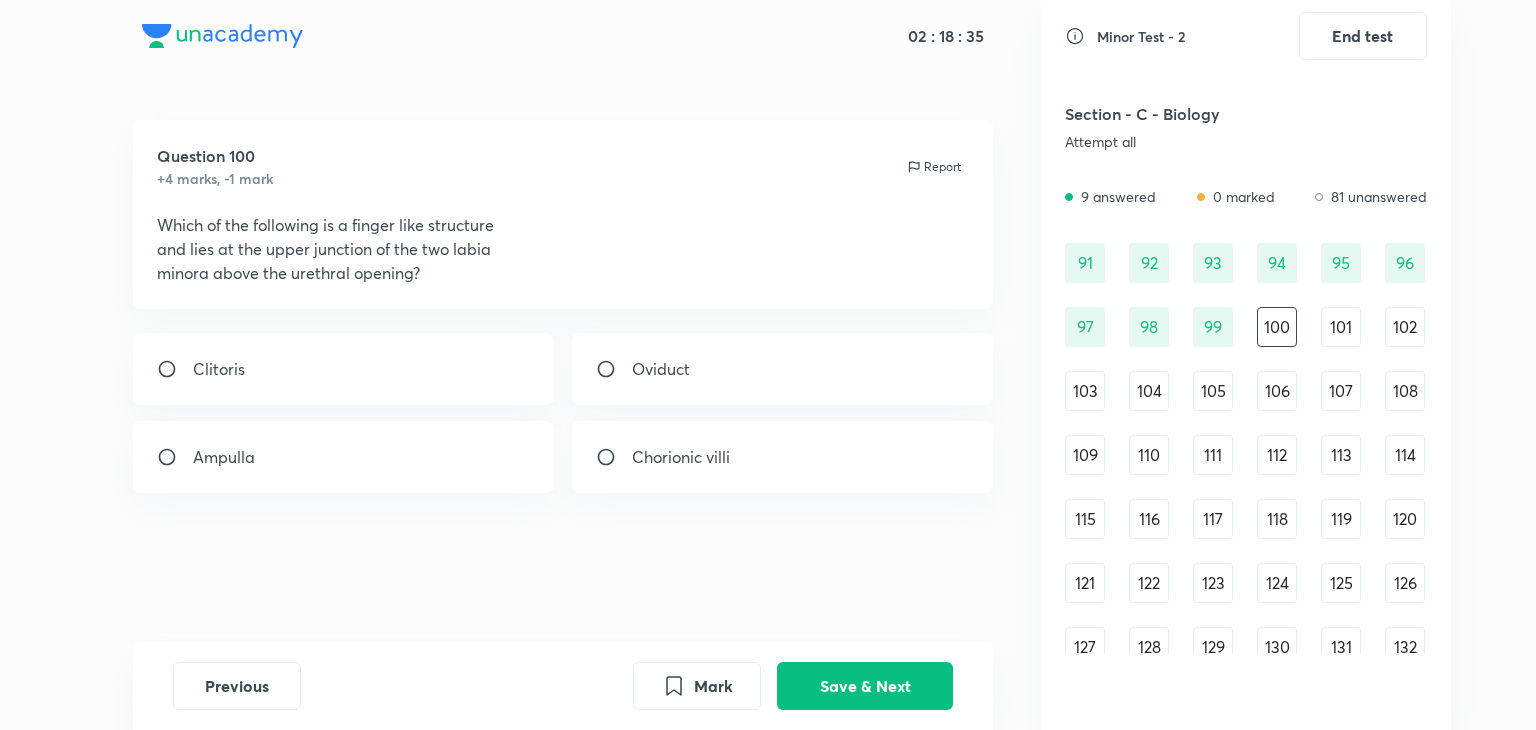 click on "Chorionic villi" at bounding box center [681, 457] 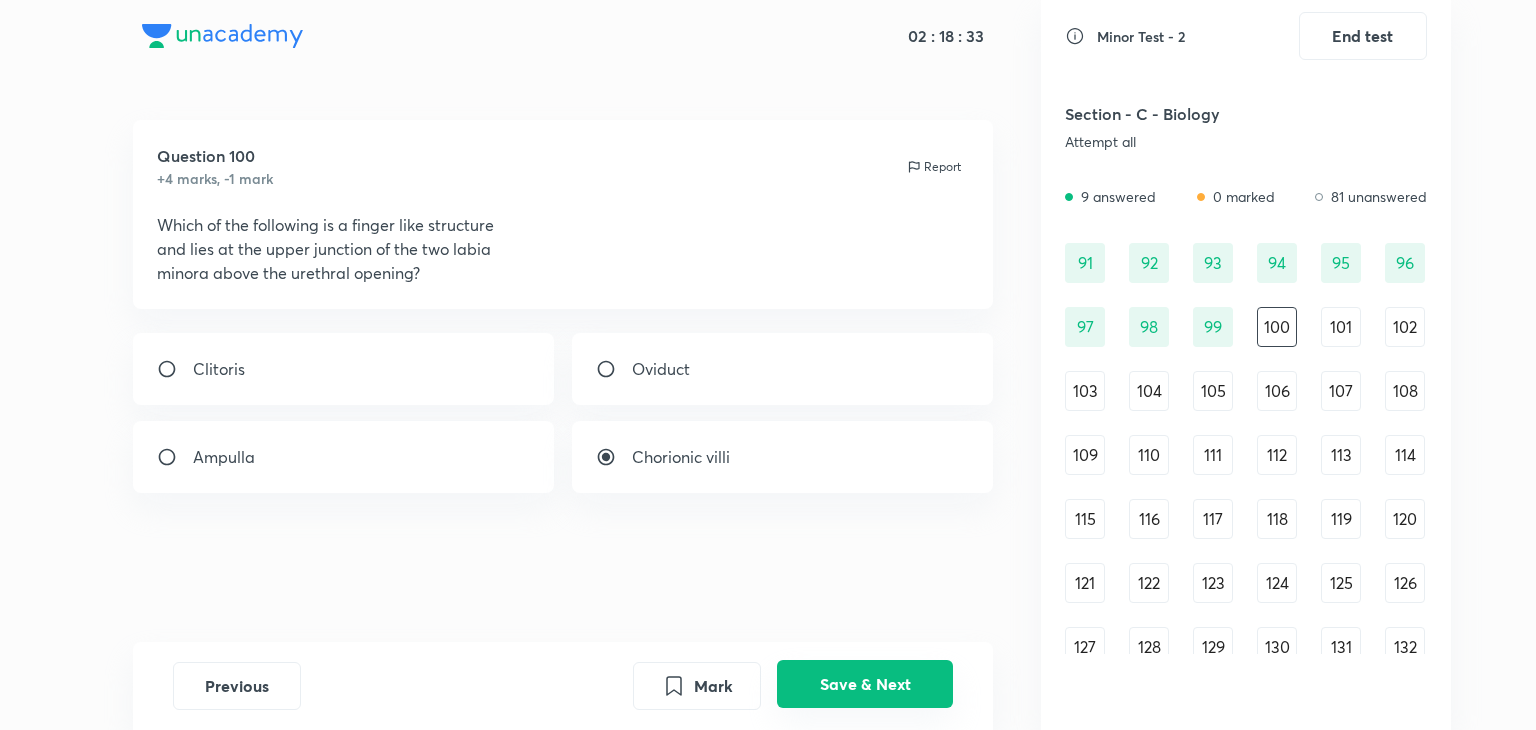 click on "Save & Next" at bounding box center [865, 684] 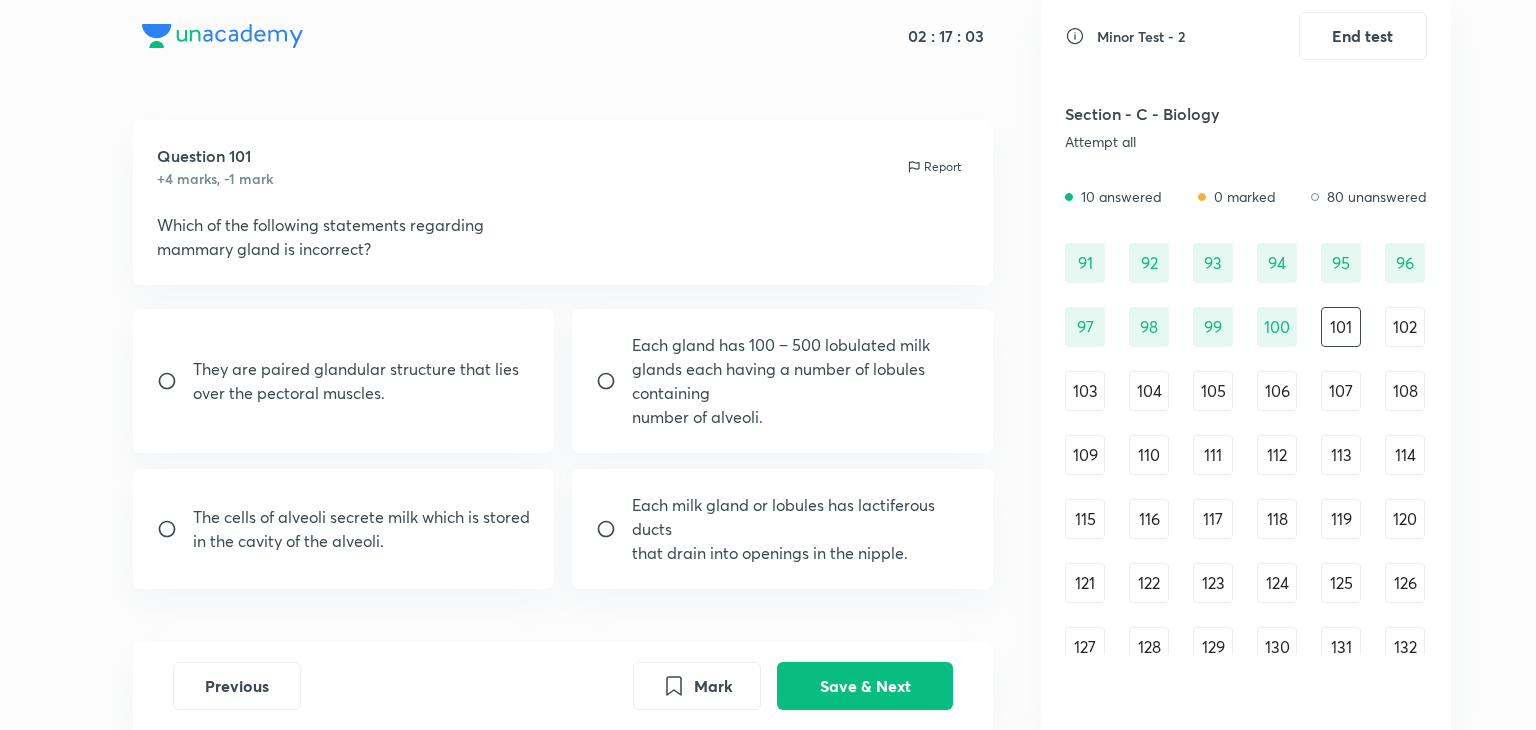 click on "glands each having a number of lobules containing" at bounding box center [801, 381] 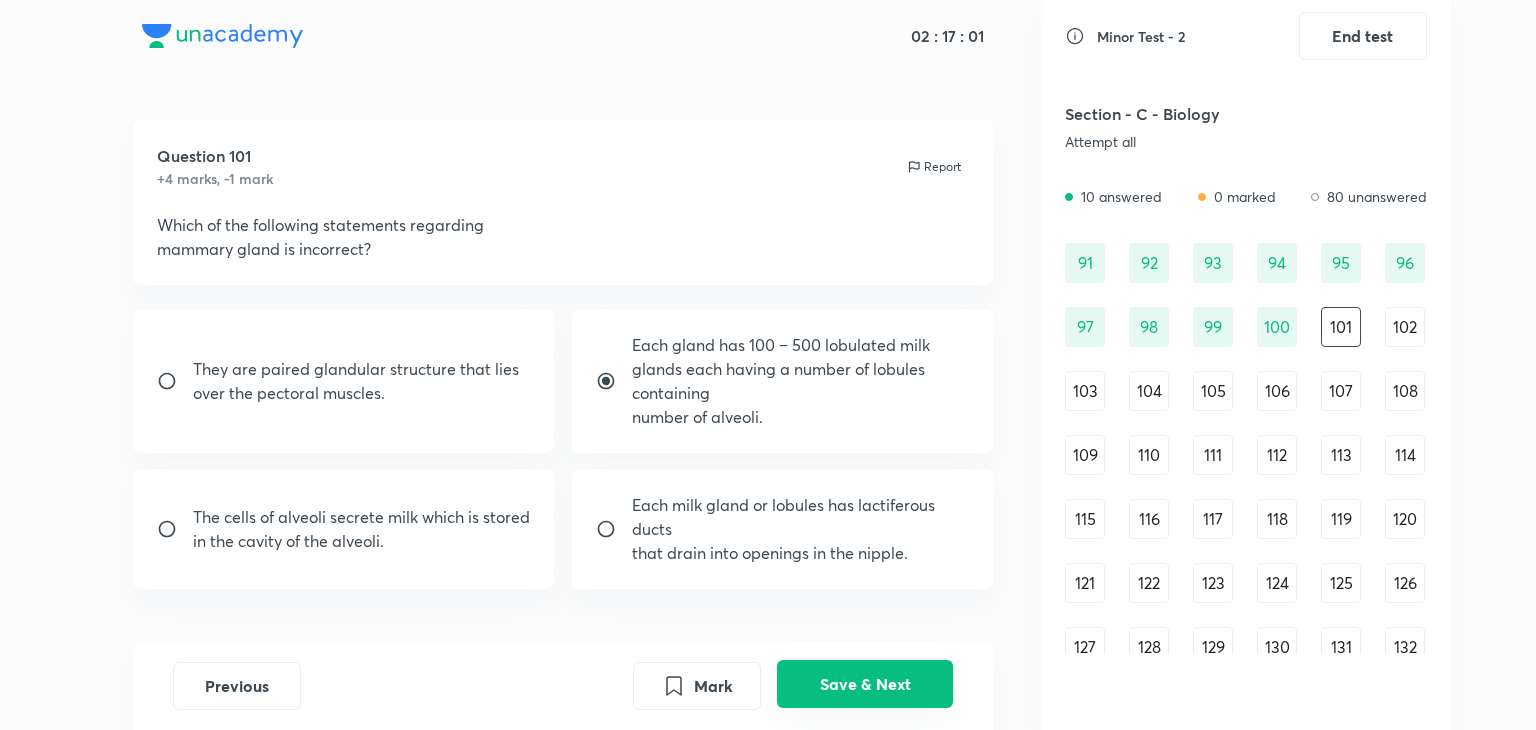 click on "Save & Next" at bounding box center (865, 684) 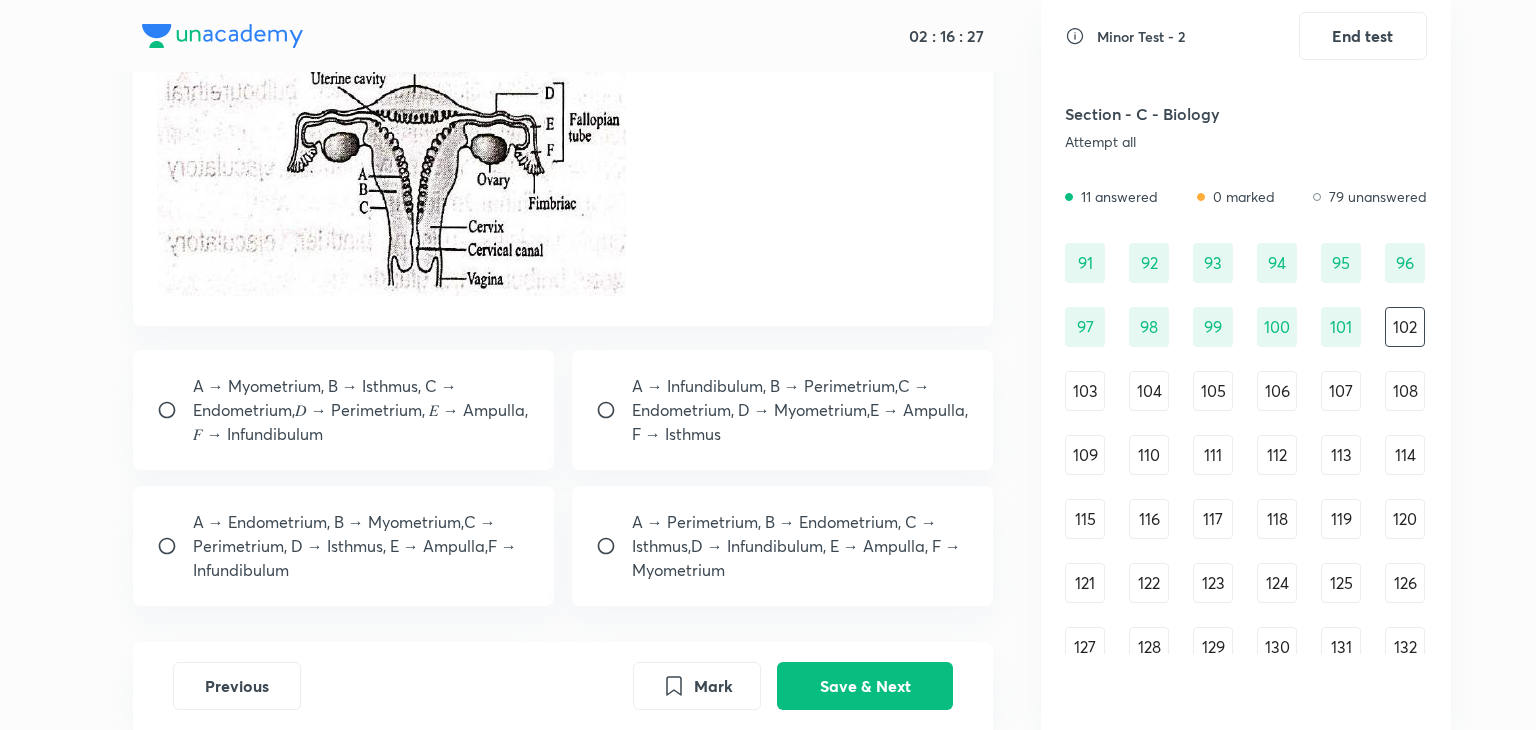 scroll, scrollTop: 288, scrollLeft: 0, axis: vertical 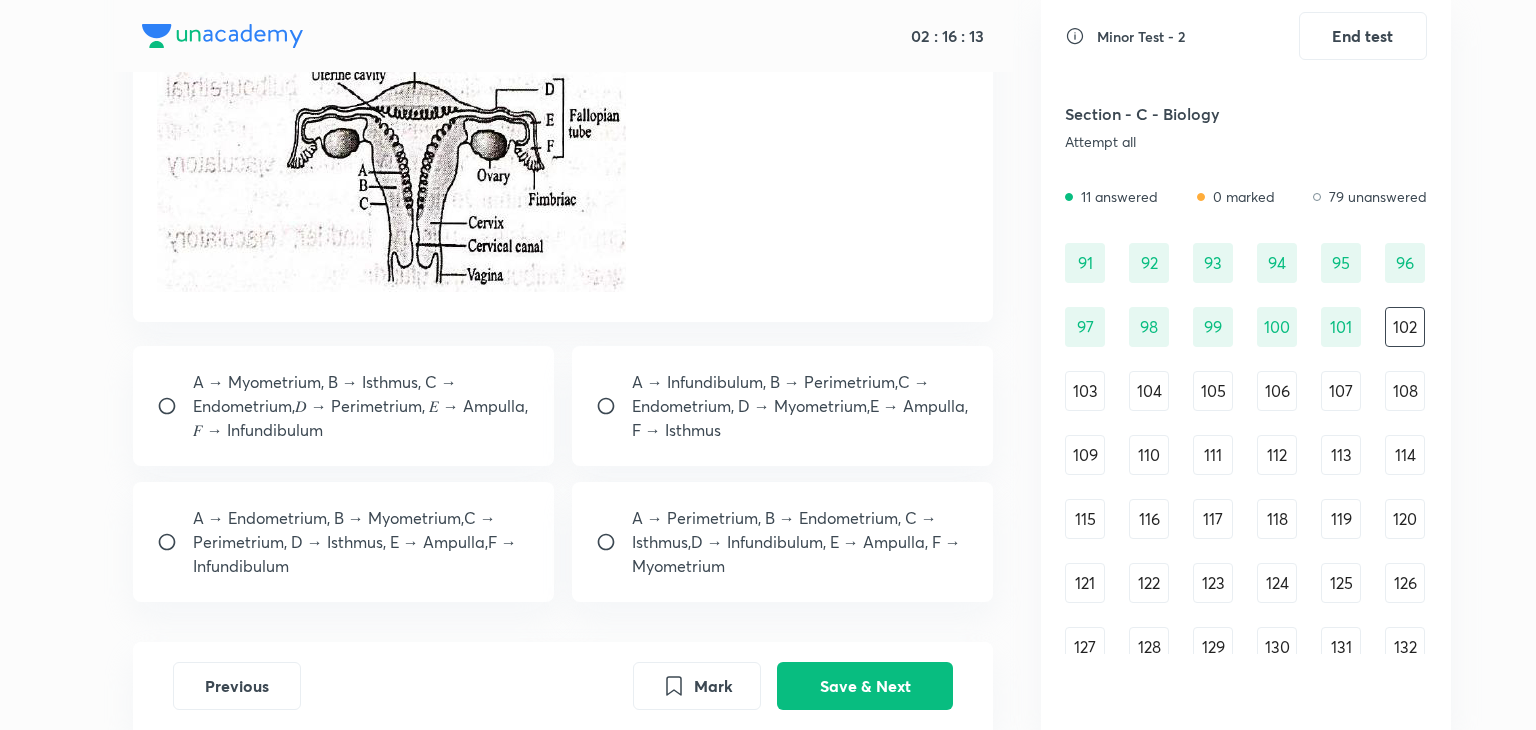 click on "A → Endometrium, B → Myometrium,C → Perimetrium, D → Isthmus, E → Ampulla,F → Infundibulum" at bounding box center [344, 542] 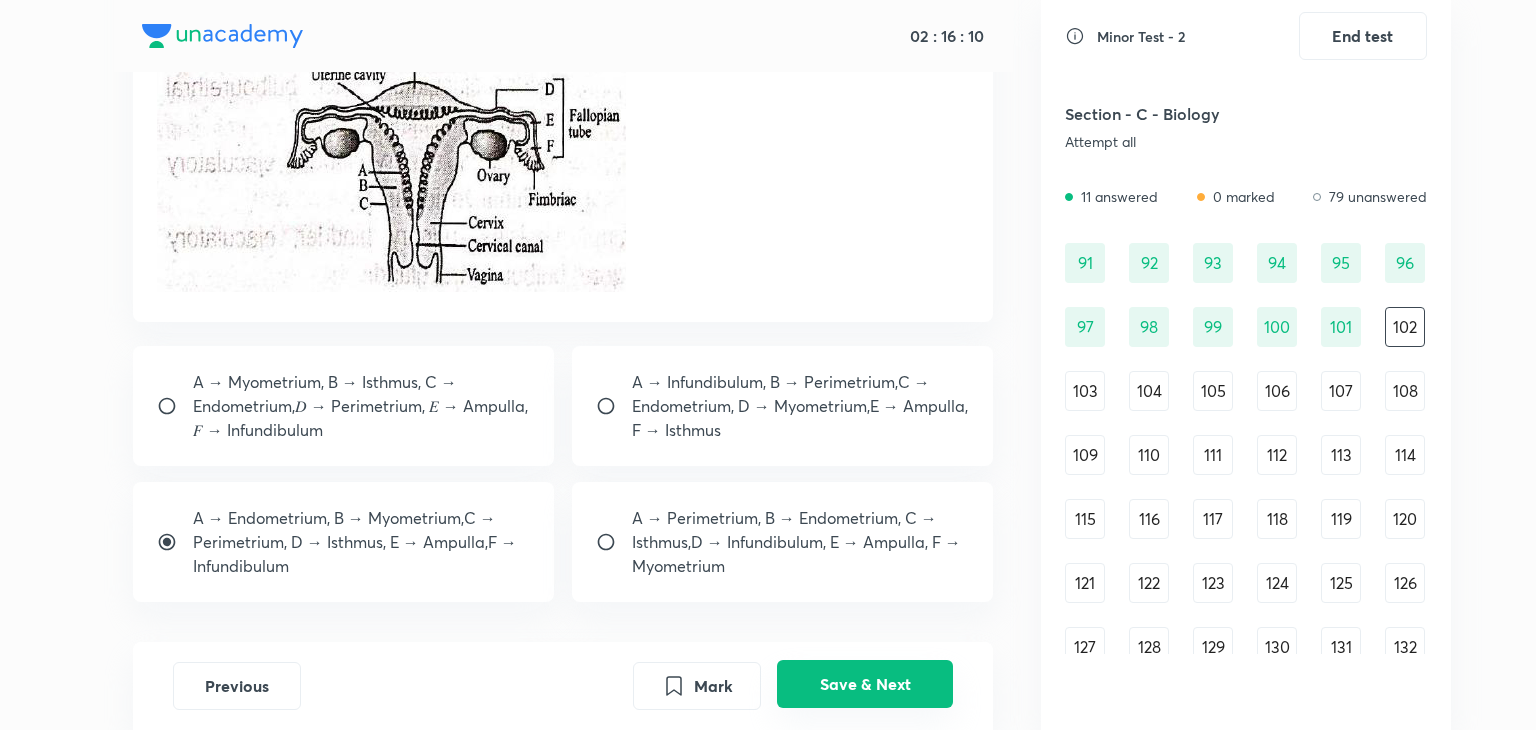 click on "Save & Next" at bounding box center [865, 684] 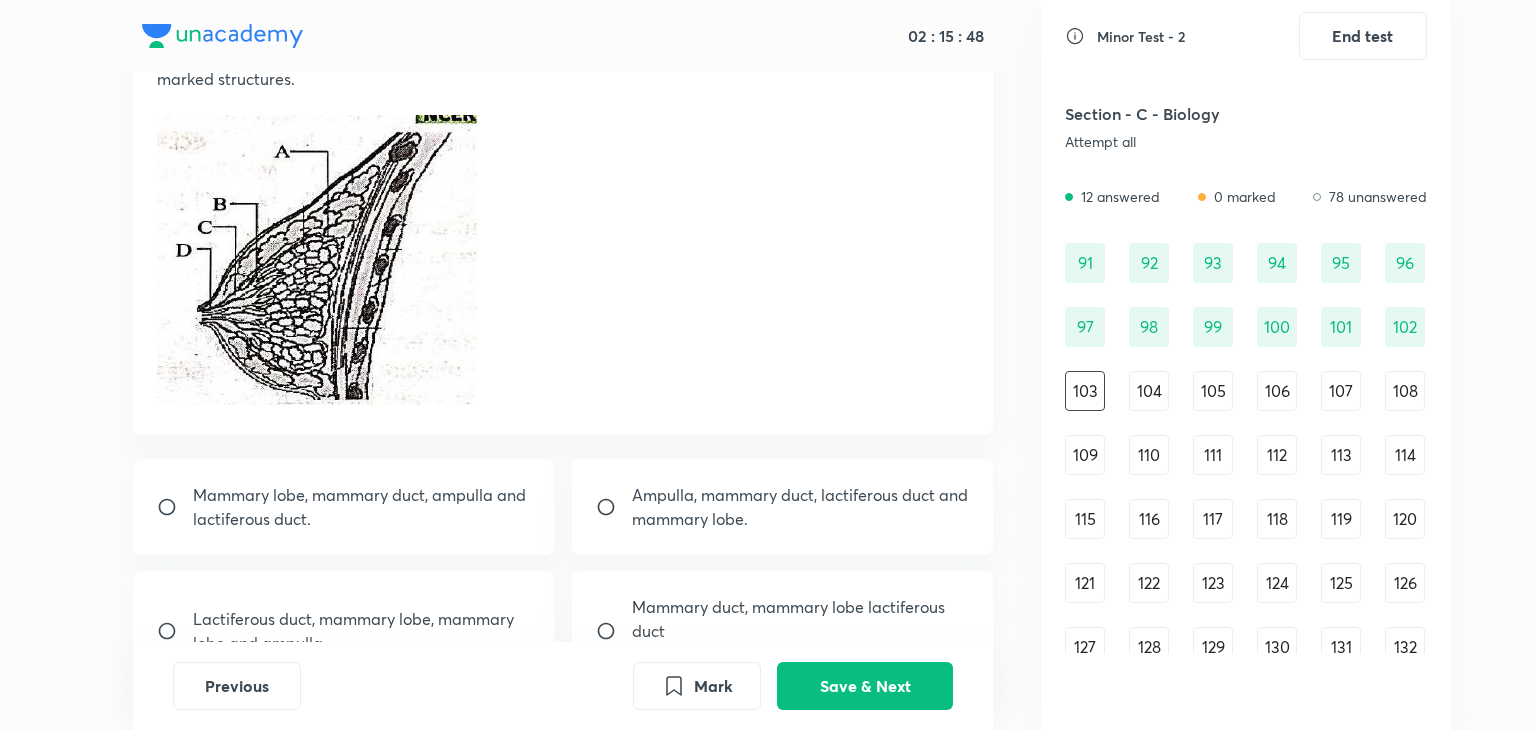scroll, scrollTop: 271, scrollLeft: 0, axis: vertical 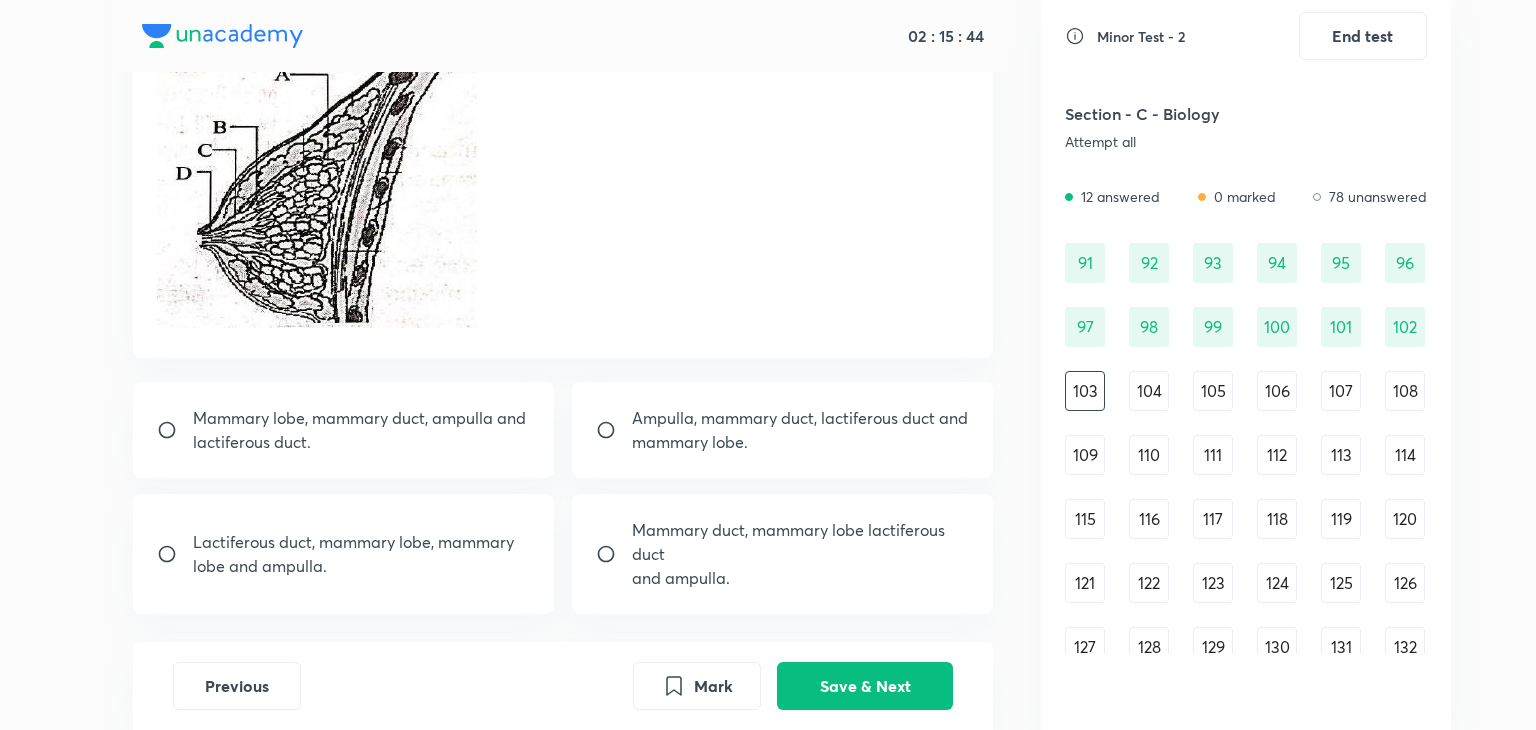 click on "Mammary lobe, mammary duct, ampulla and" at bounding box center [359, 418] 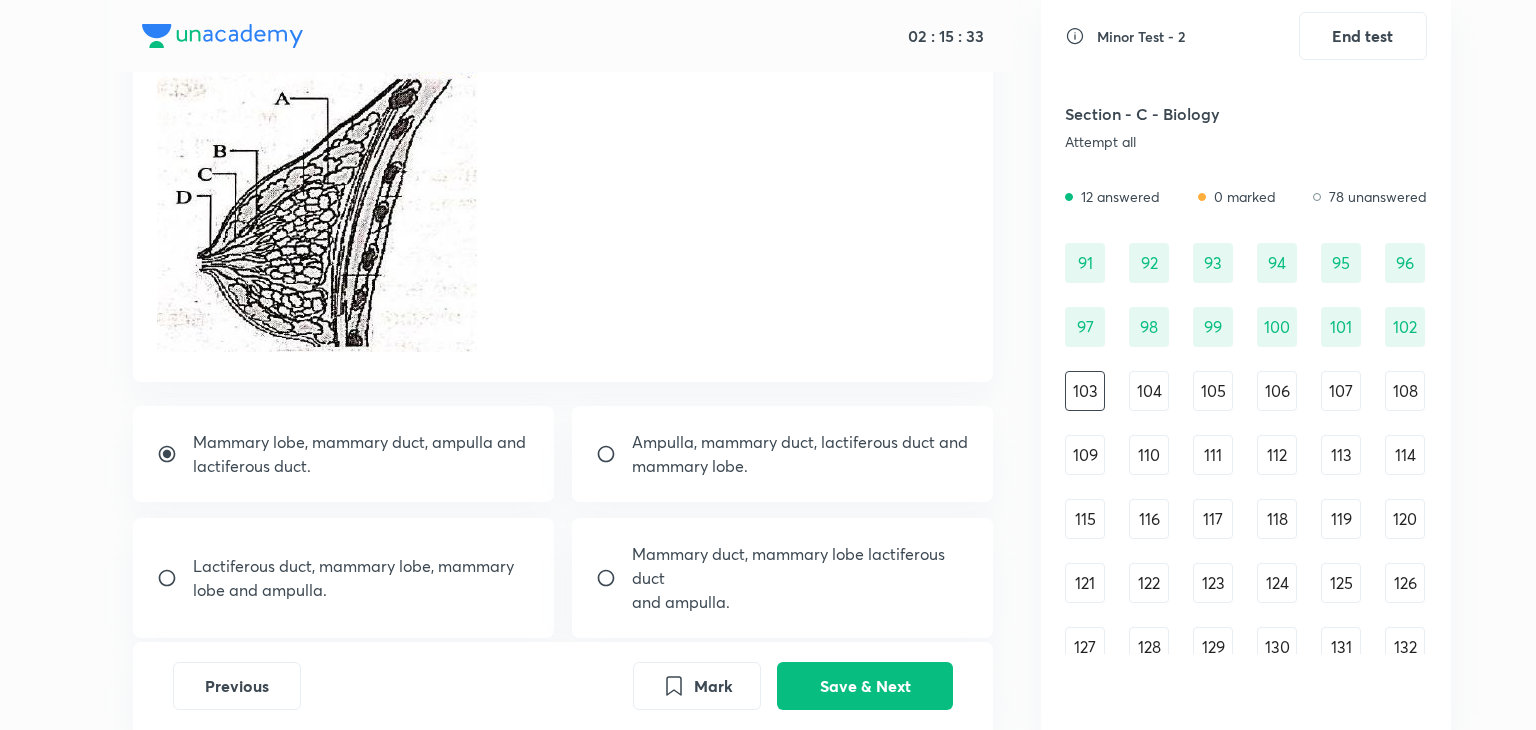 scroll, scrollTop: 364, scrollLeft: 0, axis: vertical 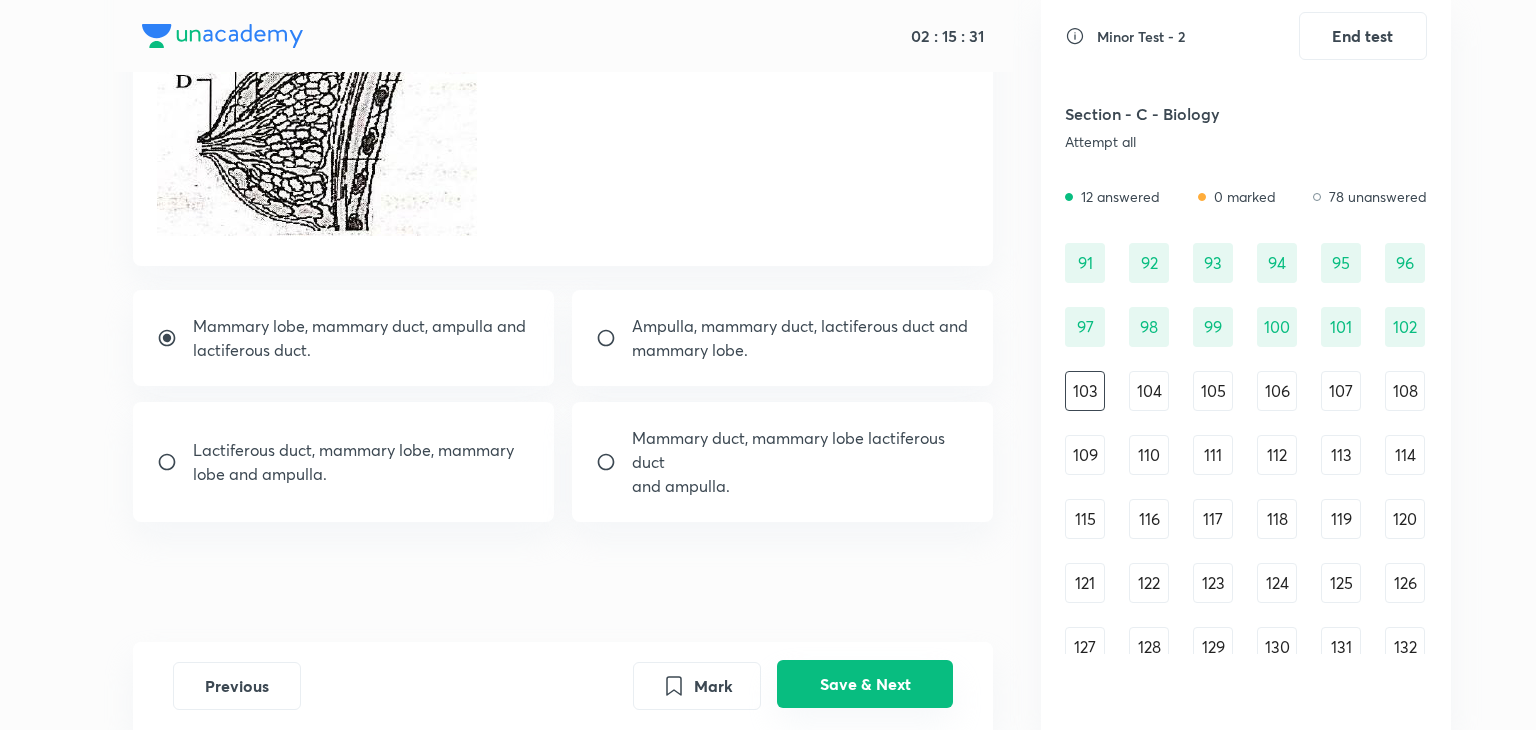 click on "Save & Next" at bounding box center (865, 684) 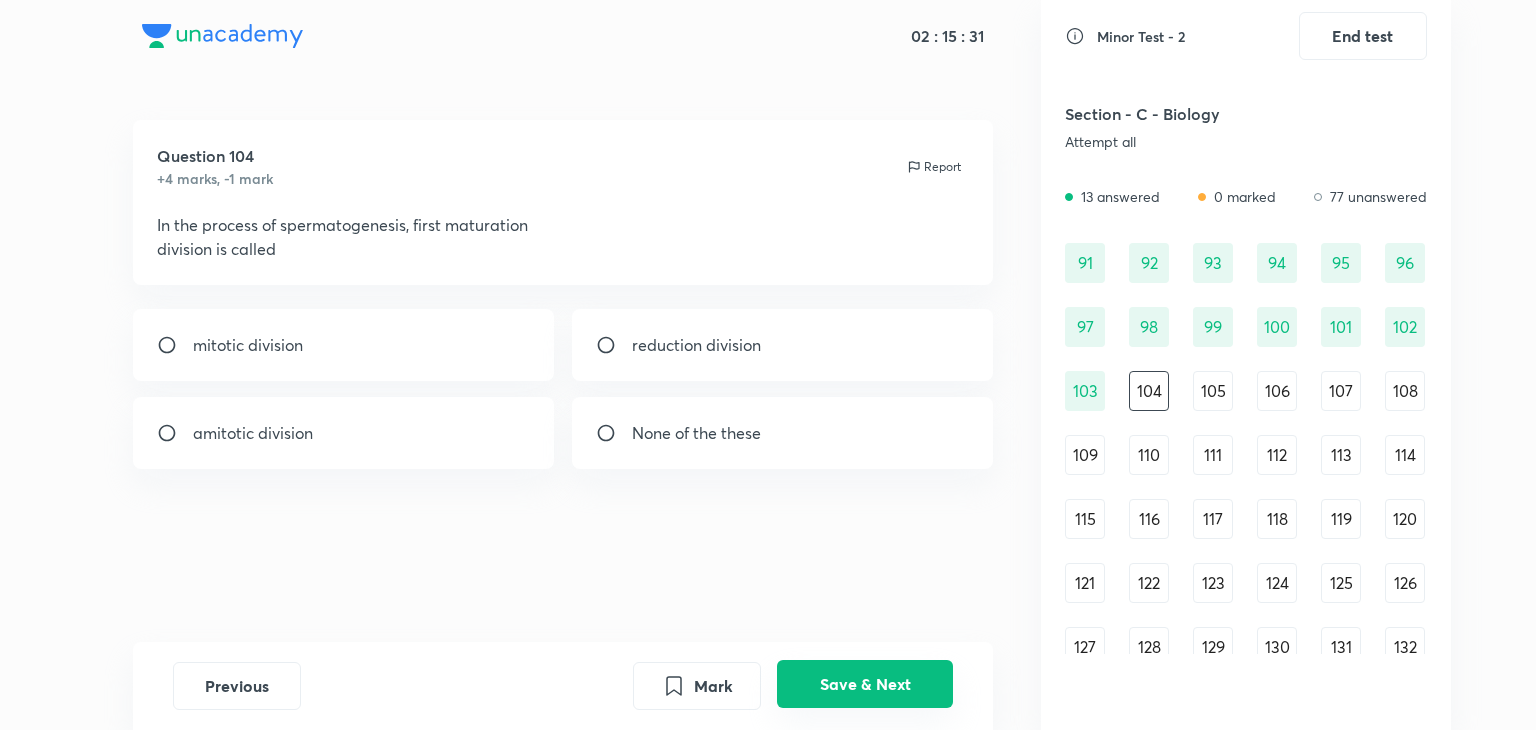 scroll, scrollTop: 0, scrollLeft: 0, axis: both 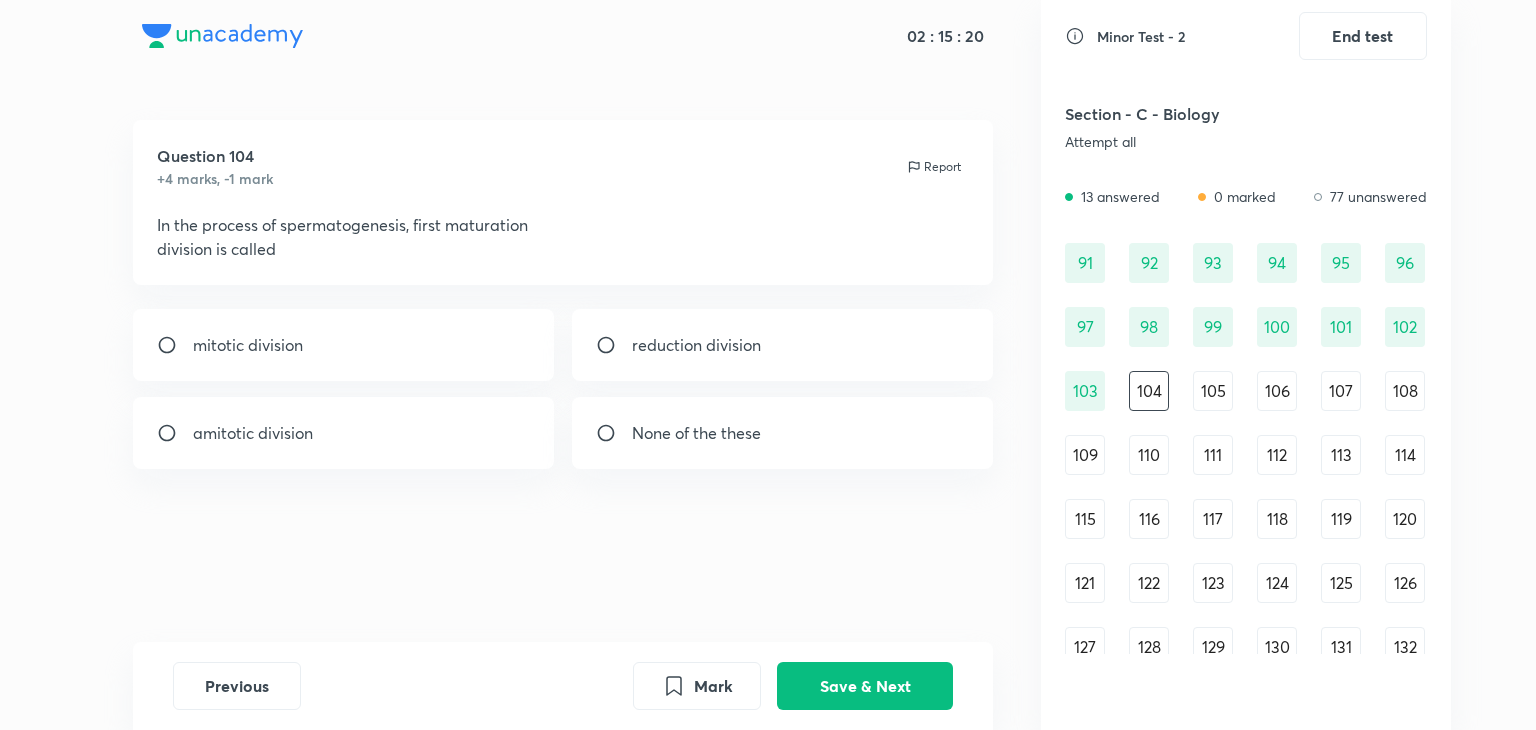 click on "mitotic division  reduction division  amitotic division None of the these" at bounding box center [563, 389] 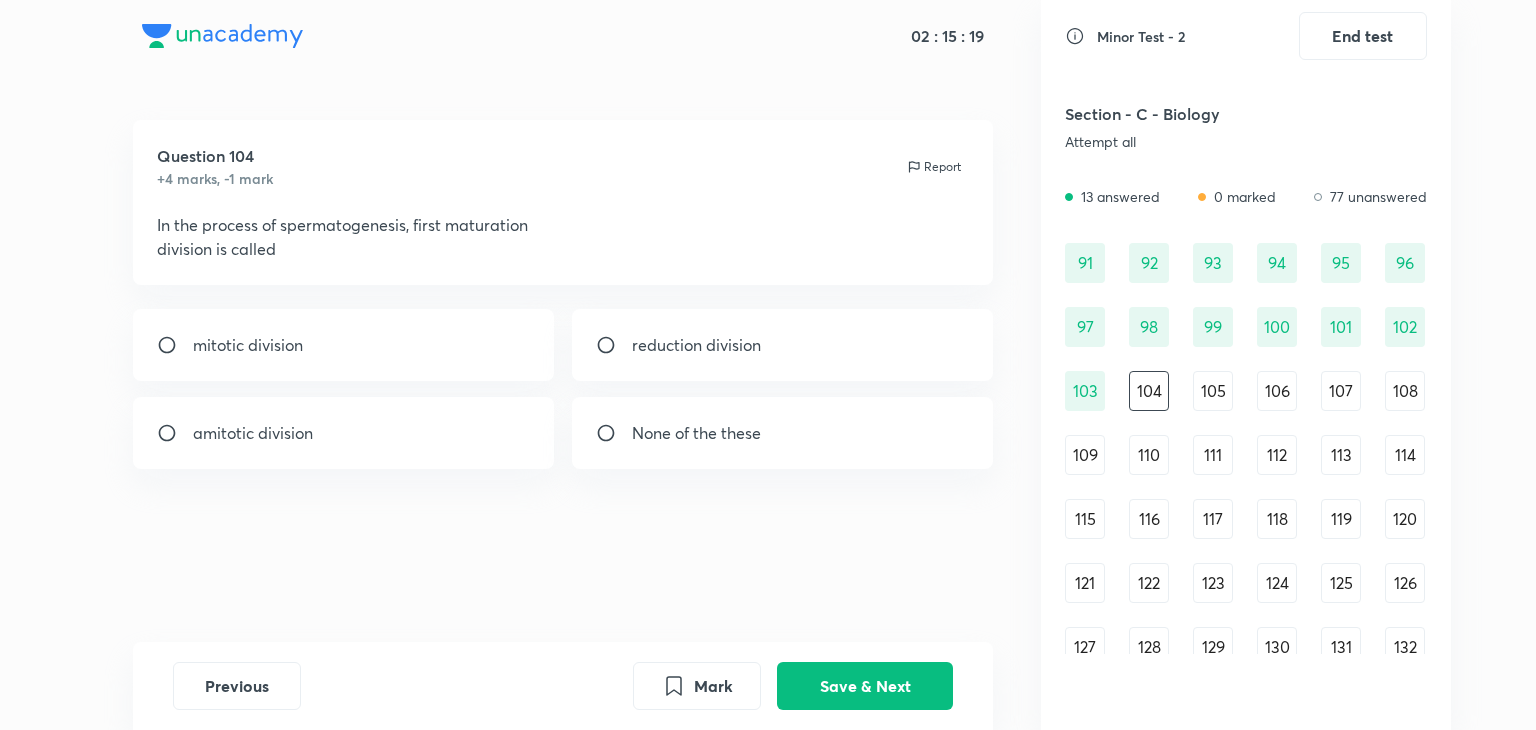 click on "mitotic division" at bounding box center [344, 345] 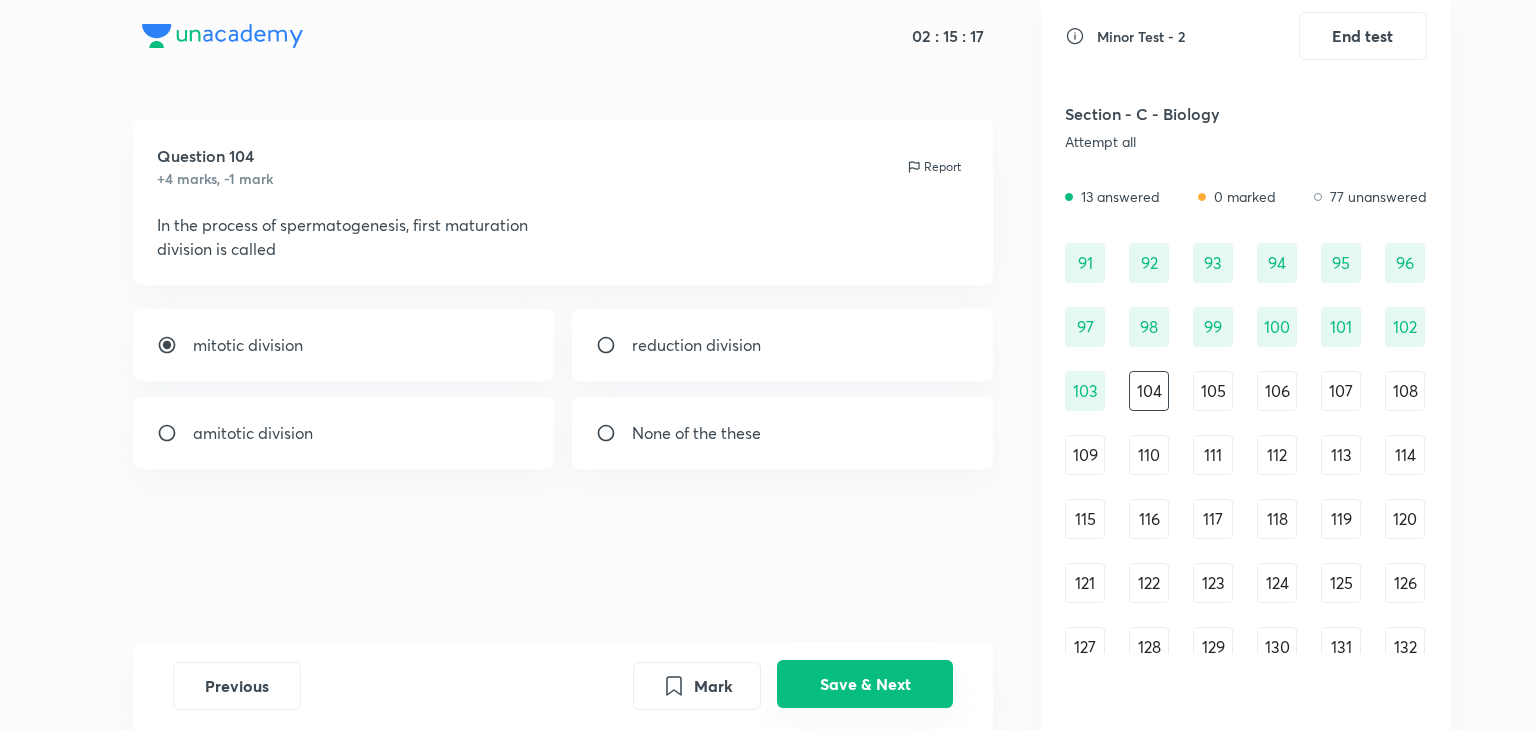 click on "Save & Next" at bounding box center (865, 684) 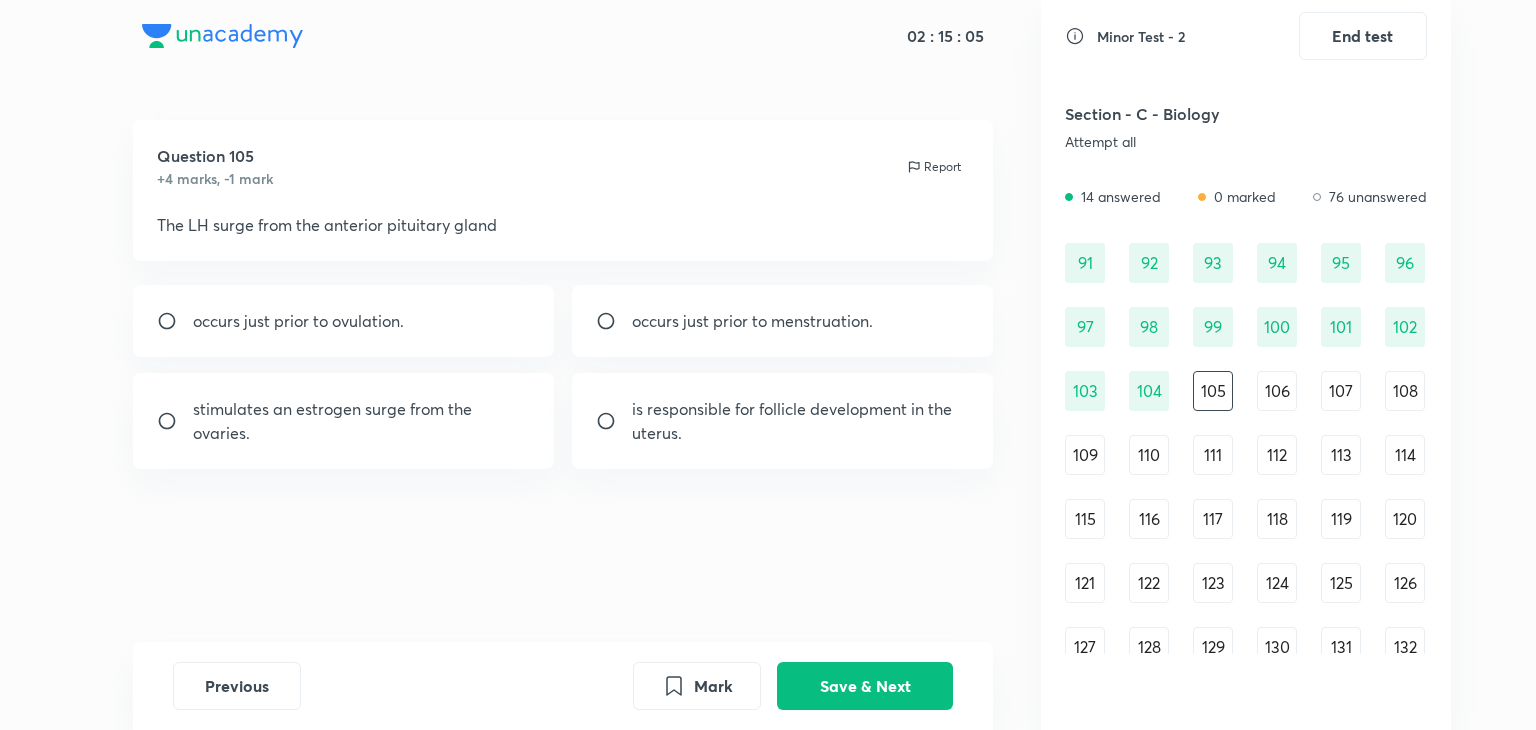 click on "stimulates an estrogen surge from the ovaries." at bounding box center [344, 421] 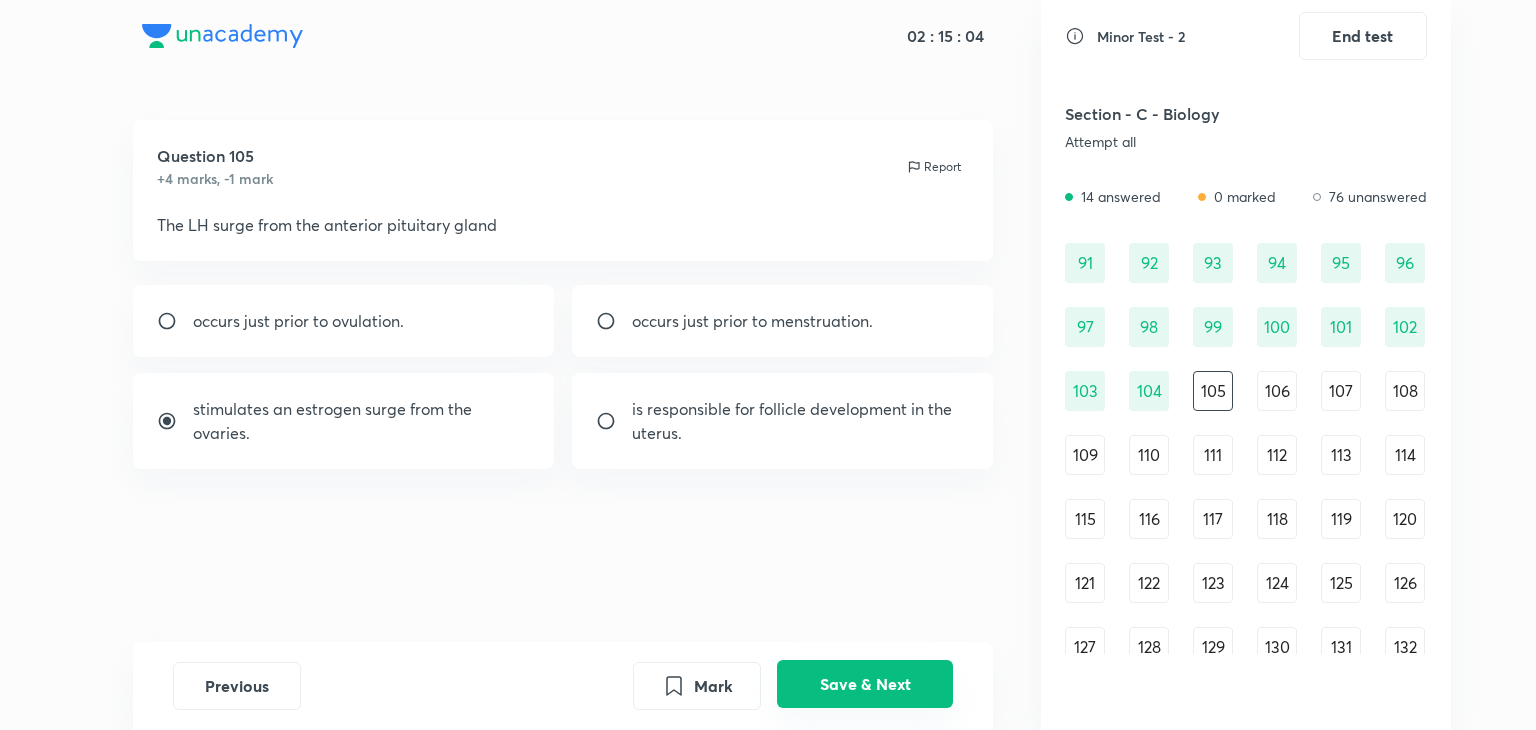 click on "Save & Next" at bounding box center (865, 684) 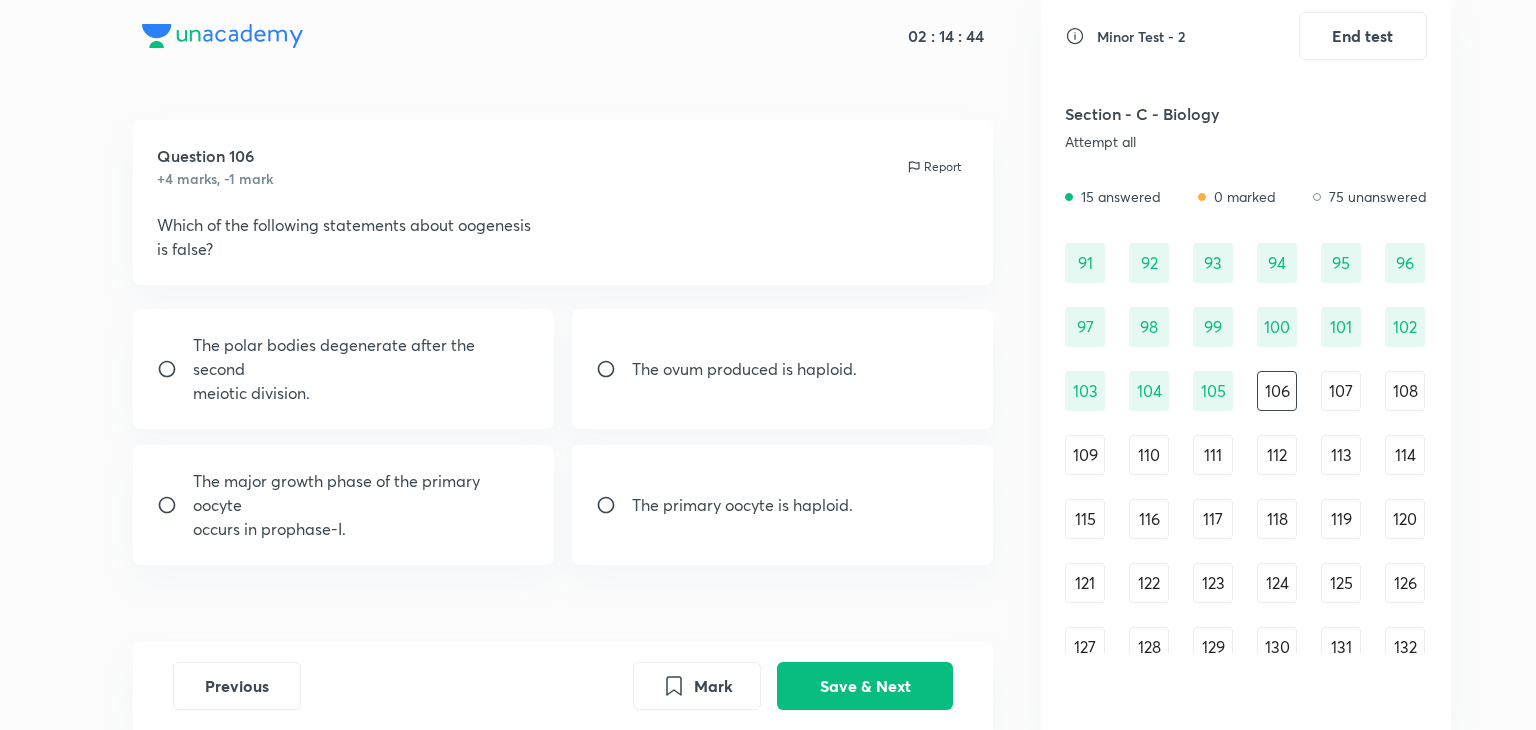click on "The major growth phase of the primary oocyte" at bounding box center [362, 493] 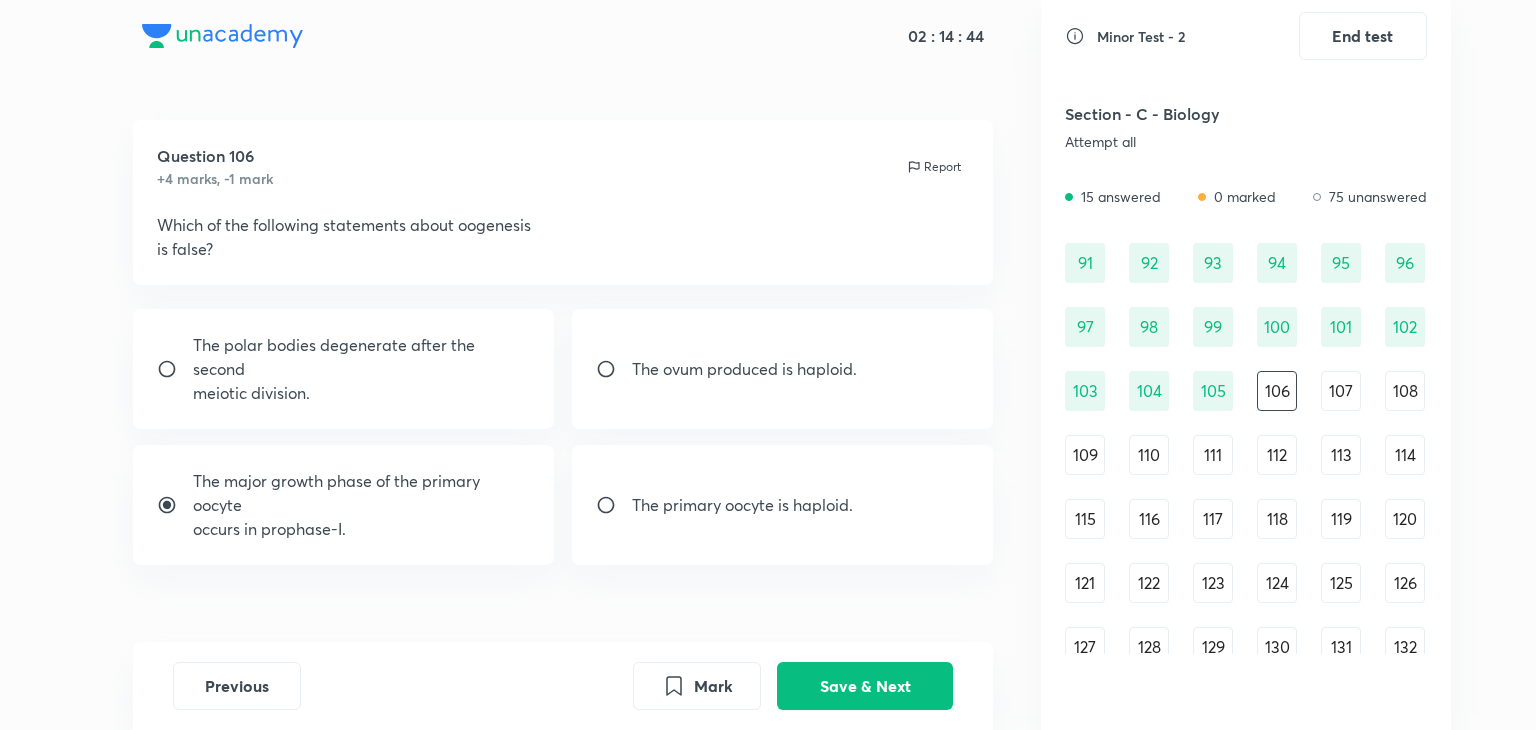 radio on "true" 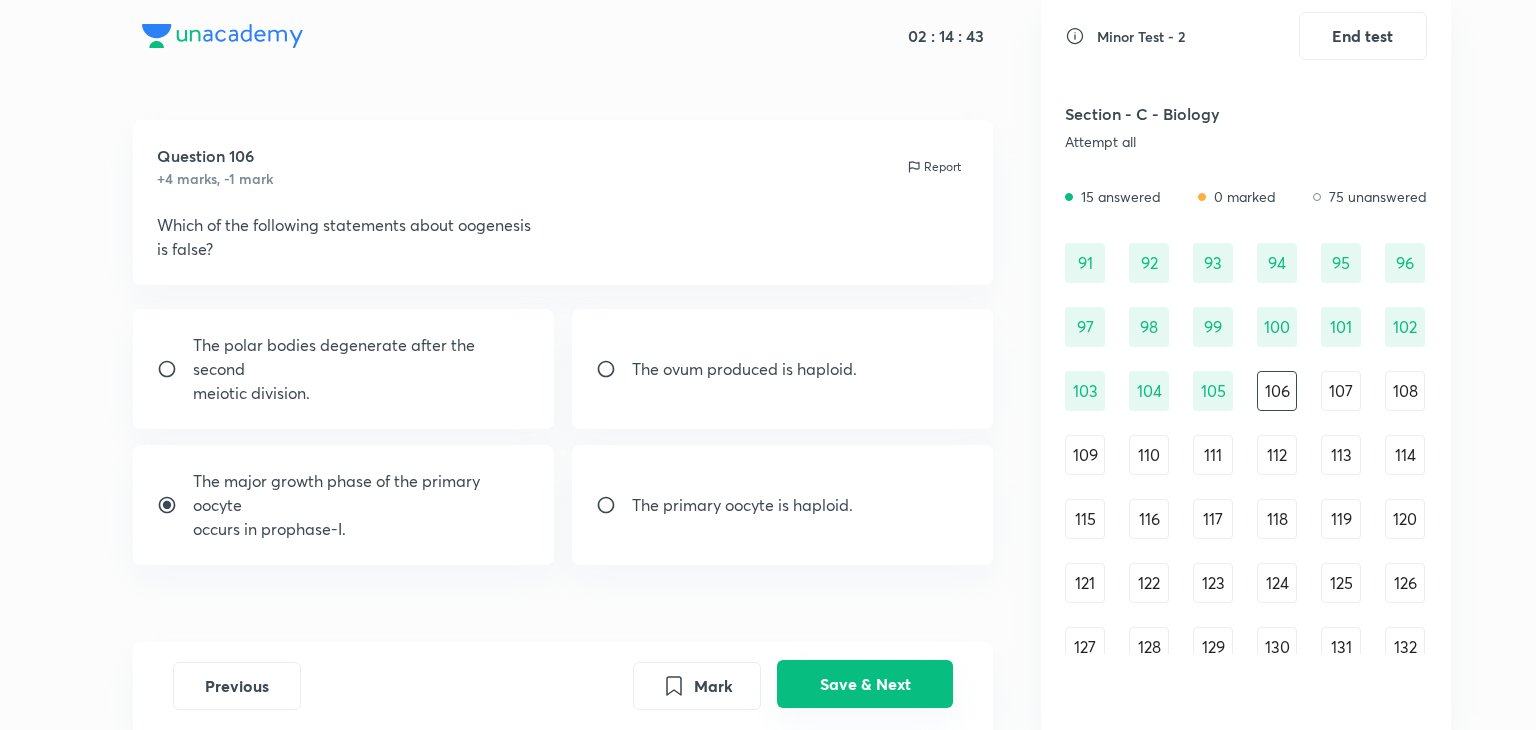 click on "Save & Next" at bounding box center (865, 684) 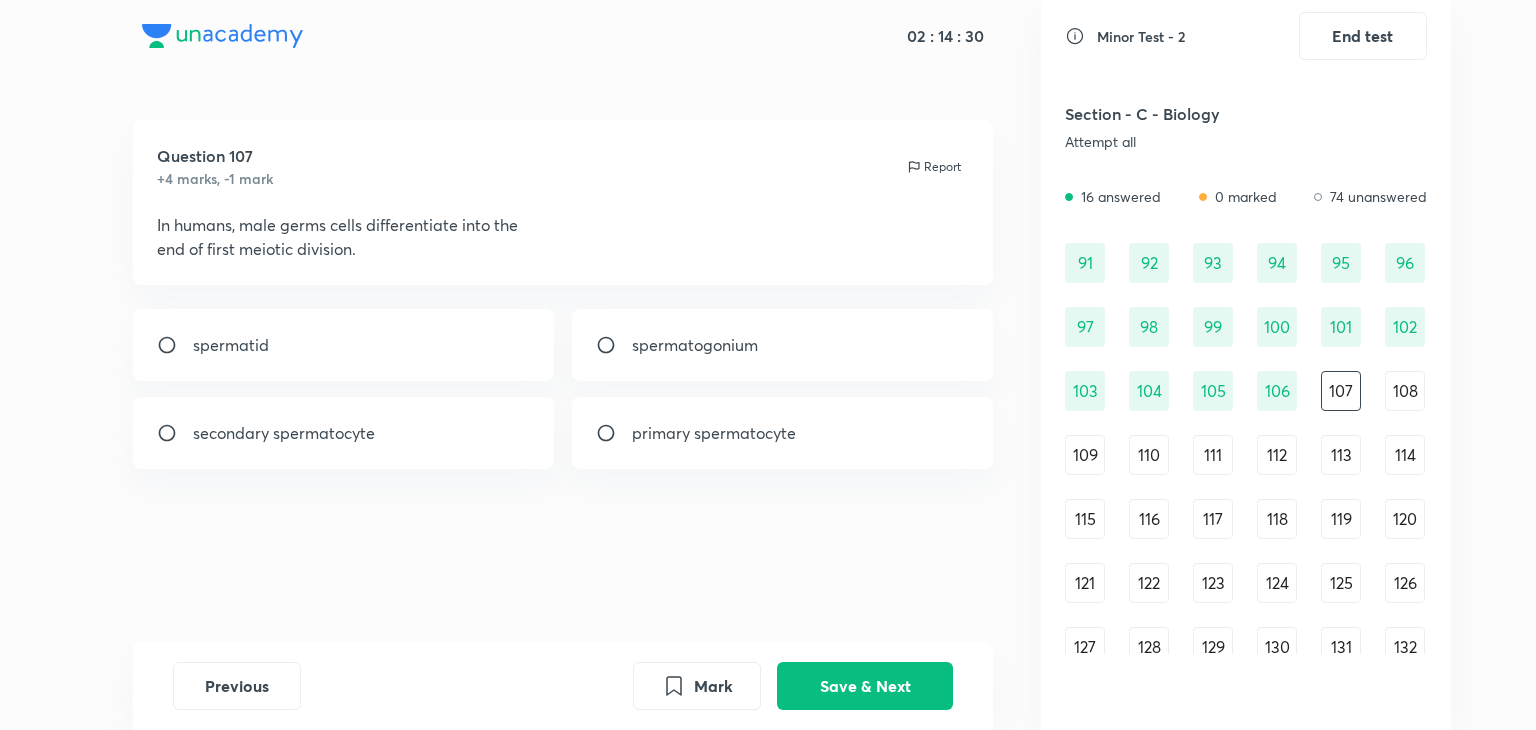 click on "primary spermatocyte" at bounding box center (783, 433) 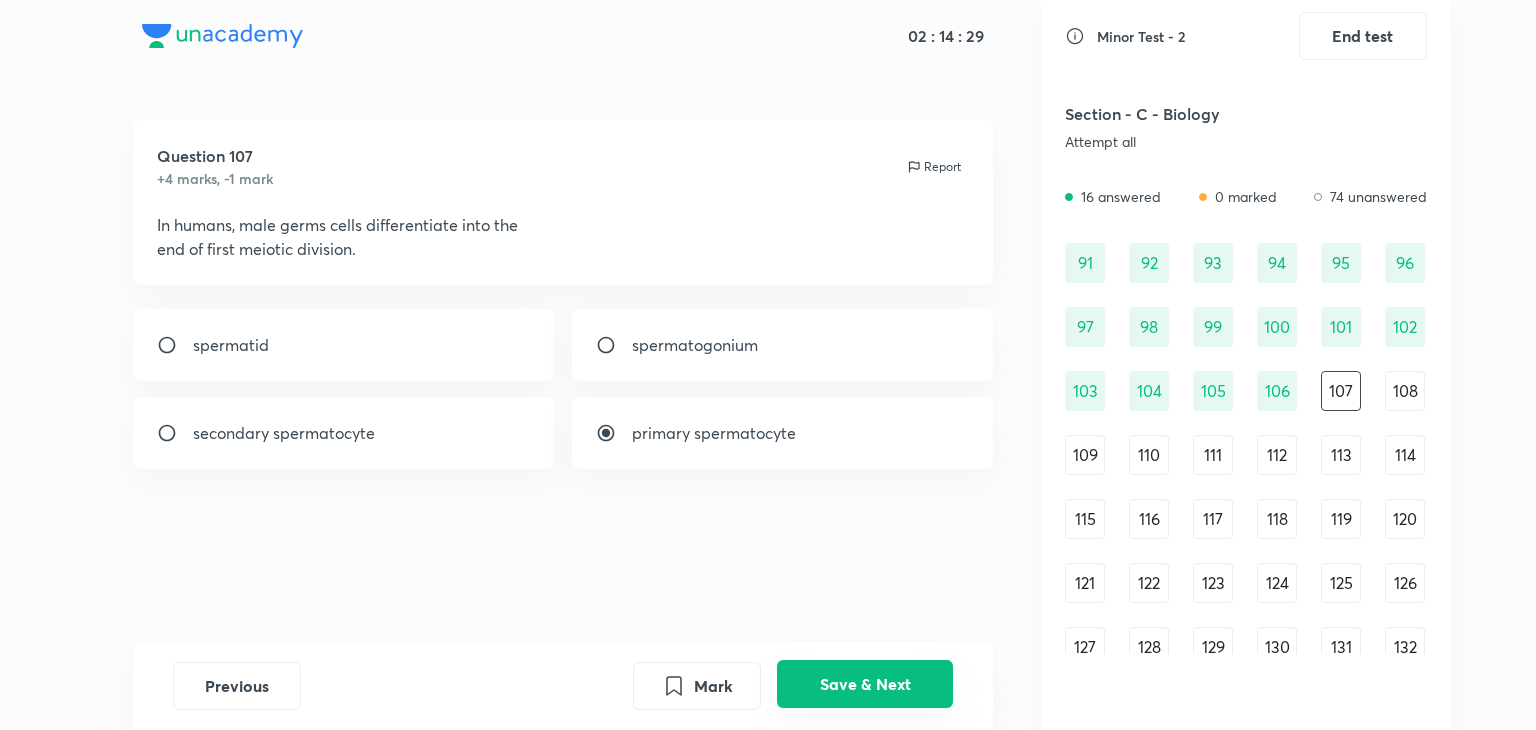 click on "Save & Next" at bounding box center [865, 684] 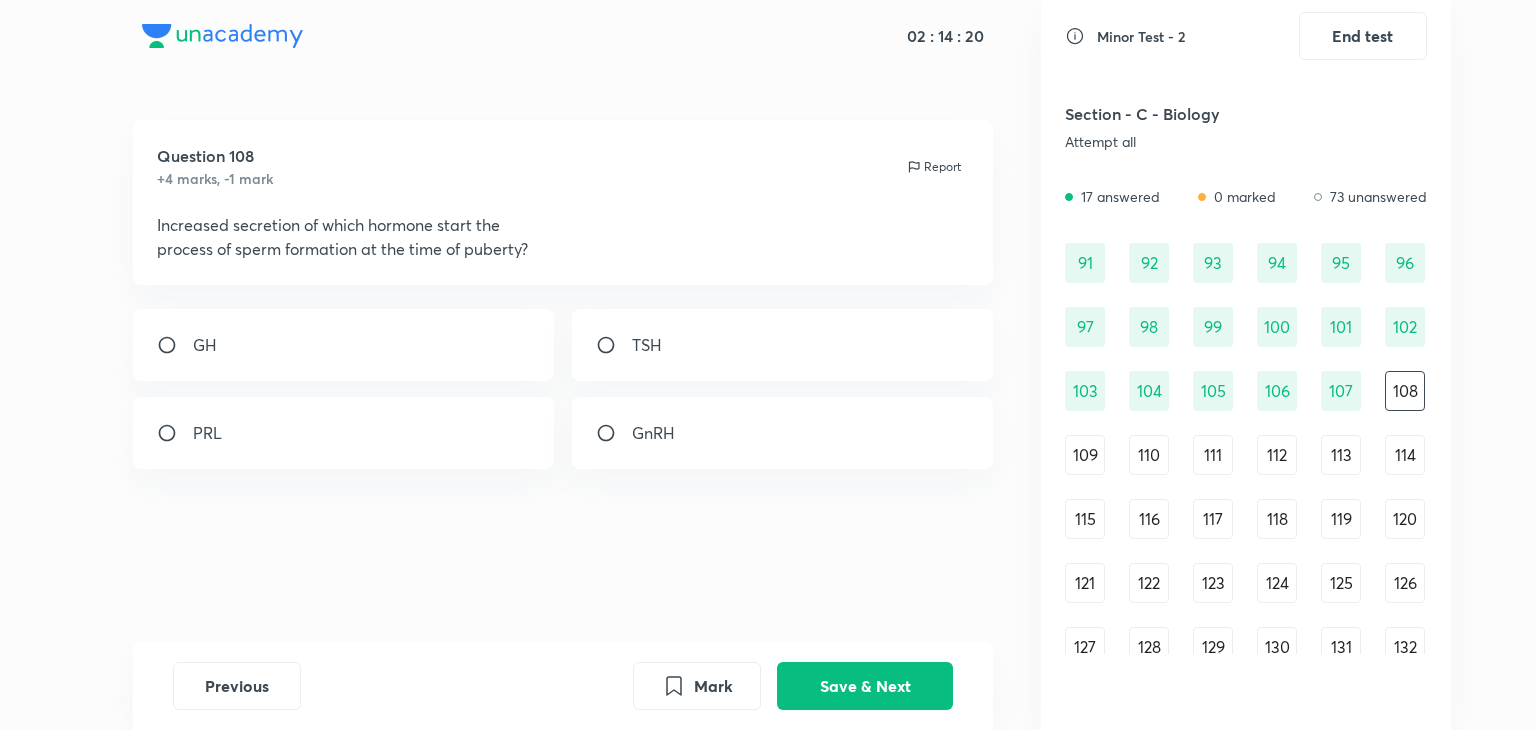 click on "GnRH" at bounding box center [783, 433] 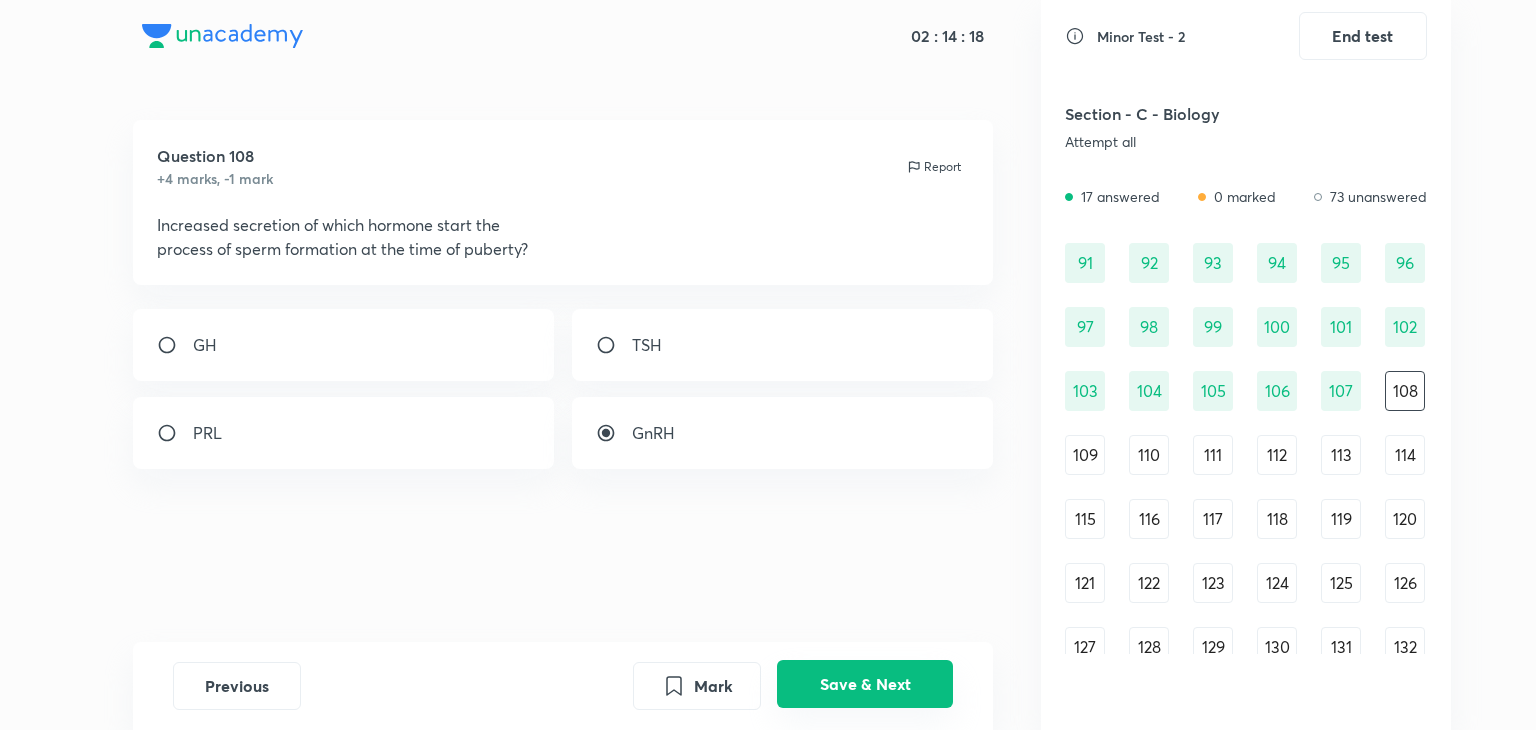 click on "Save & Next" at bounding box center [865, 684] 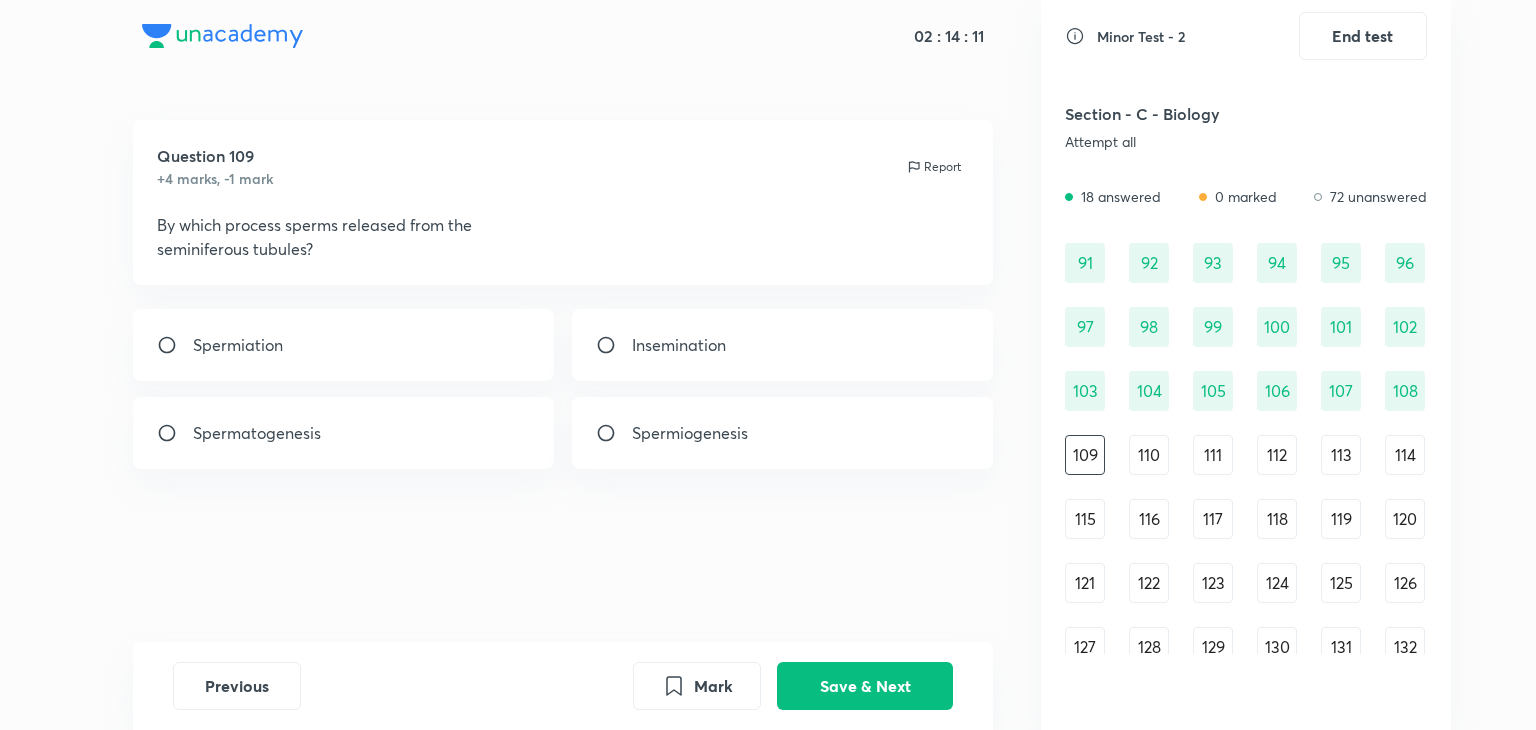 click on "Spermiation" at bounding box center (344, 345) 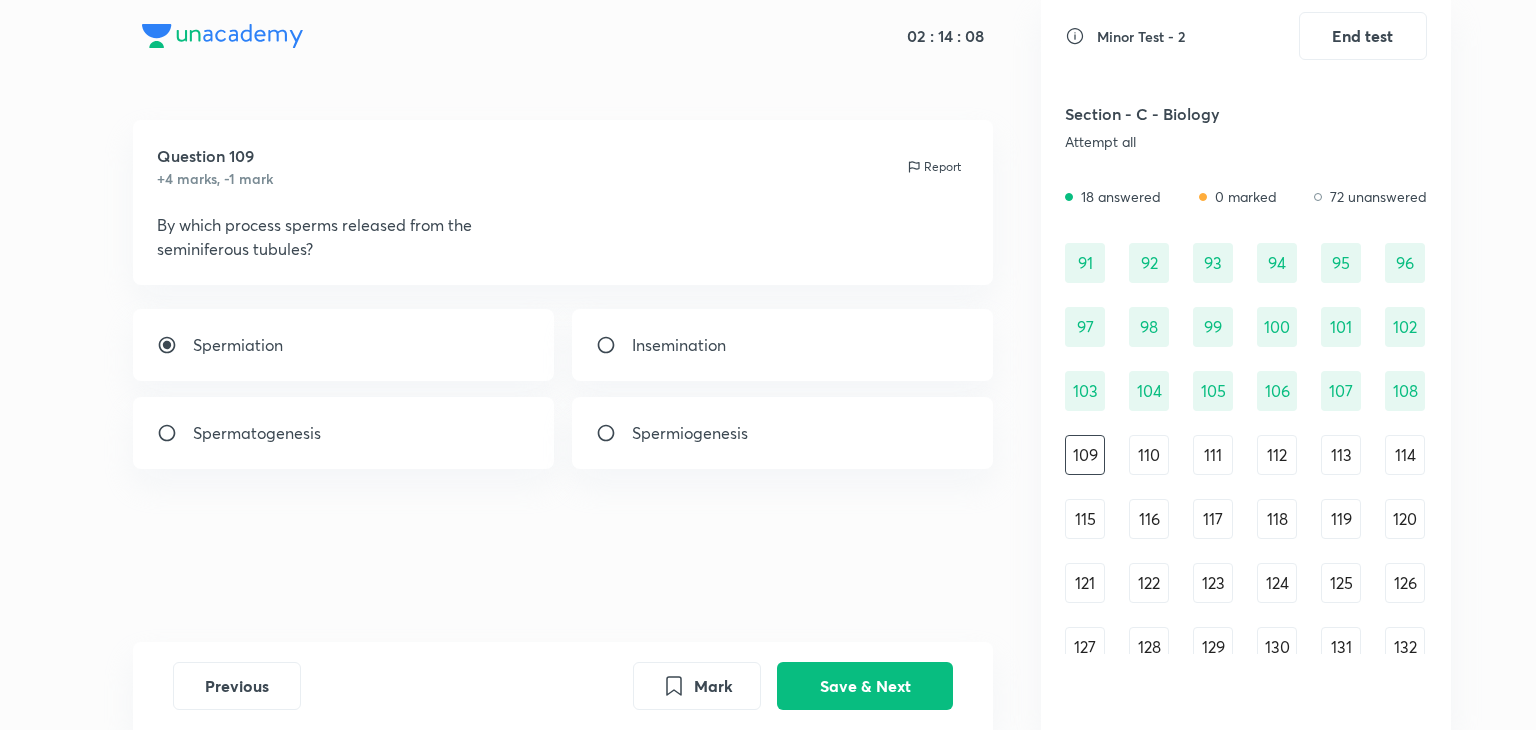 click on "Spermatogenesis" at bounding box center (257, 433) 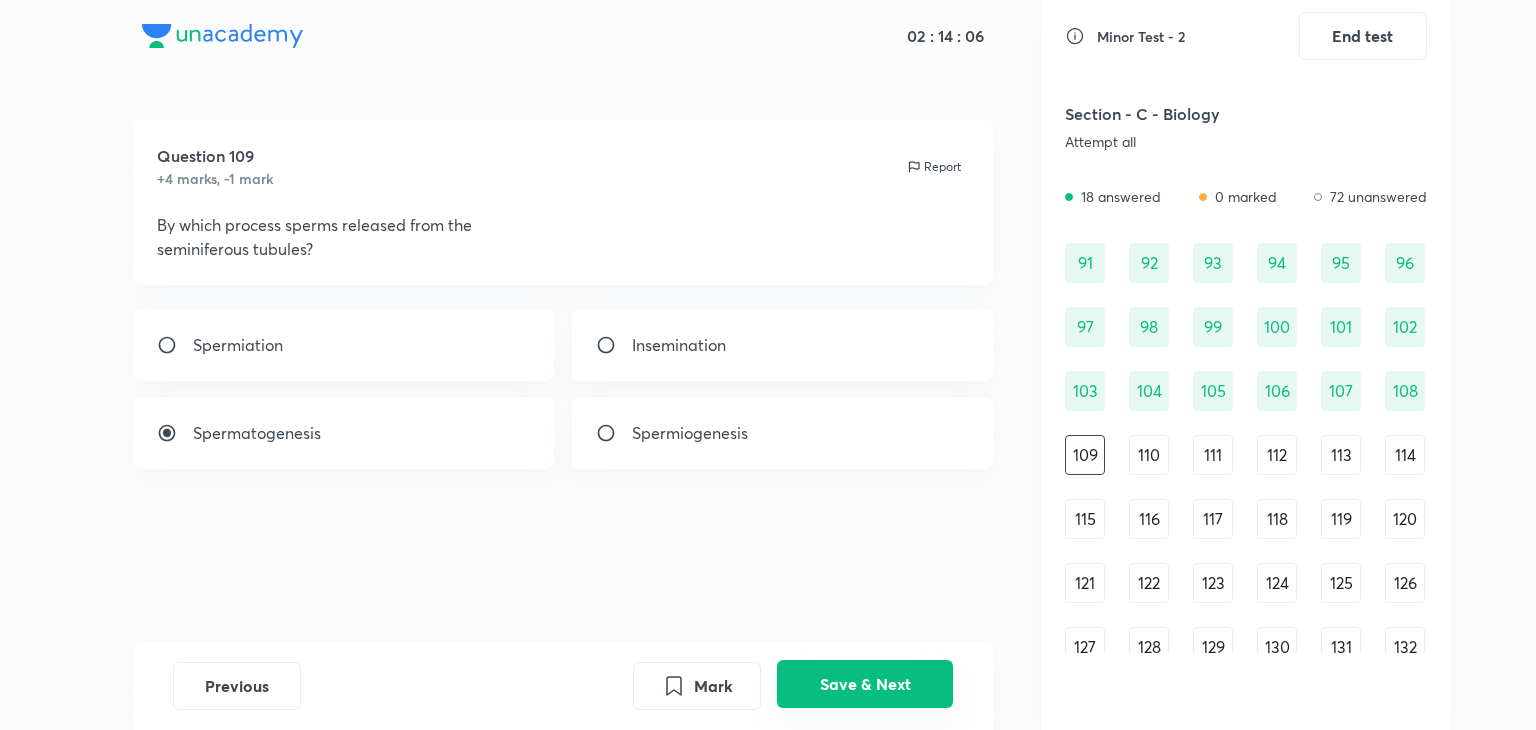 click on "Save & Next" at bounding box center (865, 684) 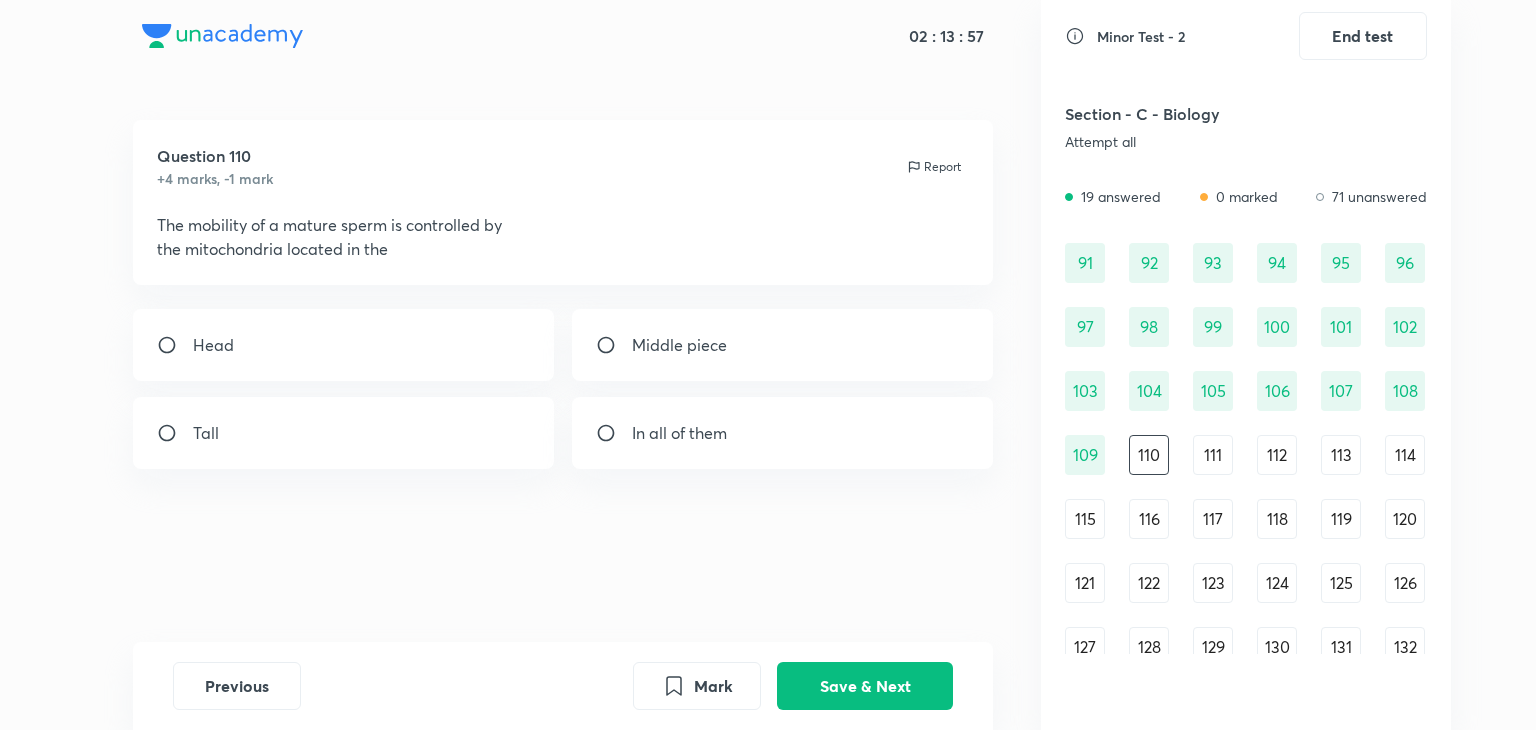 click on "Middle piece" at bounding box center (783, 345) 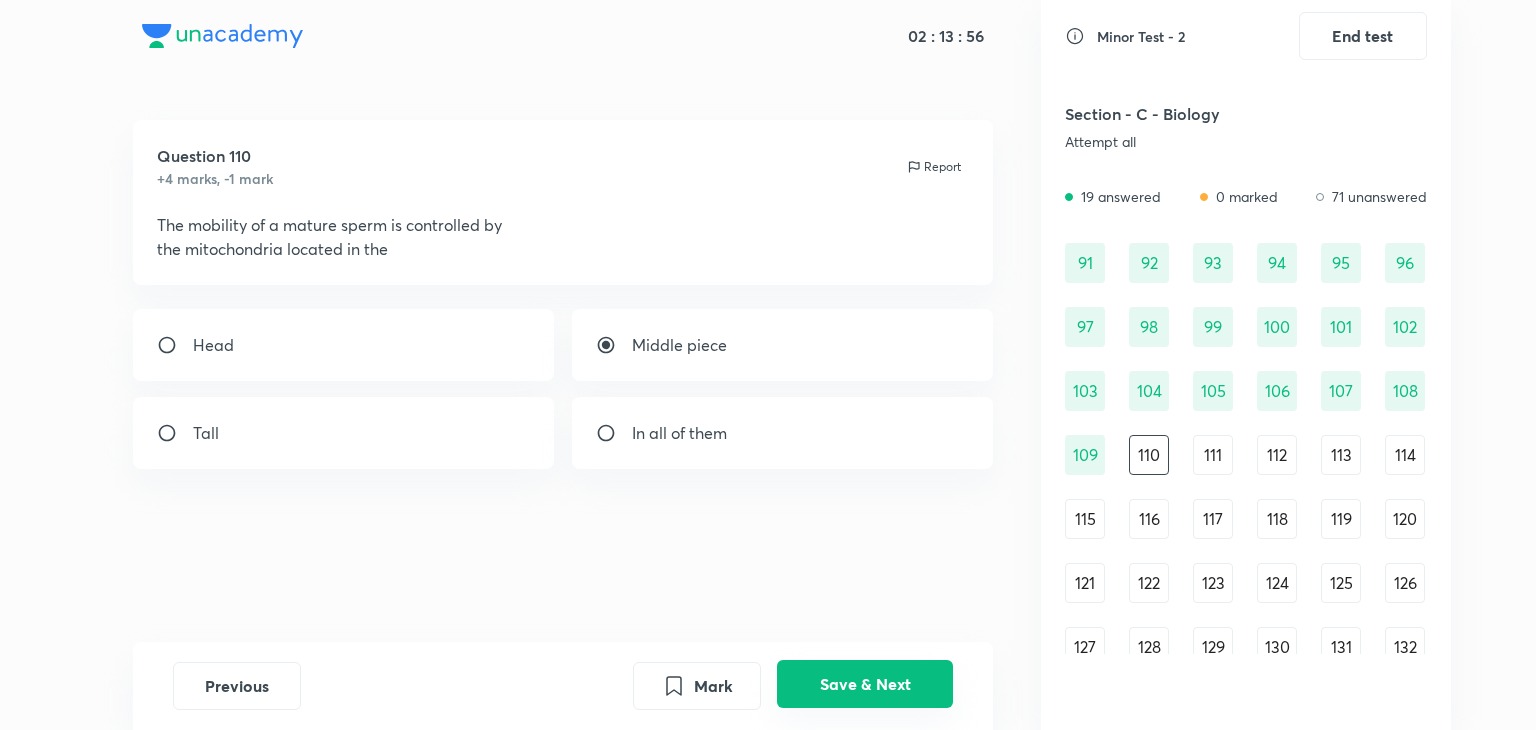 click on "Save & Next" at bounding box center [865, 684] 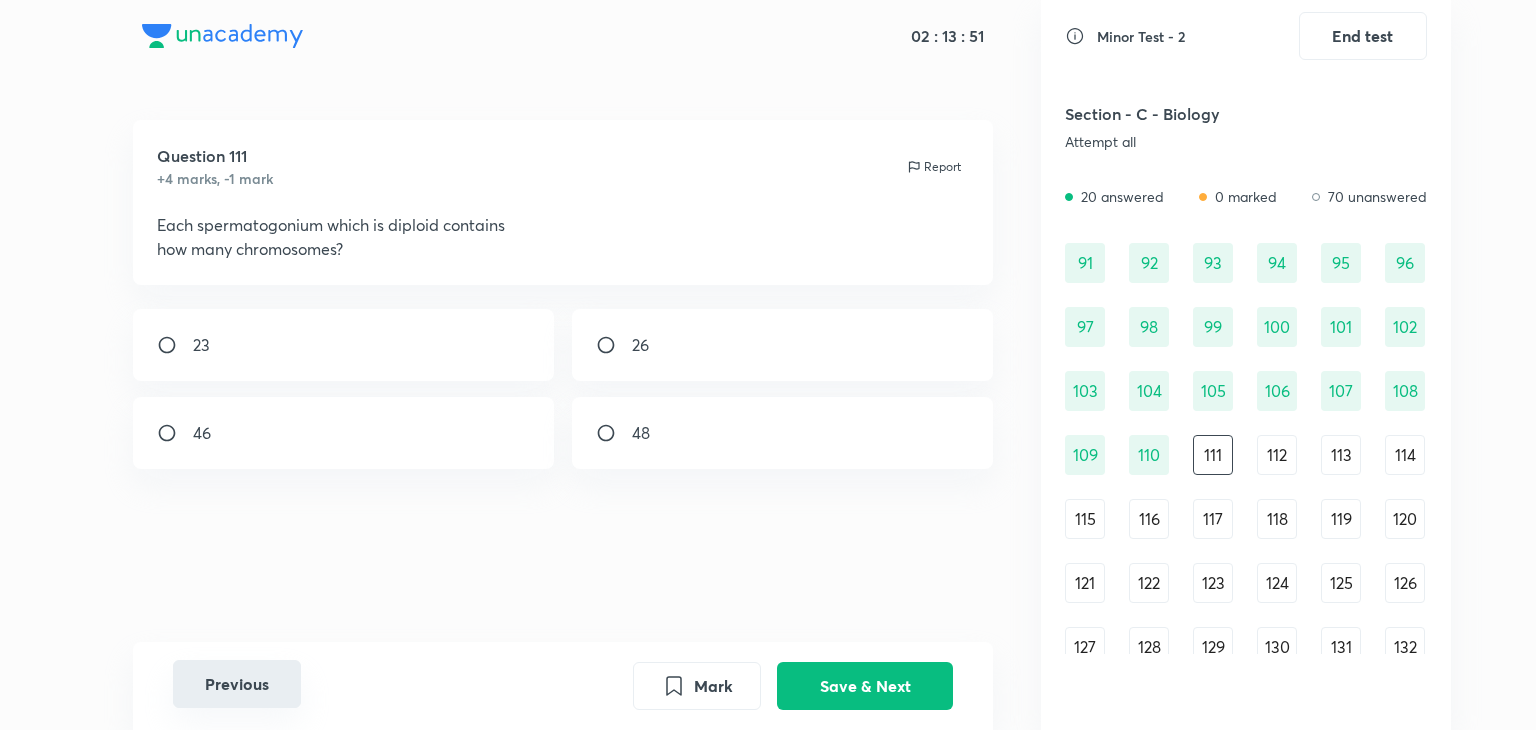 click on "Previous" at bounding box center (237, 684) 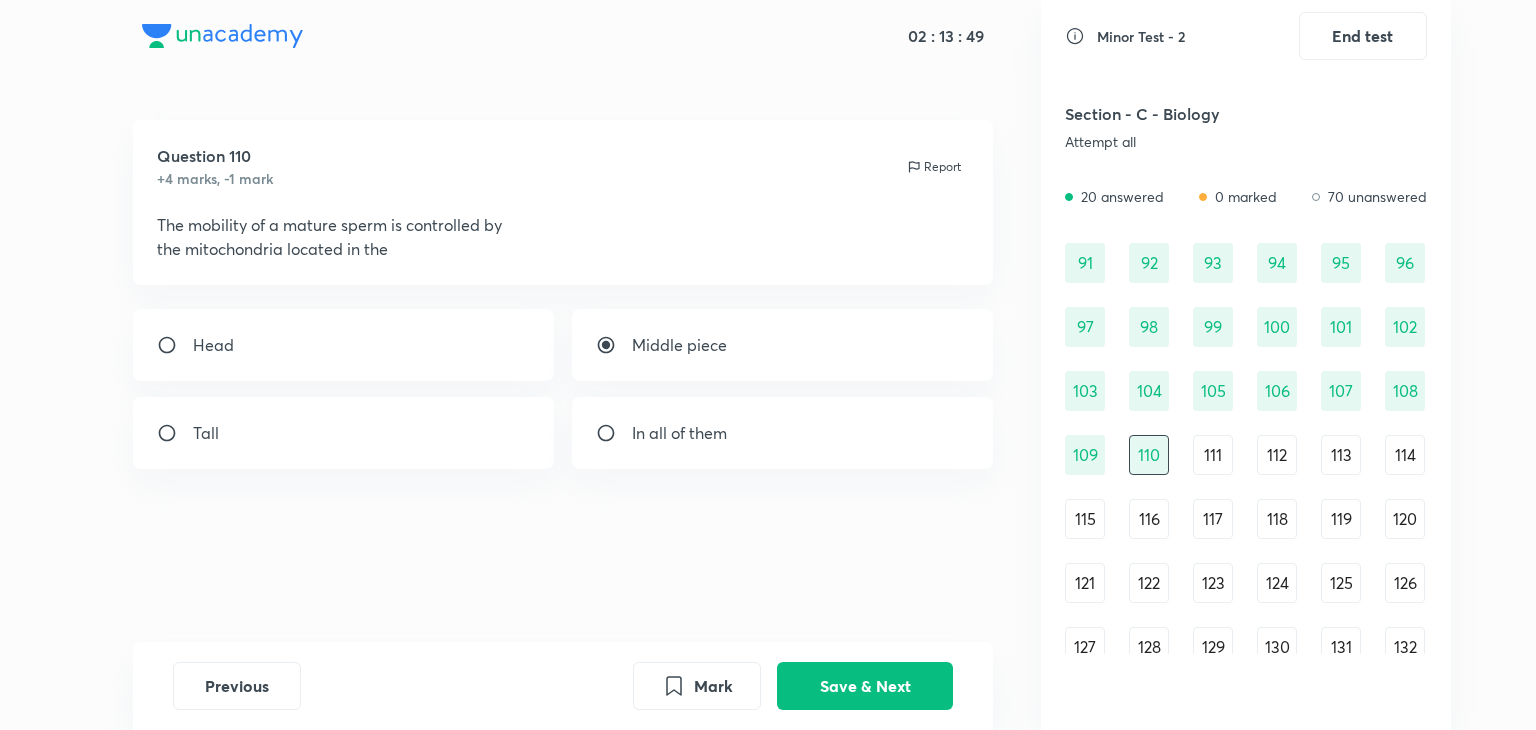 click on "In all of them" at bounding box center (679, 433) 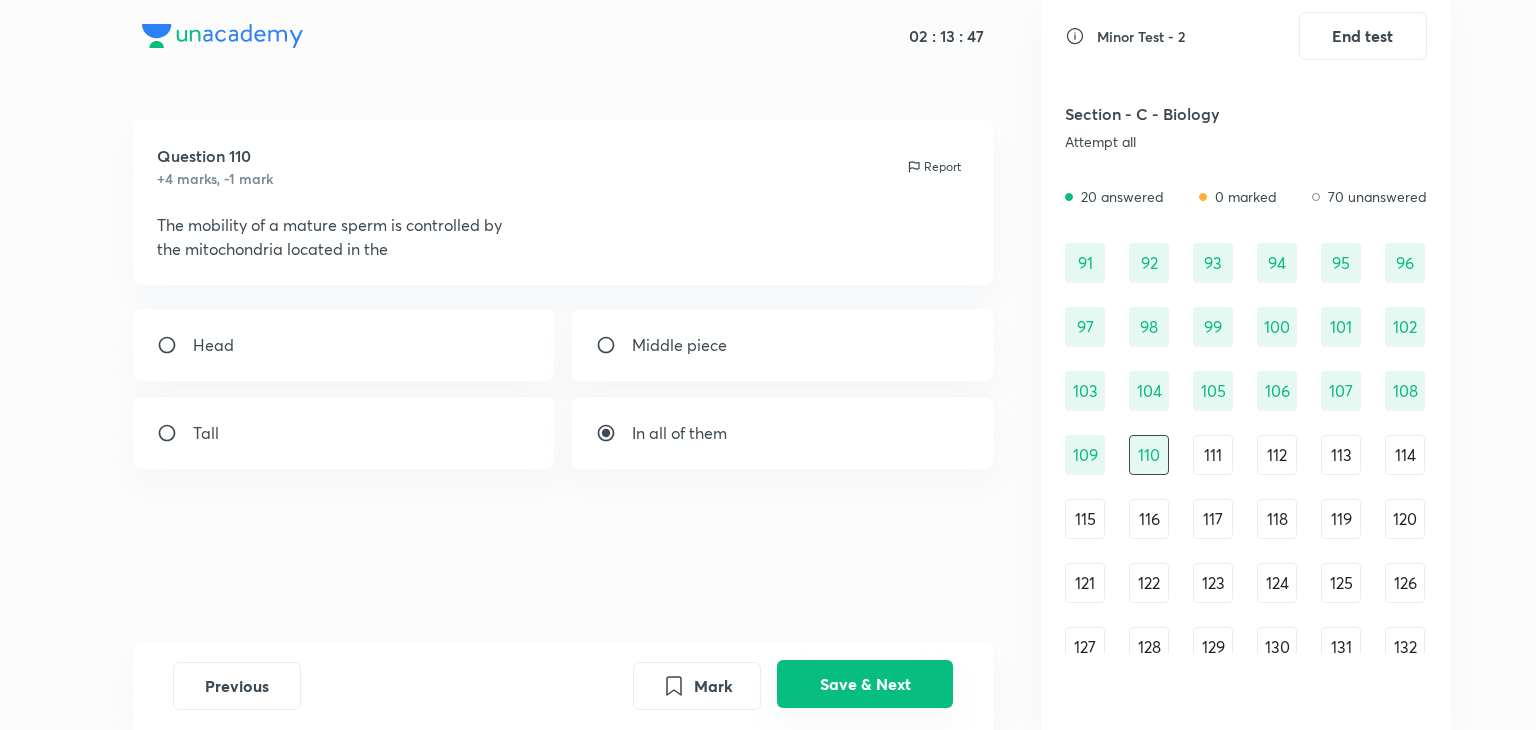 click on "Save & Next" at bounding box center (865, 684) 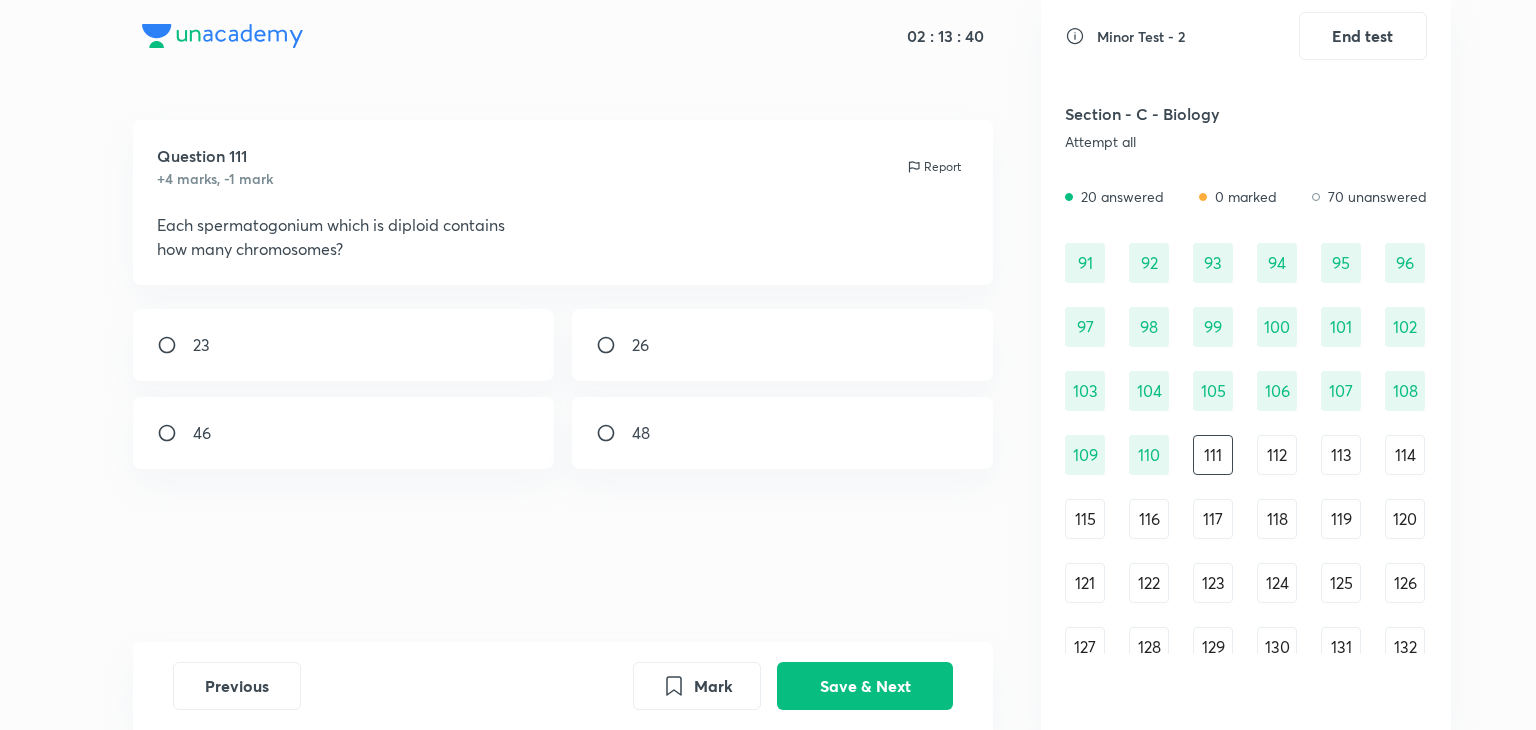 click on "46" at bounding box center [344, 433] 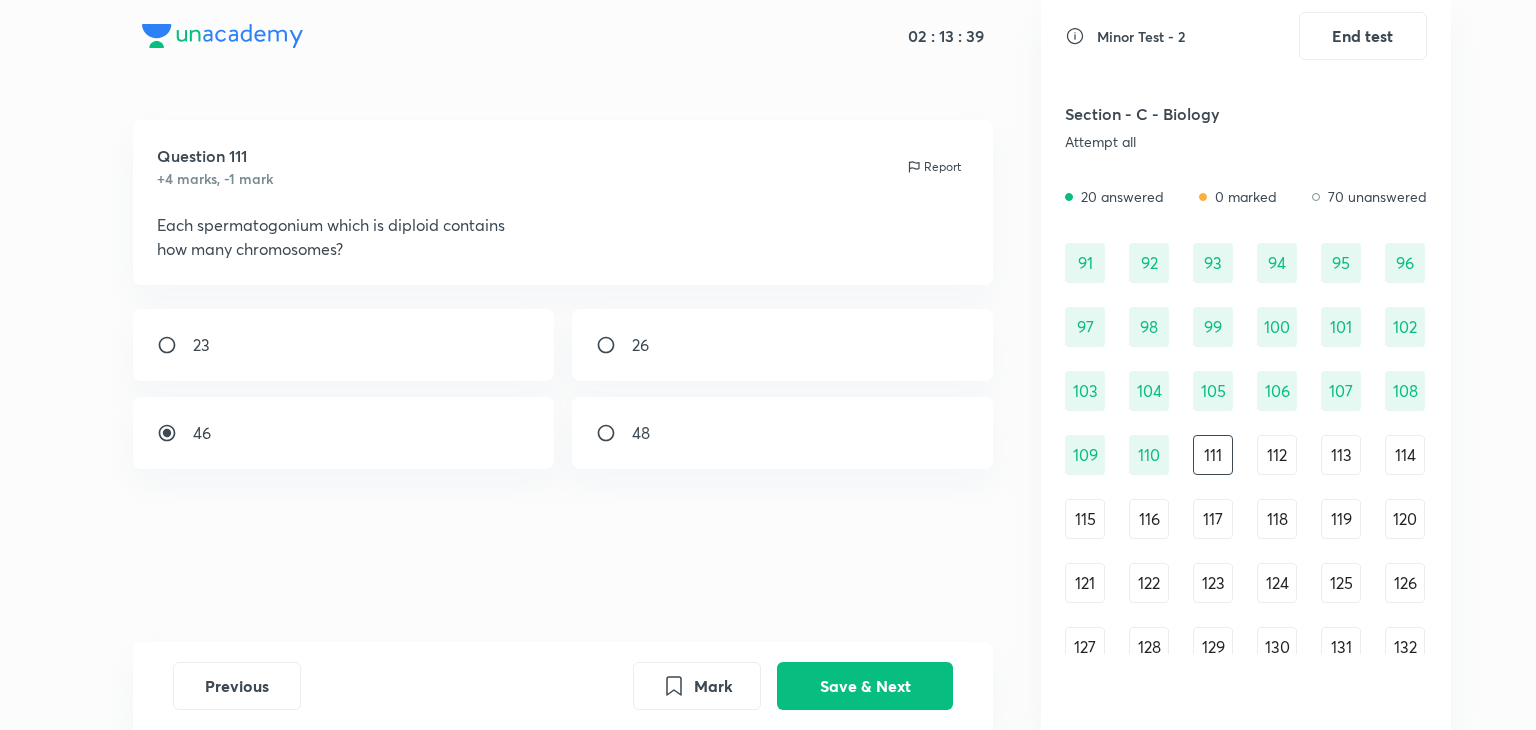 radio on "true" 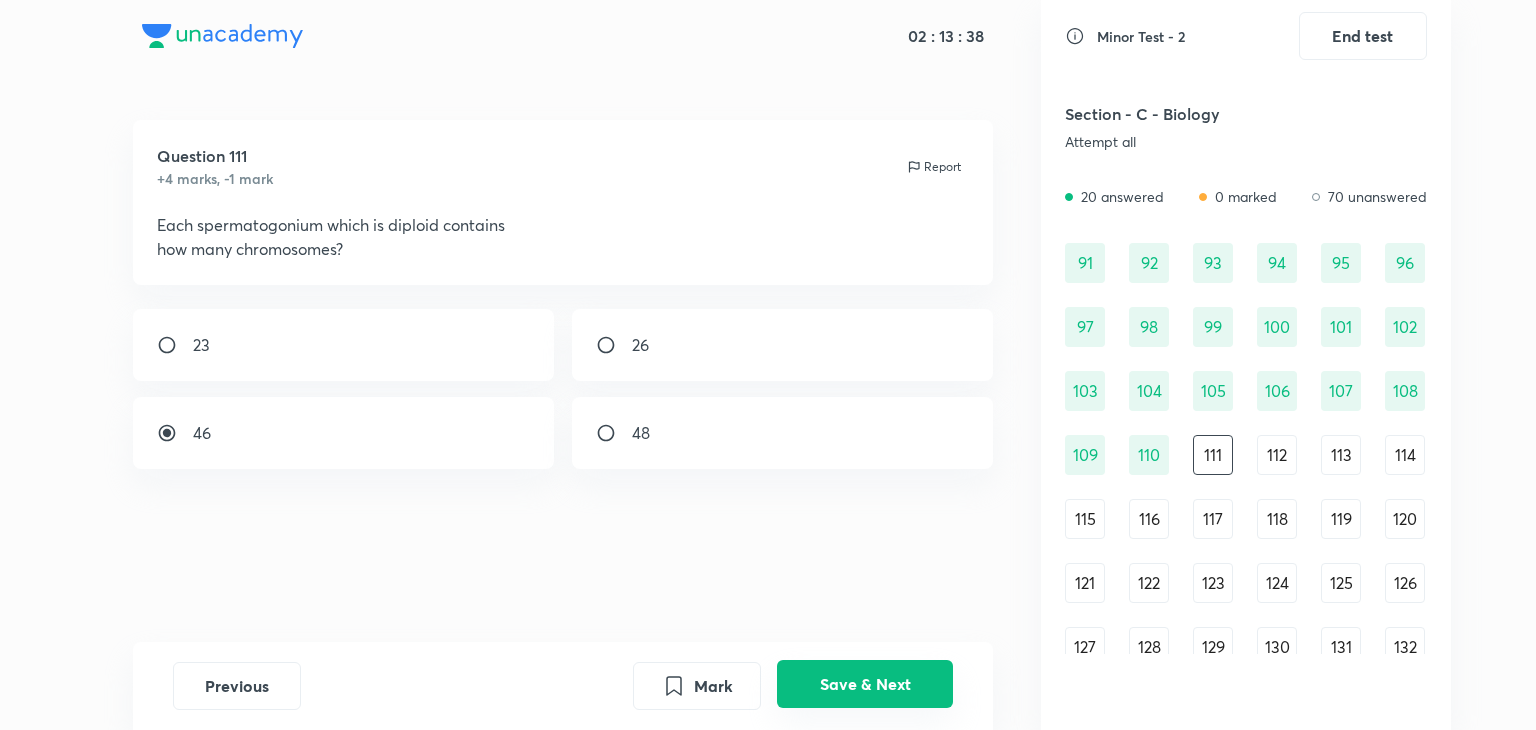 click on "Save & Next" at bounding box center (865, 684) 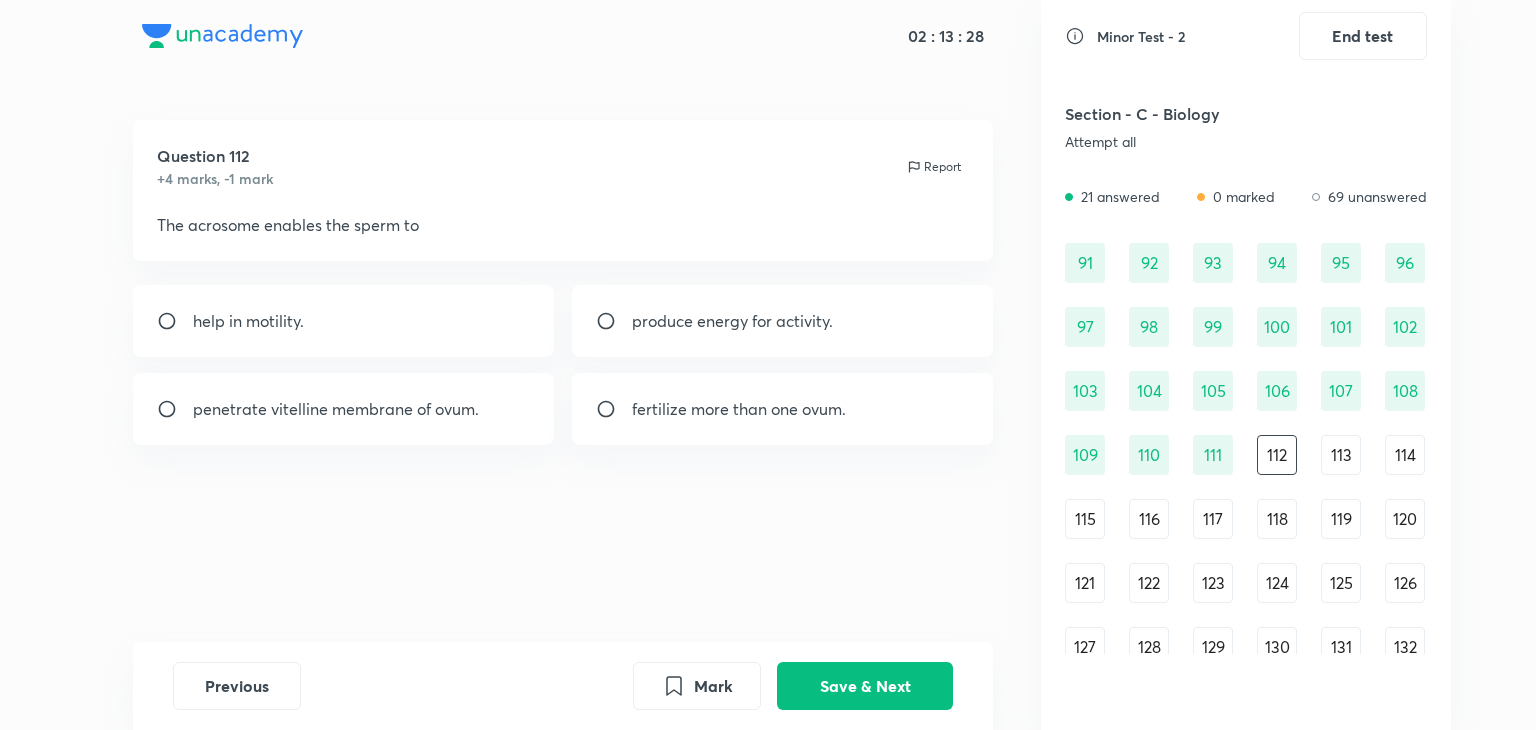 click on "help in motility." at bounding box center [344, 321] 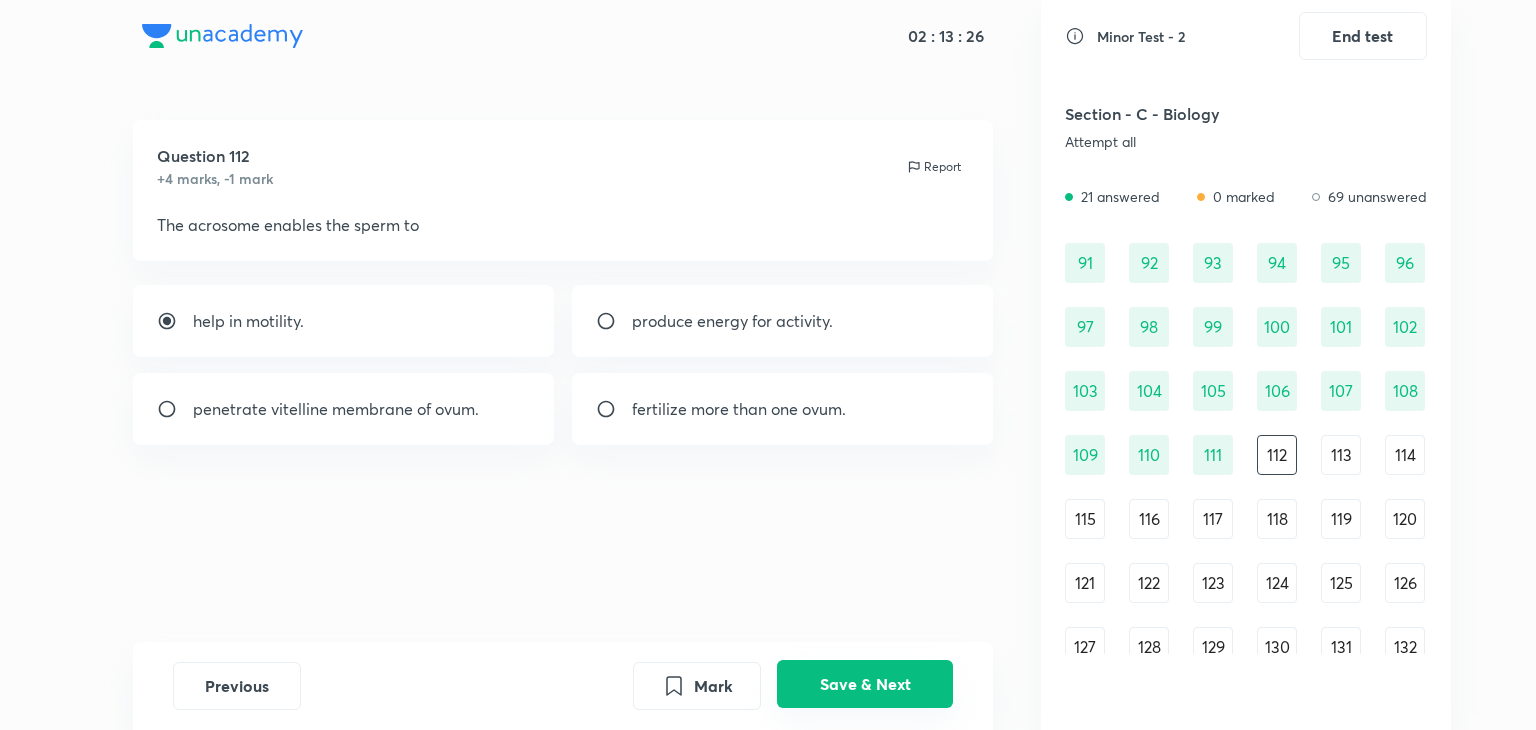 click on "Save & Next" at bounding box center (865, 684) 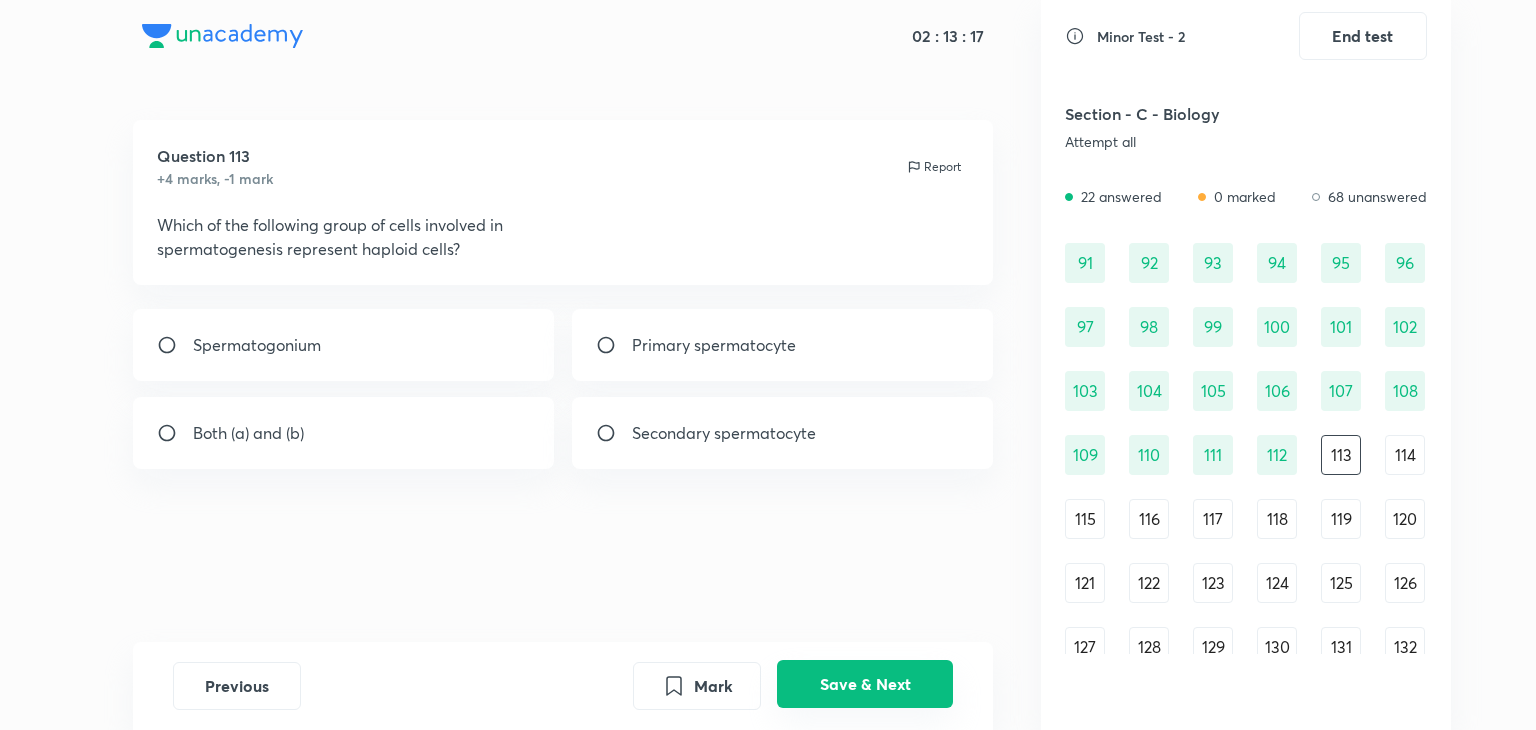 click on "Save & Next" at bounding box center [865, 684] 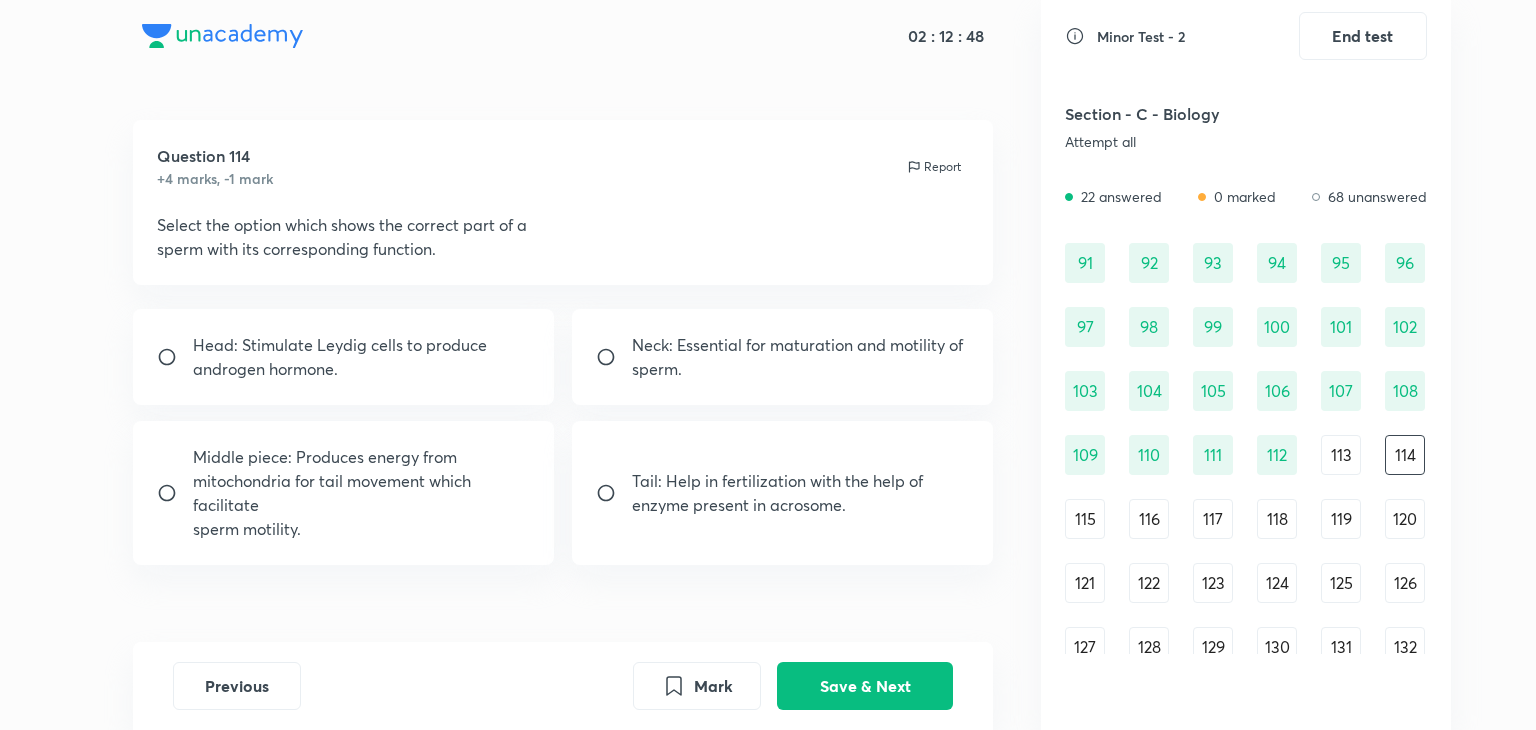 click on "Middle piece: Produces energy from mitochondria for tail movement which facilitate sperm motility." at bounding box center [344, 493] 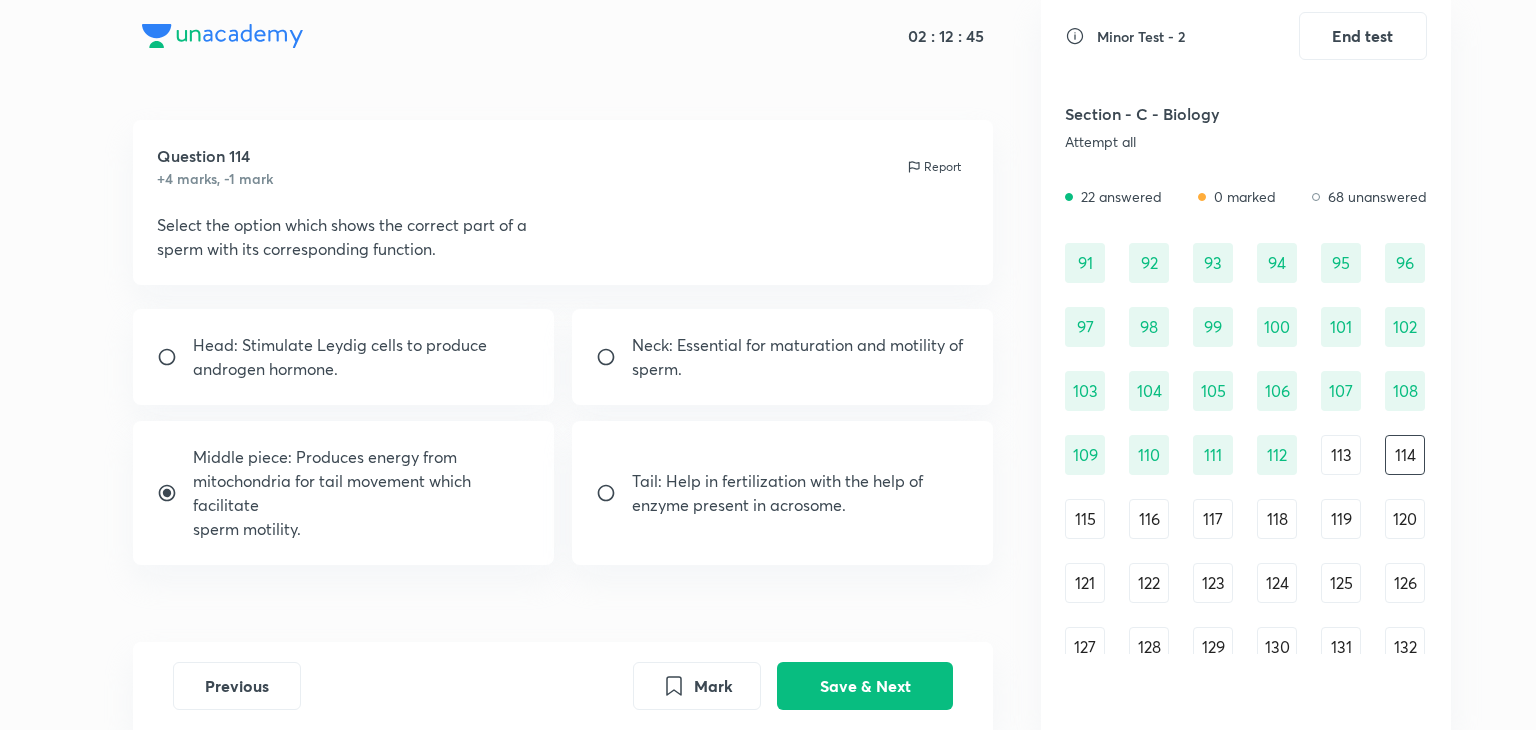 click on "Previous Mark Save & Next" at bounding box center (563, 686) 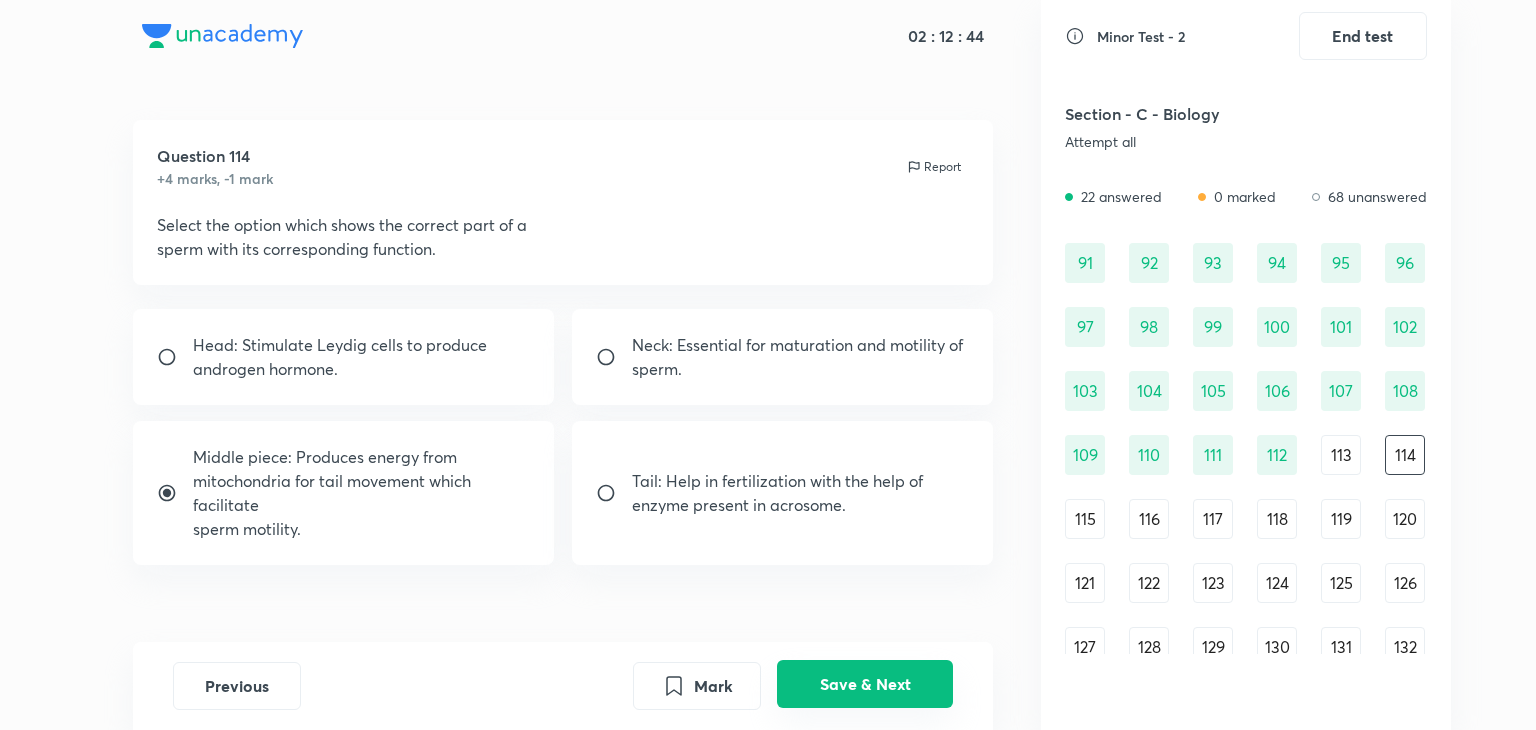 click on "Save & Next" at bounding box center [865, 684] 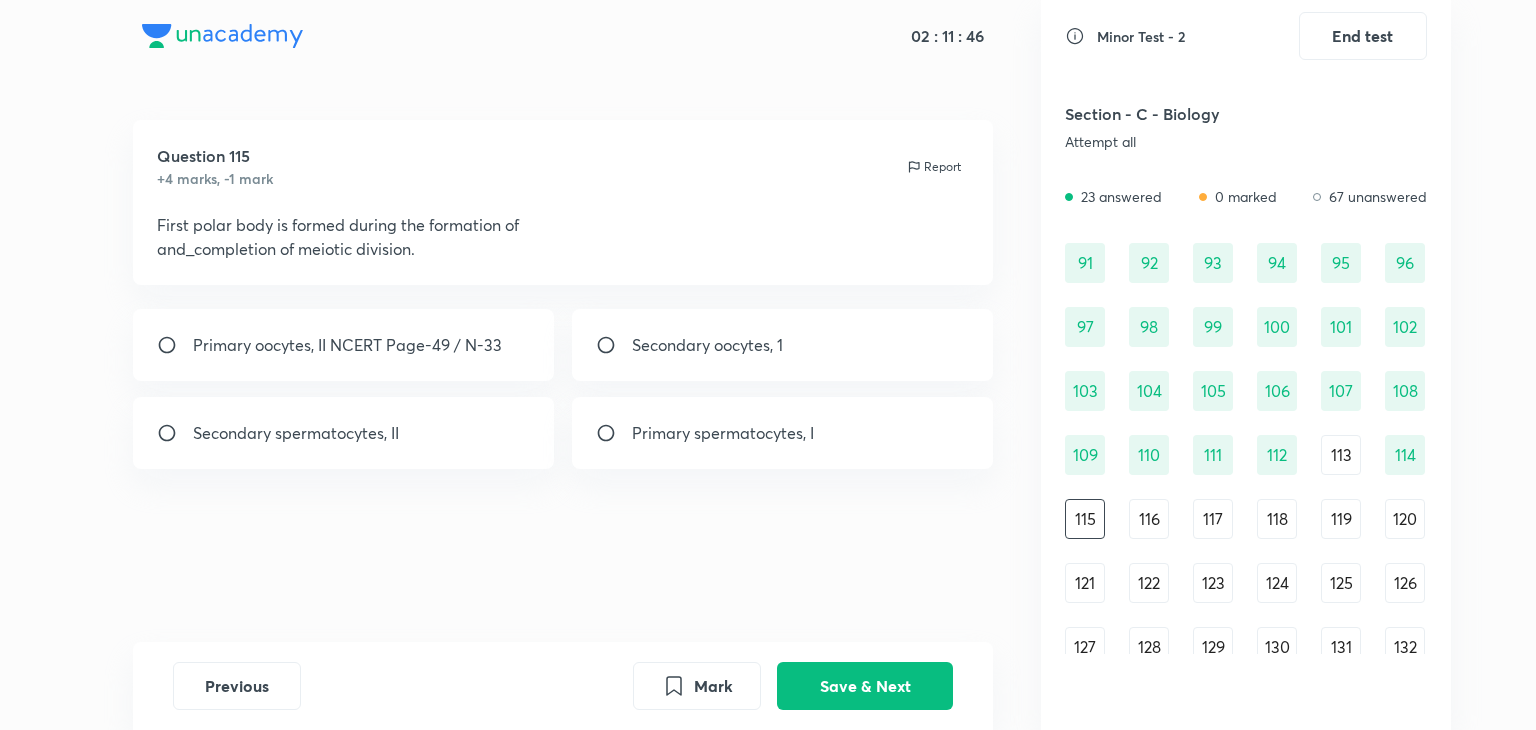 click on "Primary oocytes, II NCERT Page-49 / N-33" at bounding box center (344, 345) 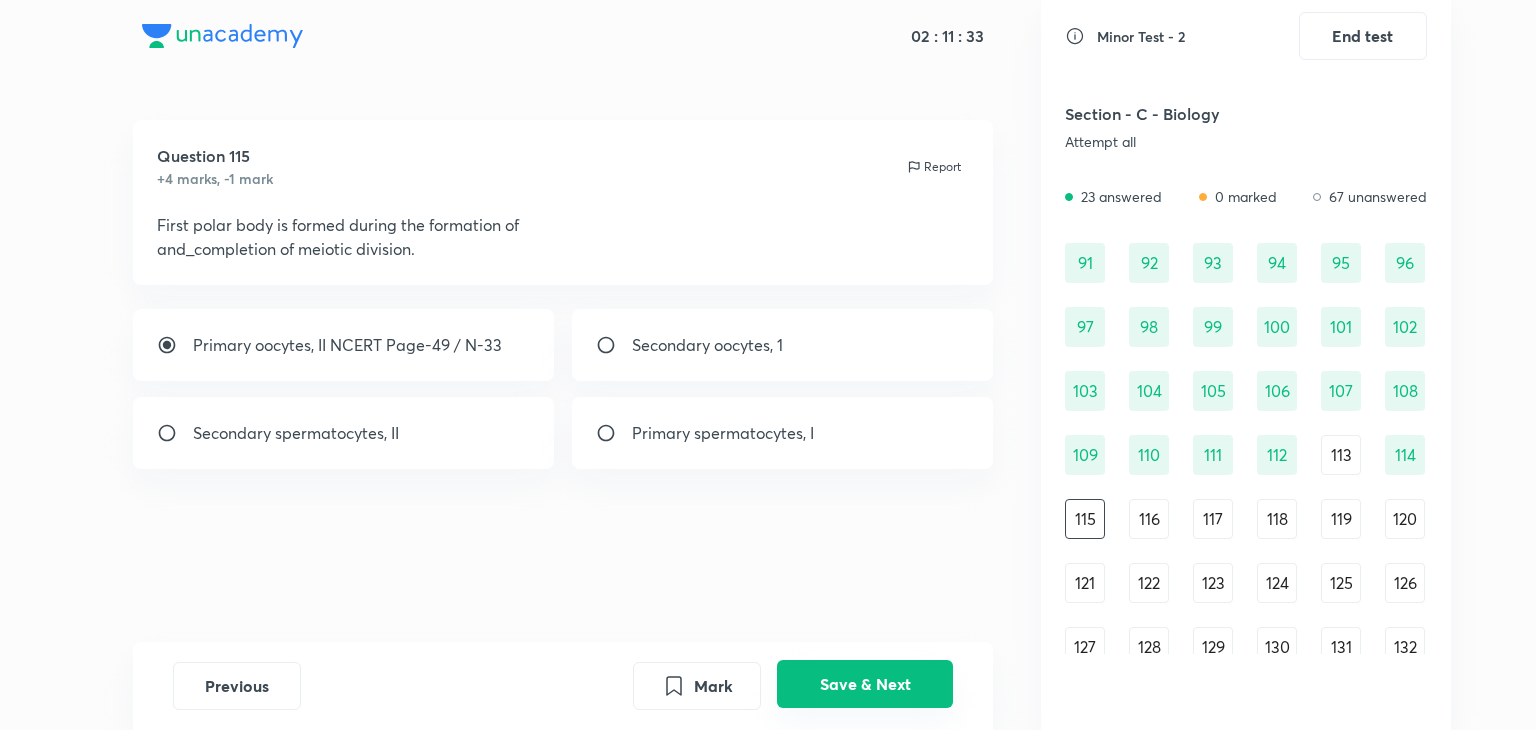 click on "Save & Next" at bounding box center [865, 684] 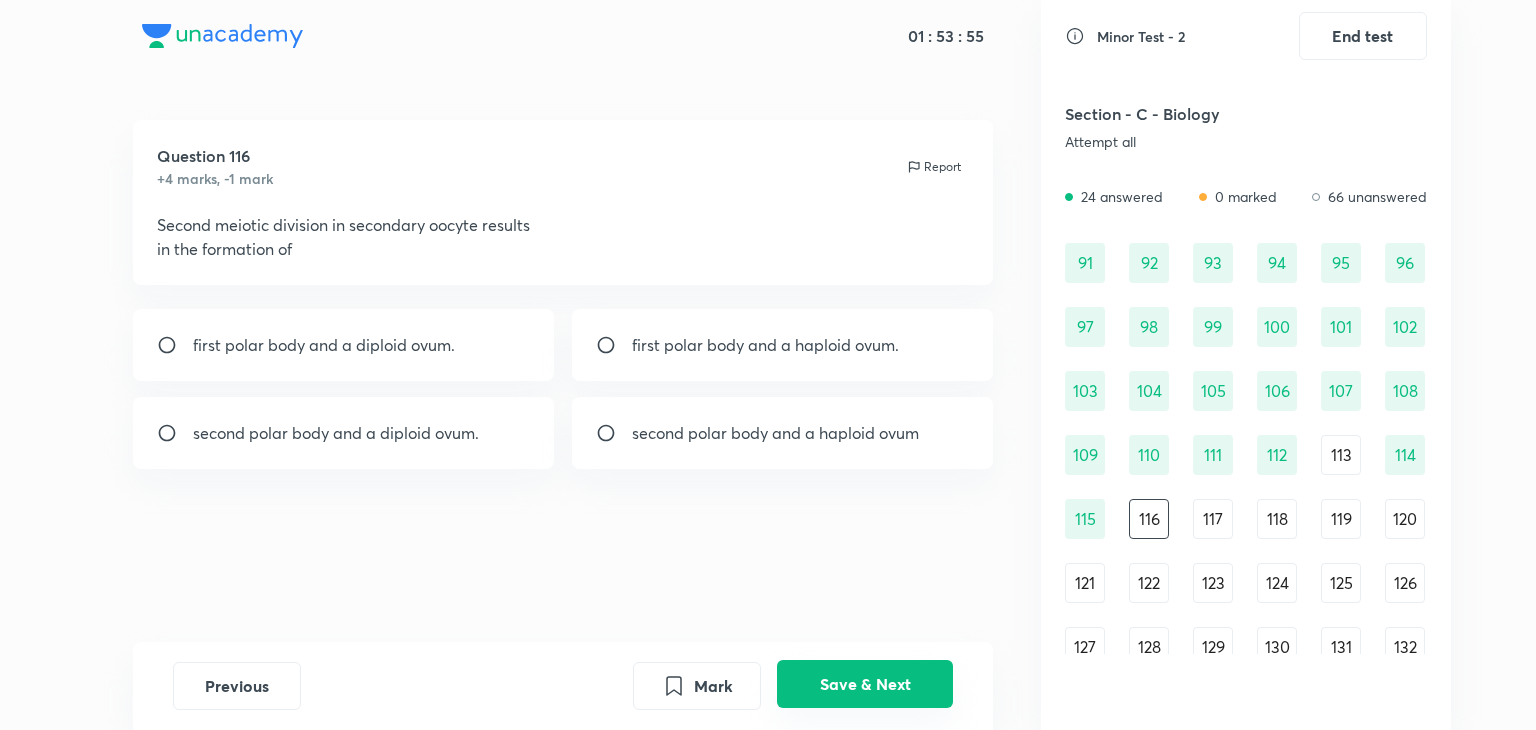 click on "Save & Next" at bounding box center [865, 684] 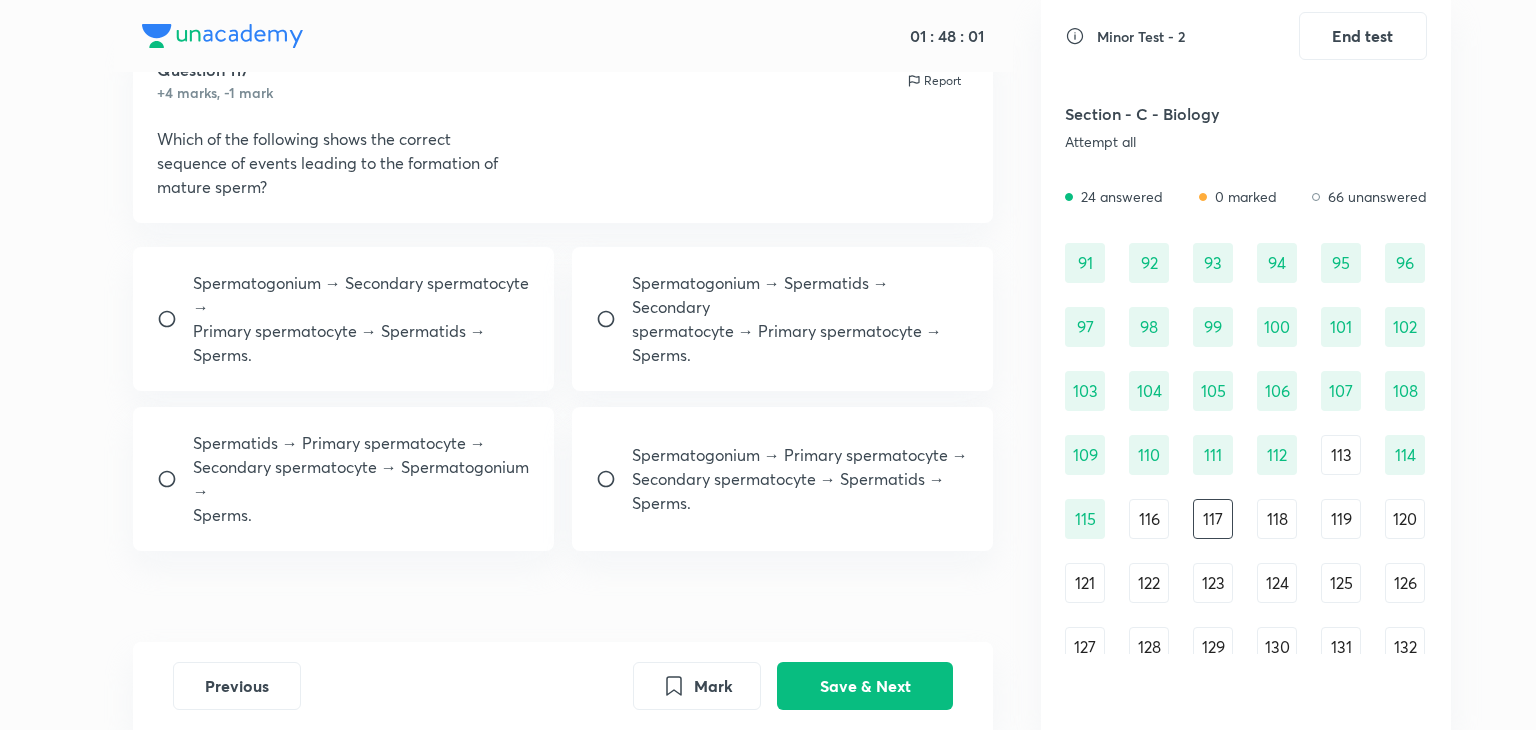 scroll, scrollTop: 87, scrollLeft: 0, axis: vertical 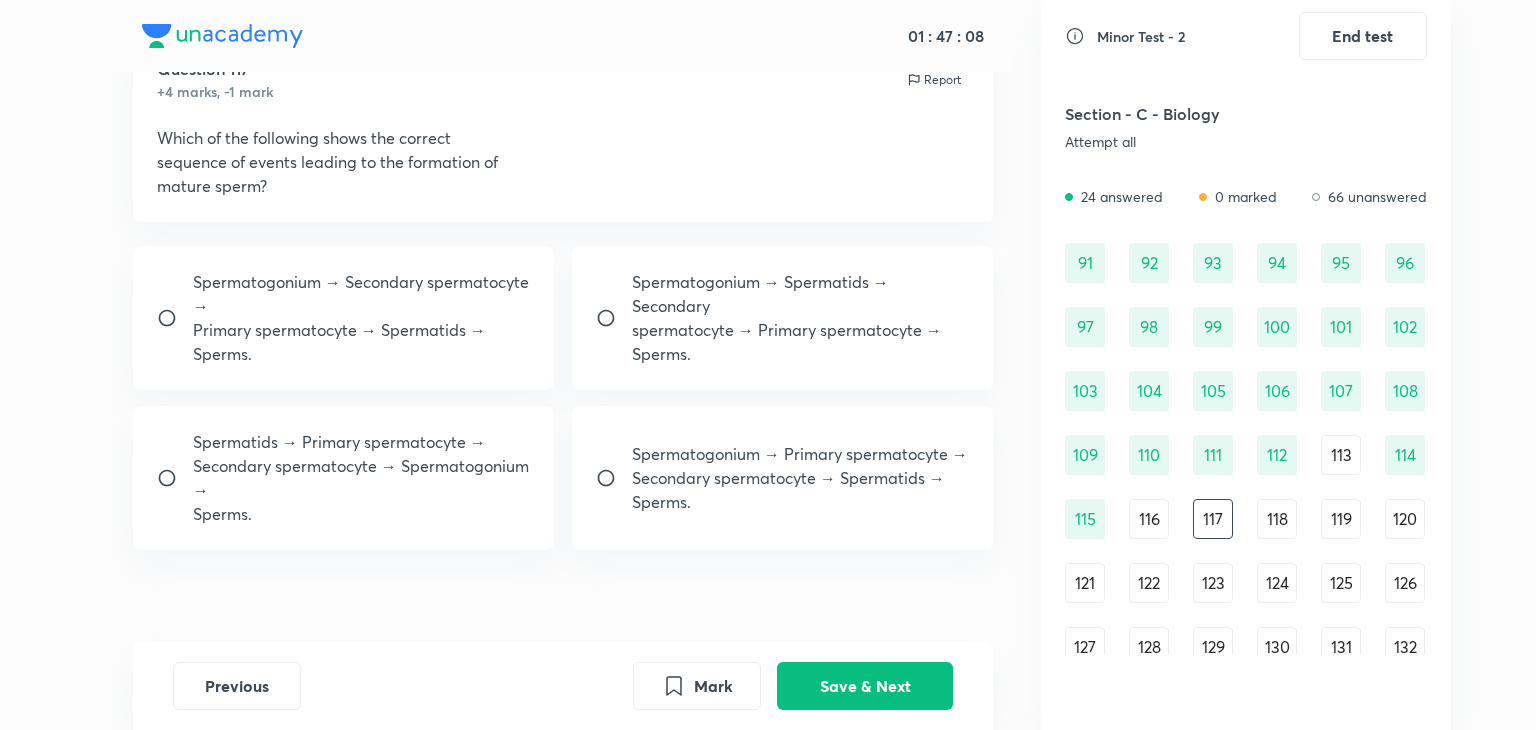 click on "Secondary spermatocyte → Spermatids → Sperms." at bounding box center (801, 490) 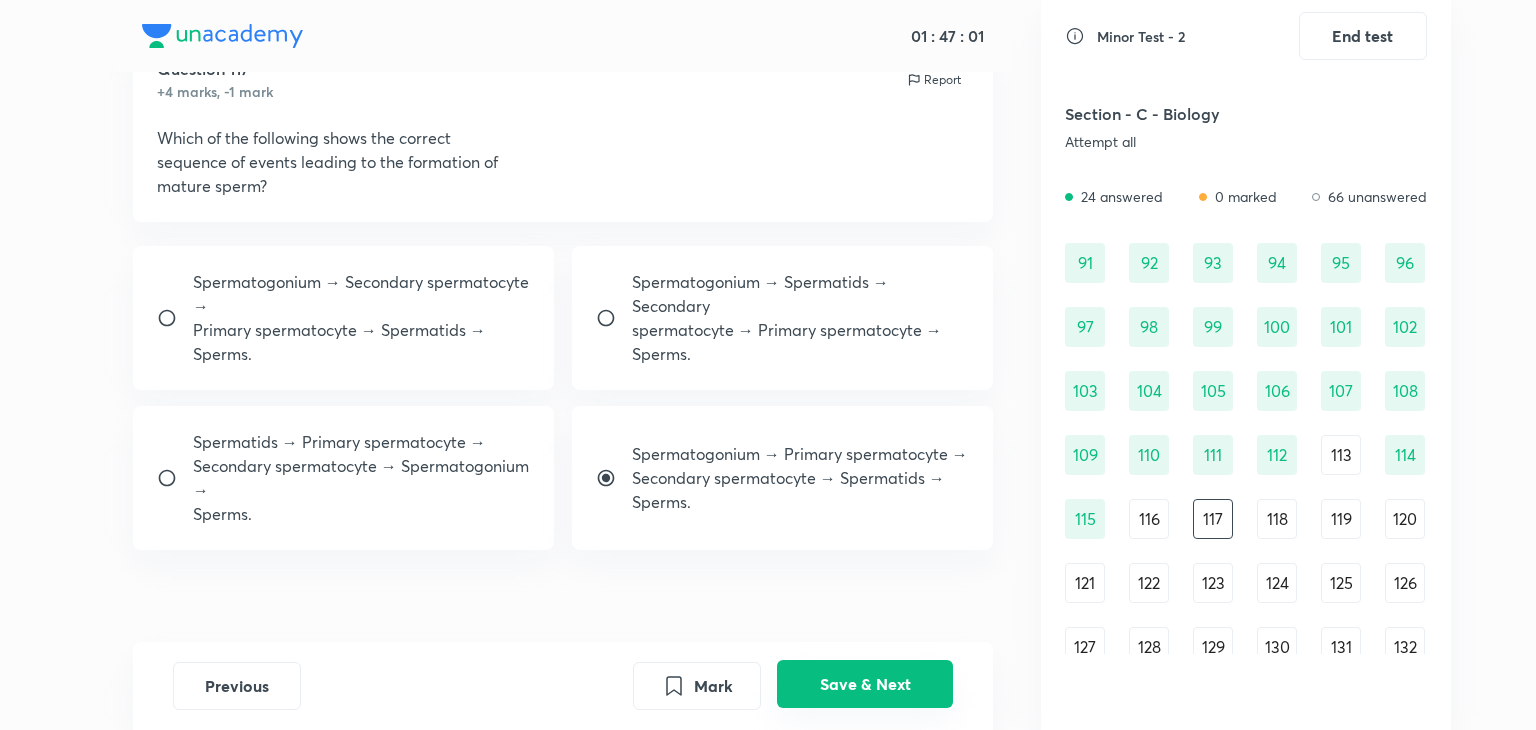 click on "Mark Save & Next" at bounding box center [793, 686] 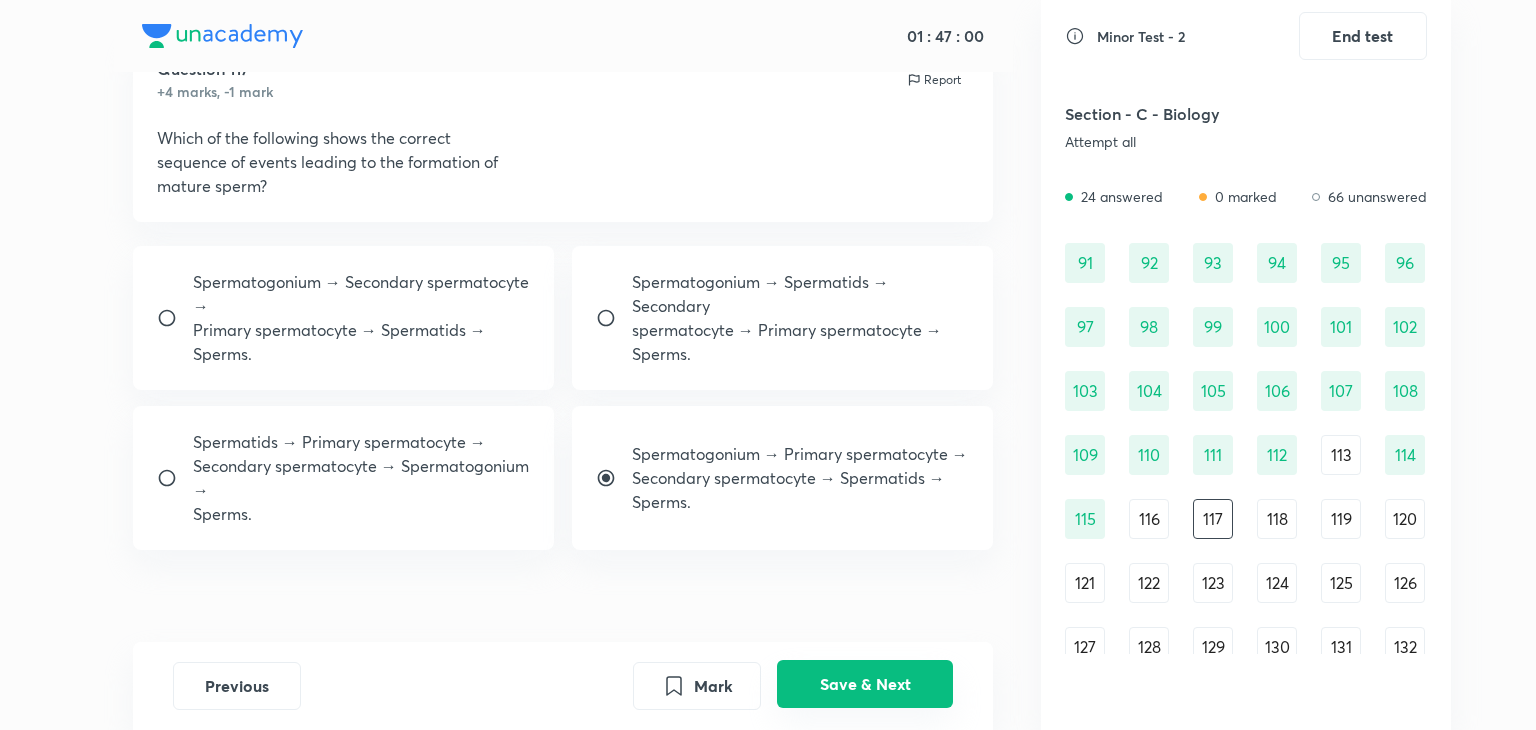 click on "Save & Next" at bounding box center [865, 684] 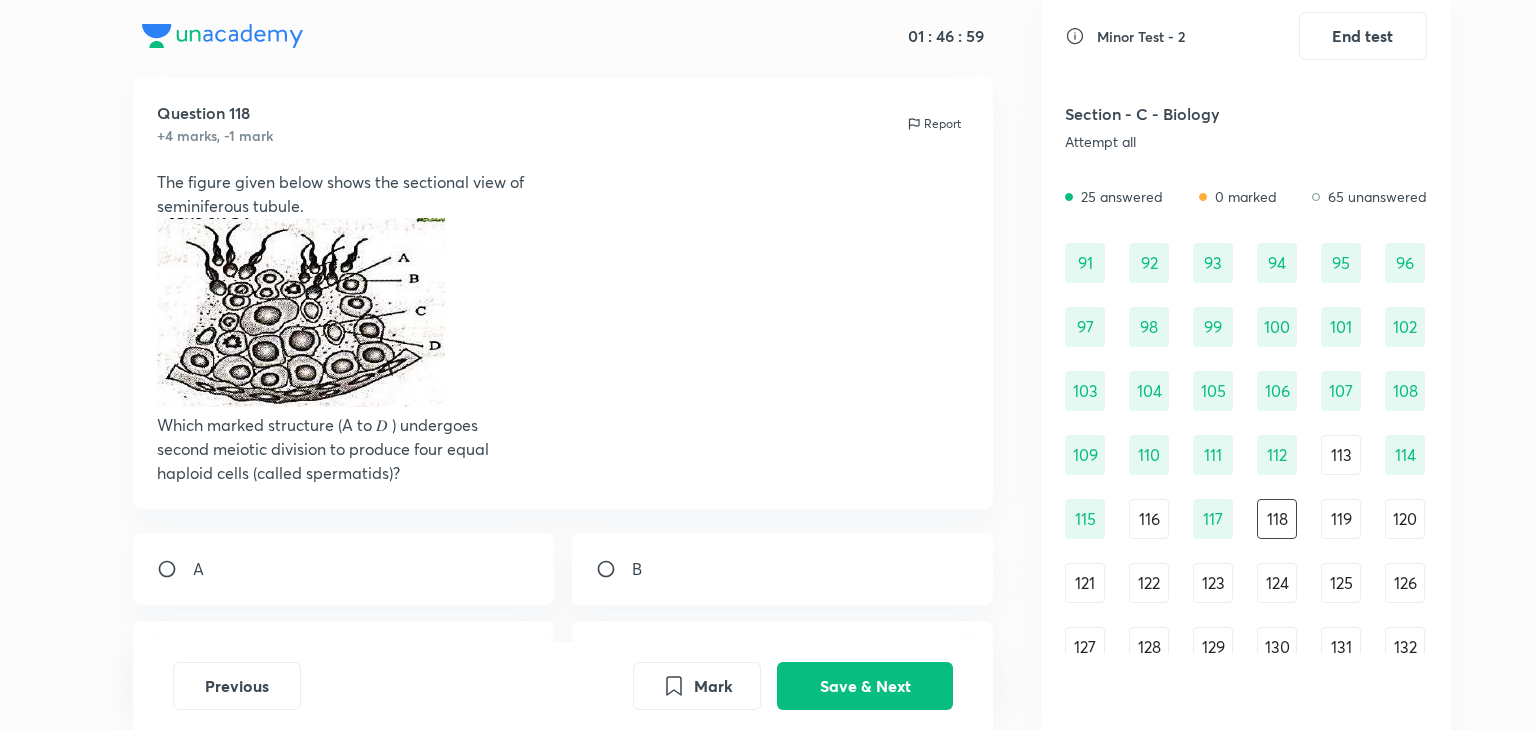 scroll, scrollTop: 87, scrollLeft: 0, axis: vertical 